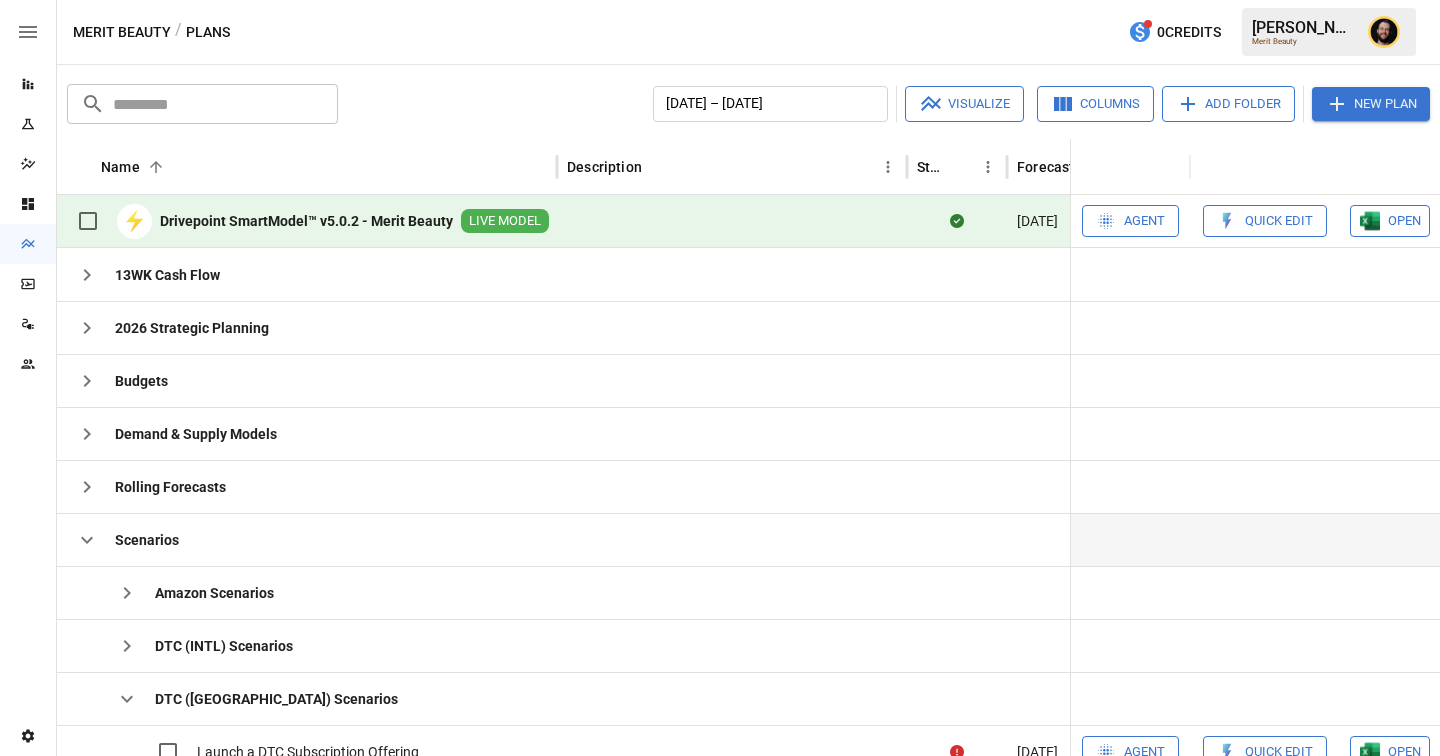 scroll, scrollTop: 0, scrollLeft: 0, axis: both 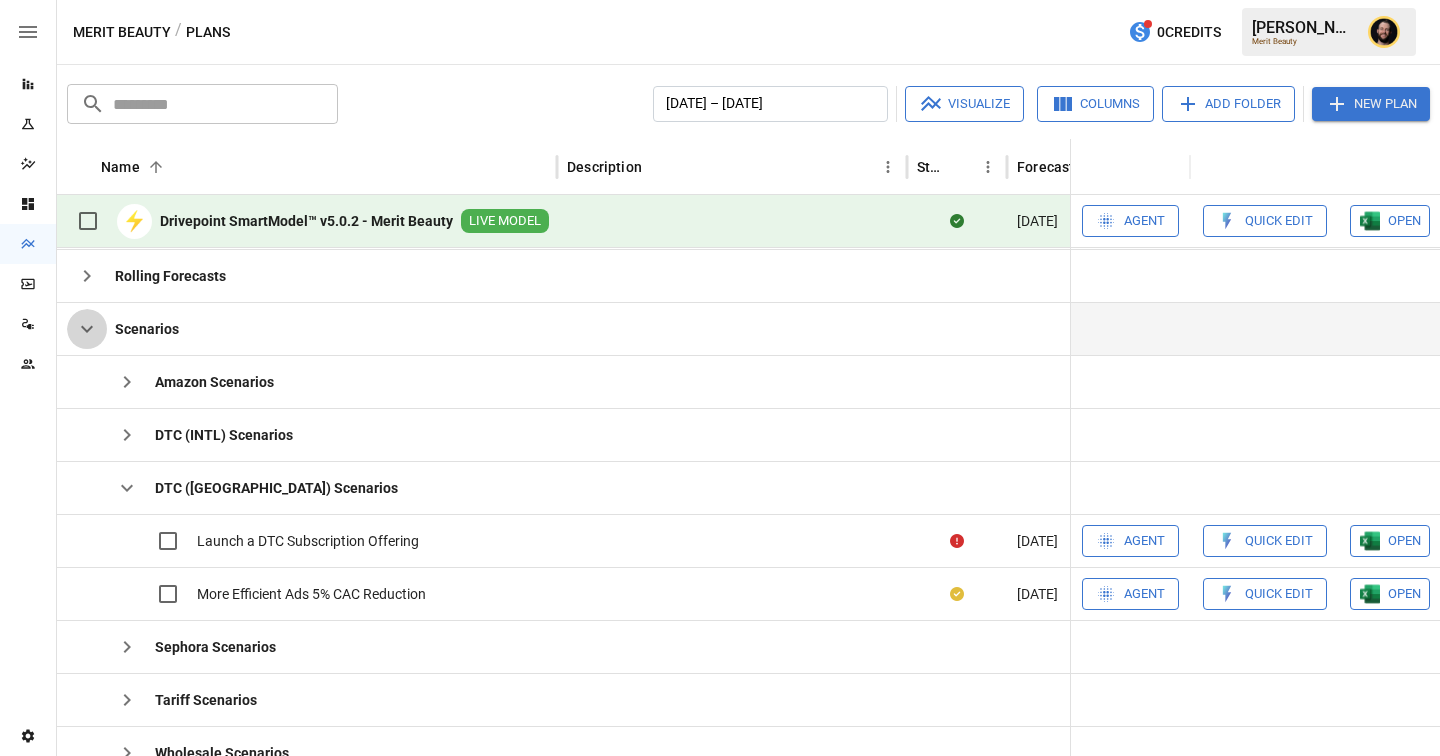 click 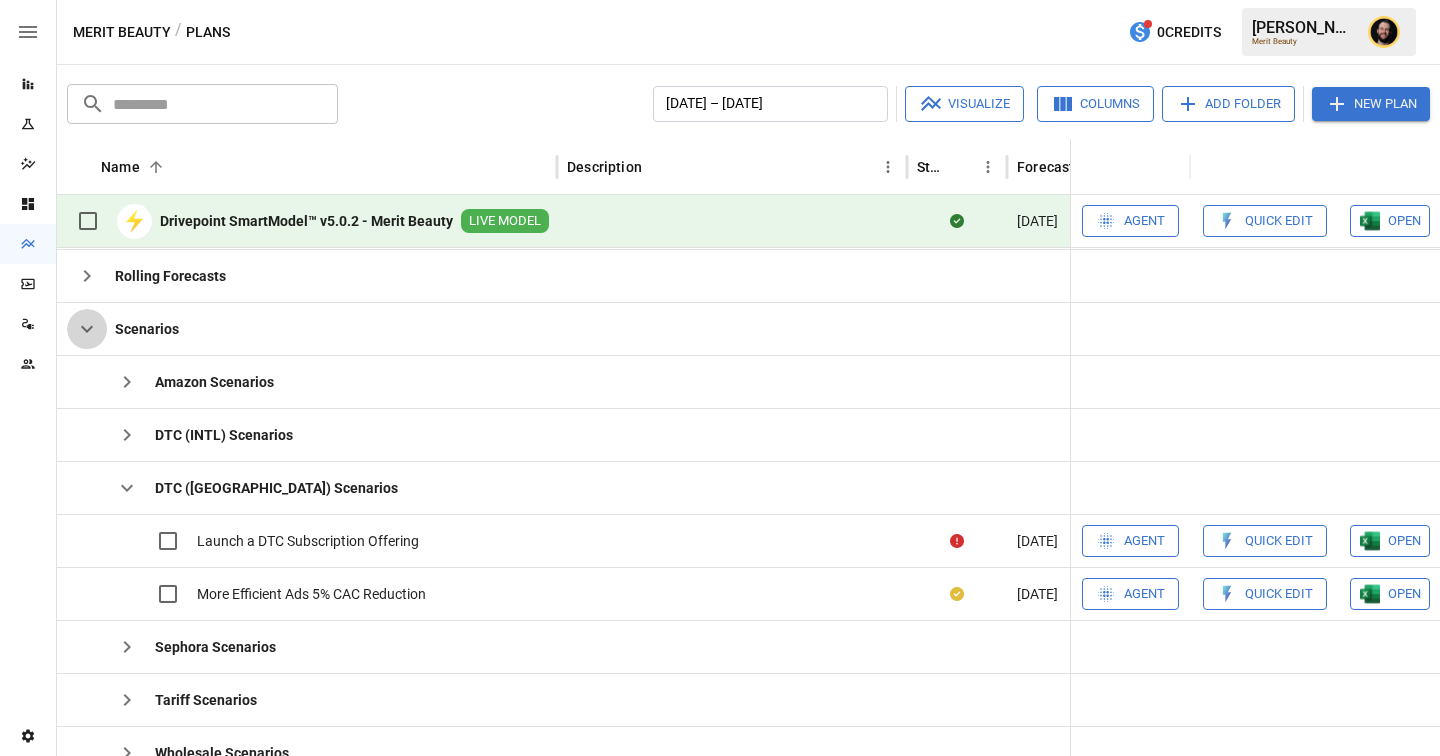 scroll, scrollTop: 0, scrollLeft: 0, axis: both 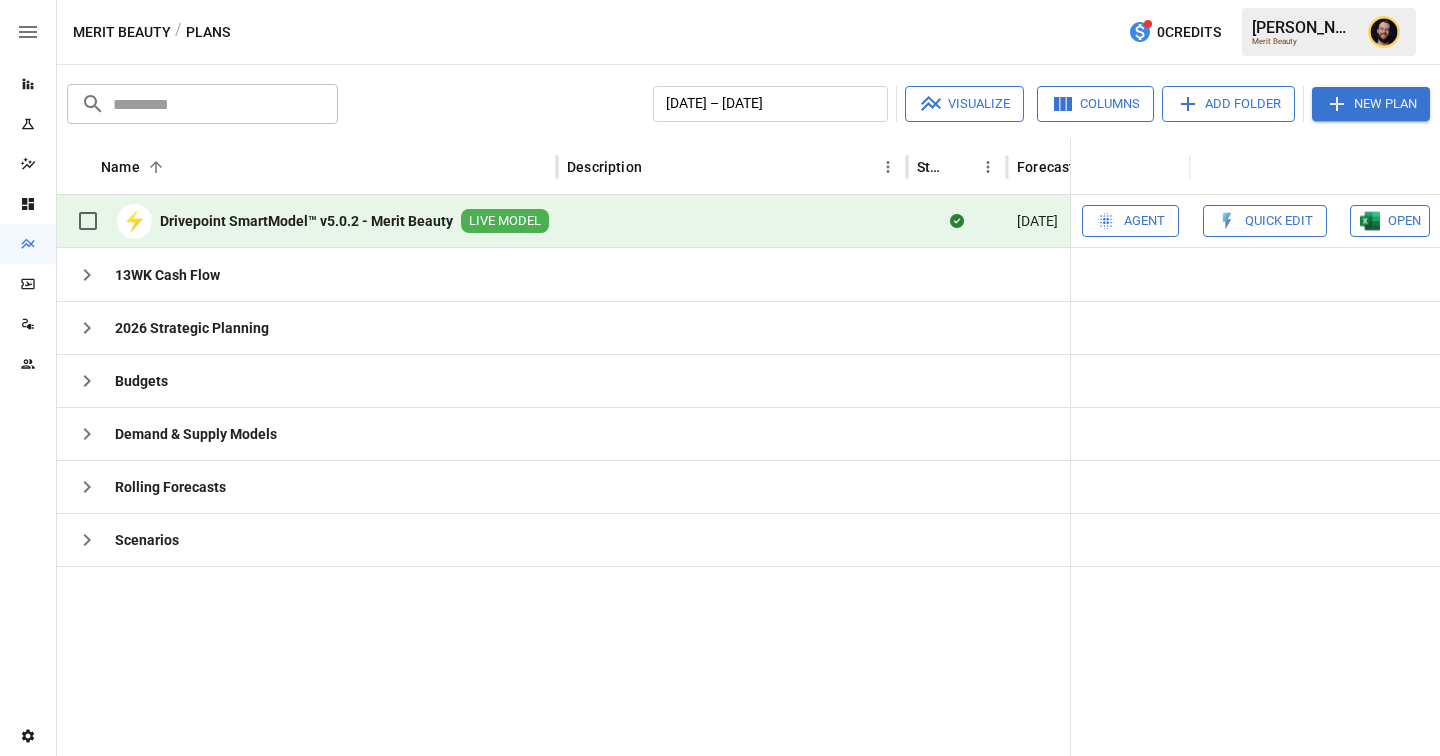 click on "OPEN" at bounding box center [1390, 221] 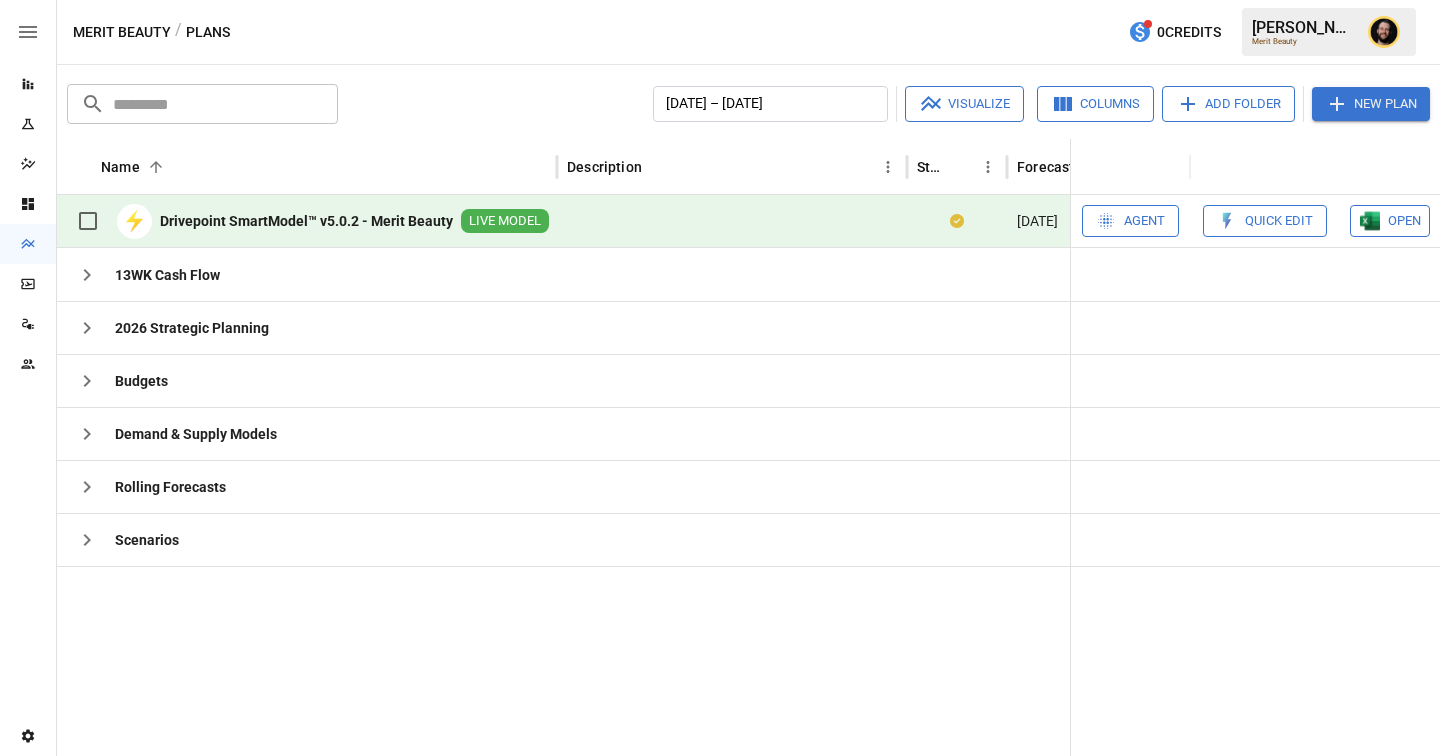 click on "Quick Edit" at bounding box center [1279, 221] 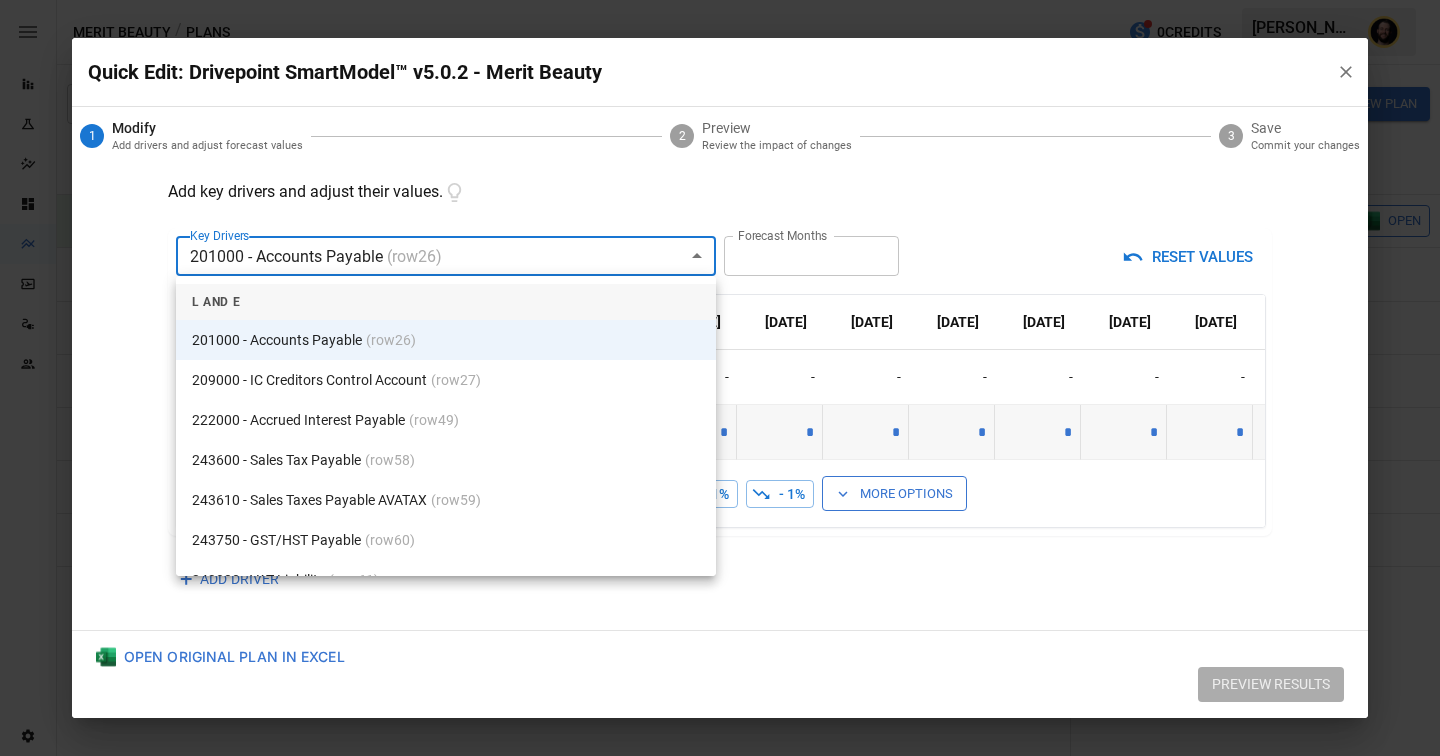 click on "Reports Experiments Dazzler Studio Dashboards Plans SmartModel ™ Data Sources Team Settings Merit Beauty / Plans 0  Credits [PERSON_NAME] Merit Beauty Plans ​ ​ [DATE] – [DATE]   Visualize   Columns   Add Folder   New Plan Name 2 Description Status Forecast start Gross Margin EoP Cash EBITDA Margin Net Income Margin Gross Sales Gross Sales: DTC Online Gross Sales: Marketplace Gross Sales: Wholesale Gross Sales: Retail Returns Returns: DTC Online Returns: Marketplace Returns: Wholesale Returns: Retail Shipping Income Shipping Income: DTC Online Shipping Income: Marketplace Shipping Income: Wholesale Shipping Income: Retail Taxes Collected Taxes Collected: DTC Online Taxes Collected: Marketplace Taxes Collected: Wholesale Taxes Collected: Retail Net Revenue Net Revenue: DTC Online Net Revenue: Marketplace Net Revenue: Wholesale Net Revenue: Retail Cost of Goods Sold Cost of Goods Sold: DTC Online Cost of Goods Sold: Marketplace Cost of Goods Sold: Wholesale Cost of Goods Sold: Retail EBITDA ⚡" at bounding box center [720, 0] 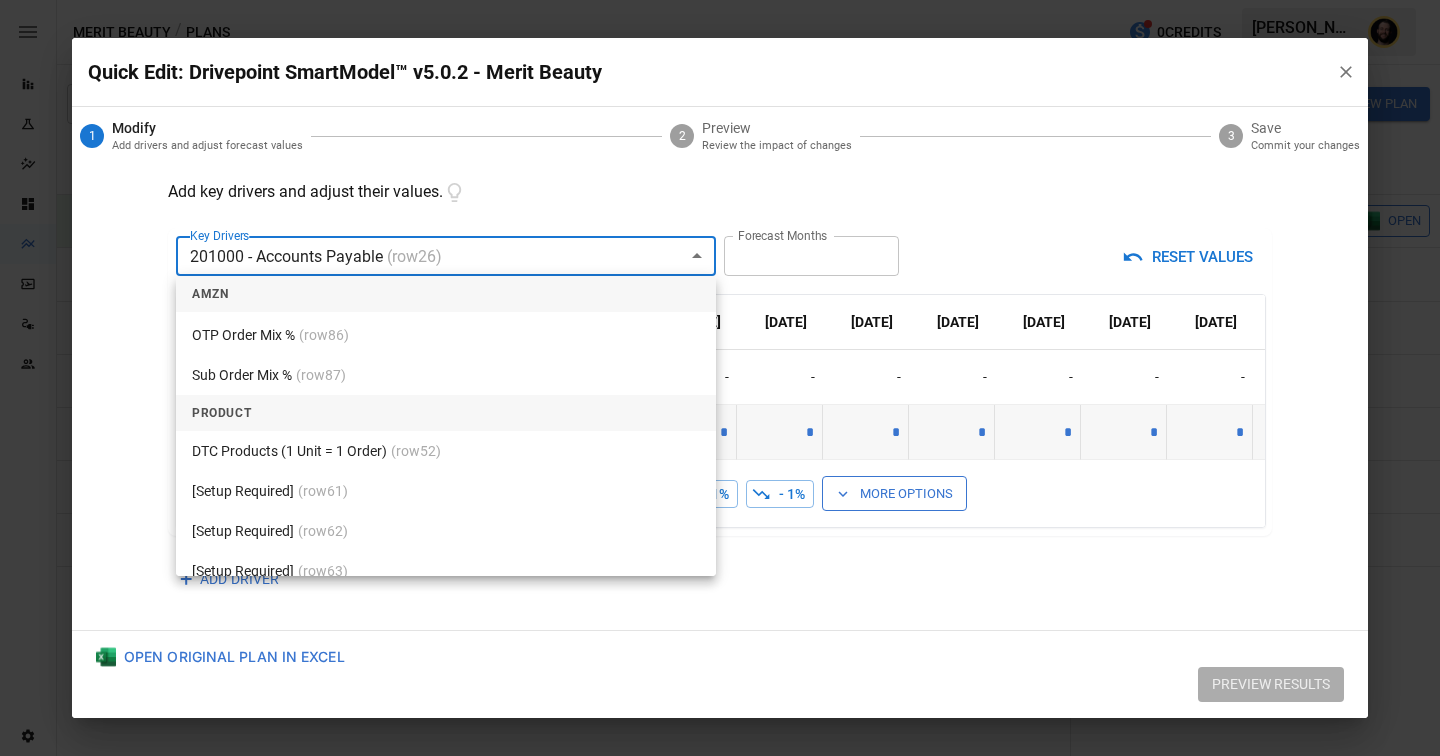 scroll, scrollTop: 2951, scrollLeft: 0, axis: vertical 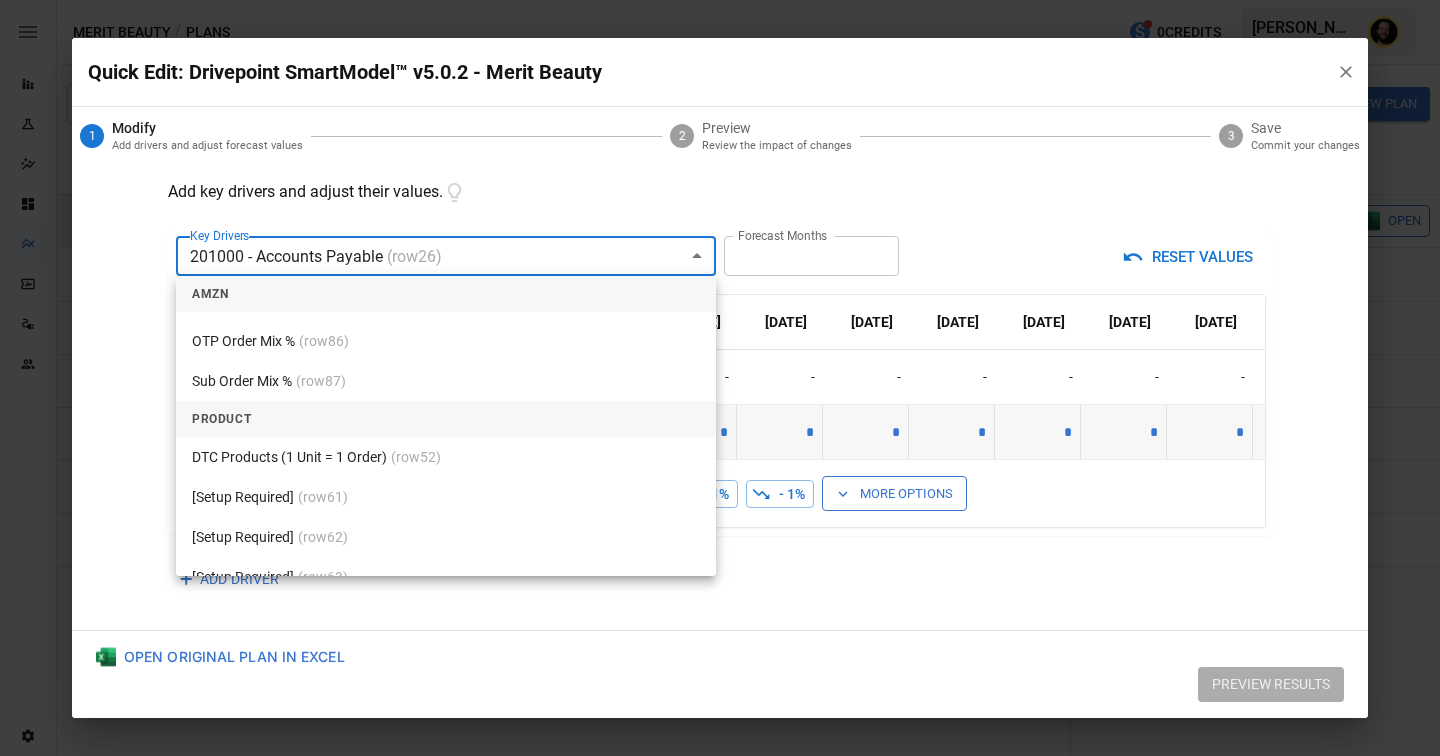 click at bounding box center (720, 378) 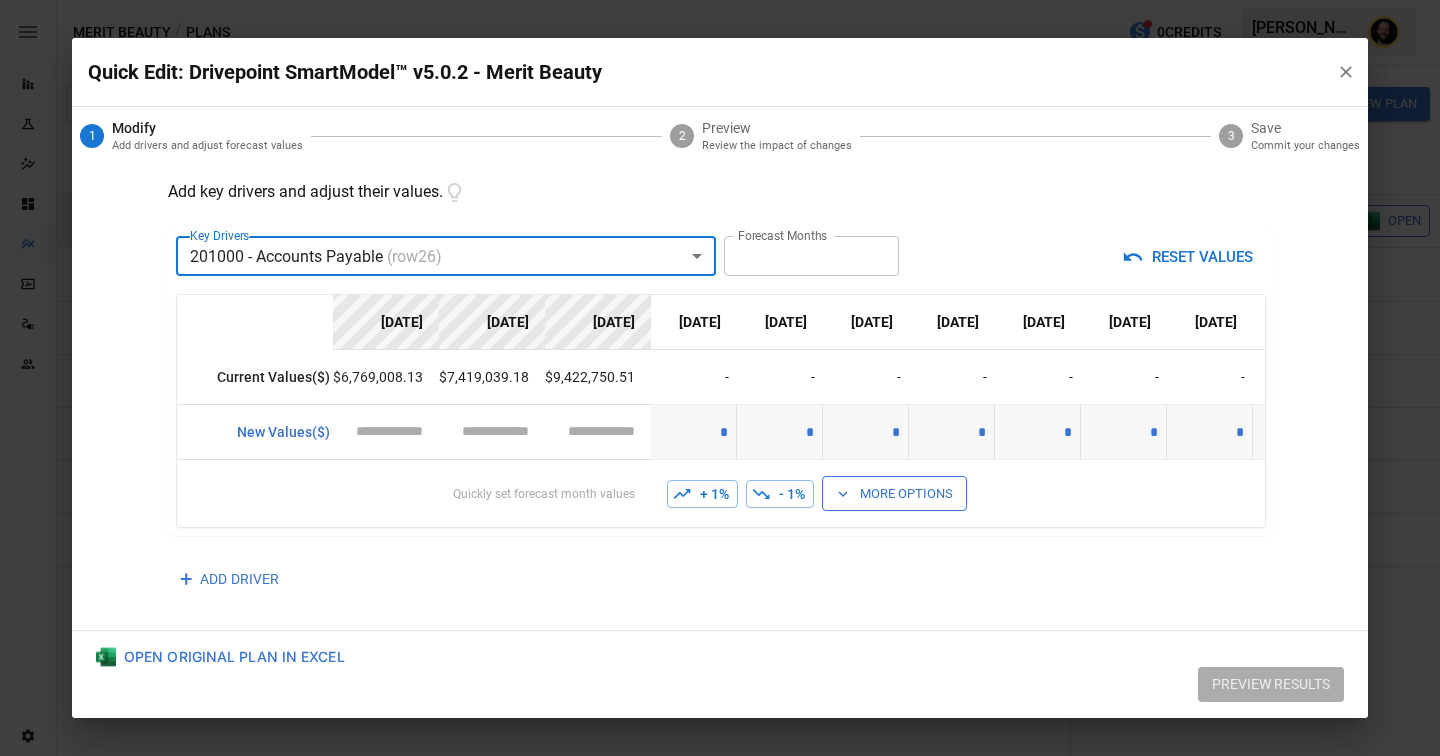 click on "Reports Experiments Dazzler Studio Dashboards Plans SmartModel ™ Data Sources Team Settings Merit Beauty / Plans 0  Credits [PERSON_NAME] Merit Beauty Plans ​ ​ [DATE] – [DATE]   Visualize   Columns   Add Folder   New Plan Name 2 Description Status Forecast start Gross Margin EoP Cash EBITDA Margin Net Income Margin Gross Sales Gross Sales: DTC Online Gross Sales: Marketplace Gross Sales: Wholesale Gross Sales: Retail Returns Returns: DTC Online Returns: Marketplace Returns: Wholesale Returns: Retail Shipping Income Shipping Income: DTC Online Shipping Income: Marketplace Shipping Income: Wholesale Shipping Income: Retail Taxes Collected Taxes Collected: DTC Online Taxes Collected: Marketplace Taxes Collected: Wholesale Taxes Collected: Retail Net Revenue Net Revenue: DTC Online Net Revenue: Marketplace Net Revenue: Wholesale Net Revenue: Retail Cost of Goods Sold Cost of Goods Sold: DTC Online Cost of Goods Sold: Marketplace Cost of Goods Sold: Wholesale Cost of Goods Sold: Retail EBITDA ⚡" at bounding box center (720, 0) 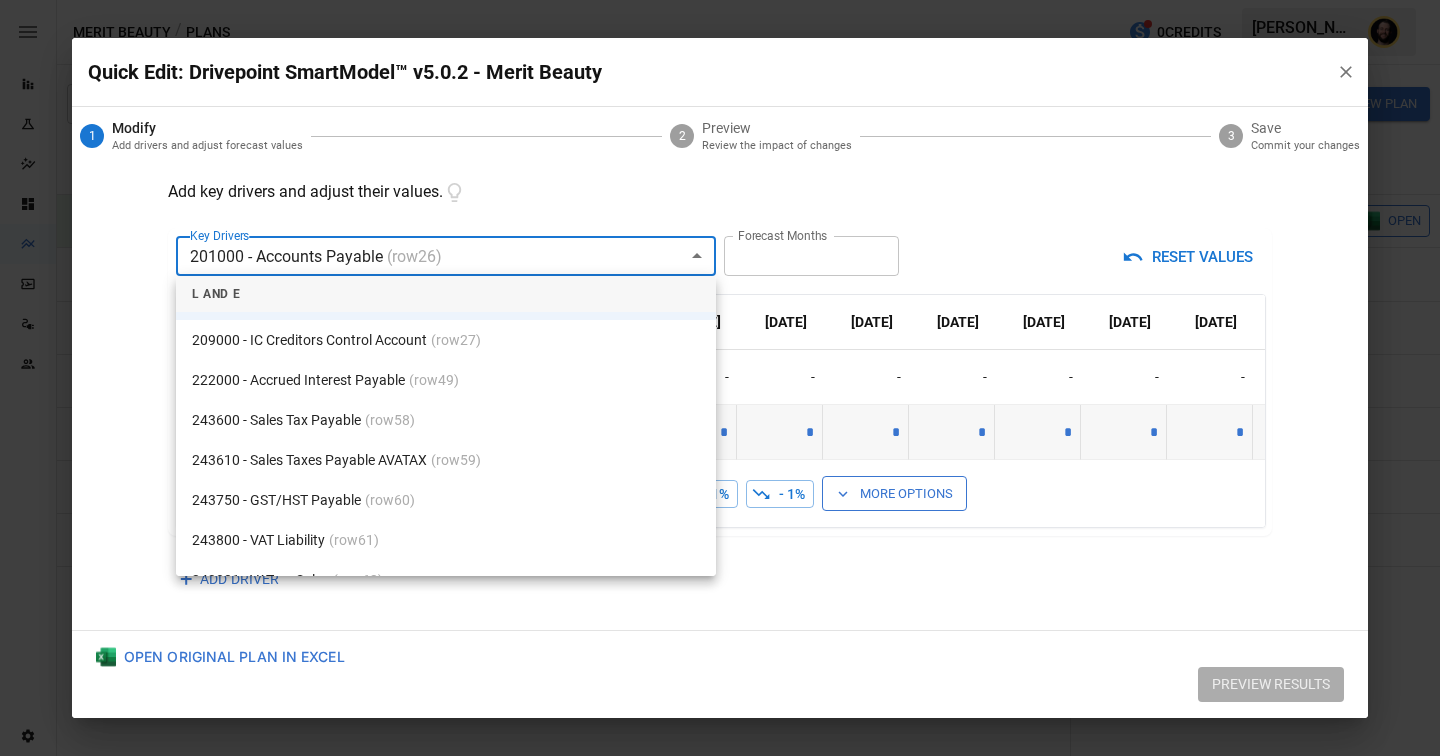 scroll, scrollTop: 100, scrollLeft: 0, axis: vertical 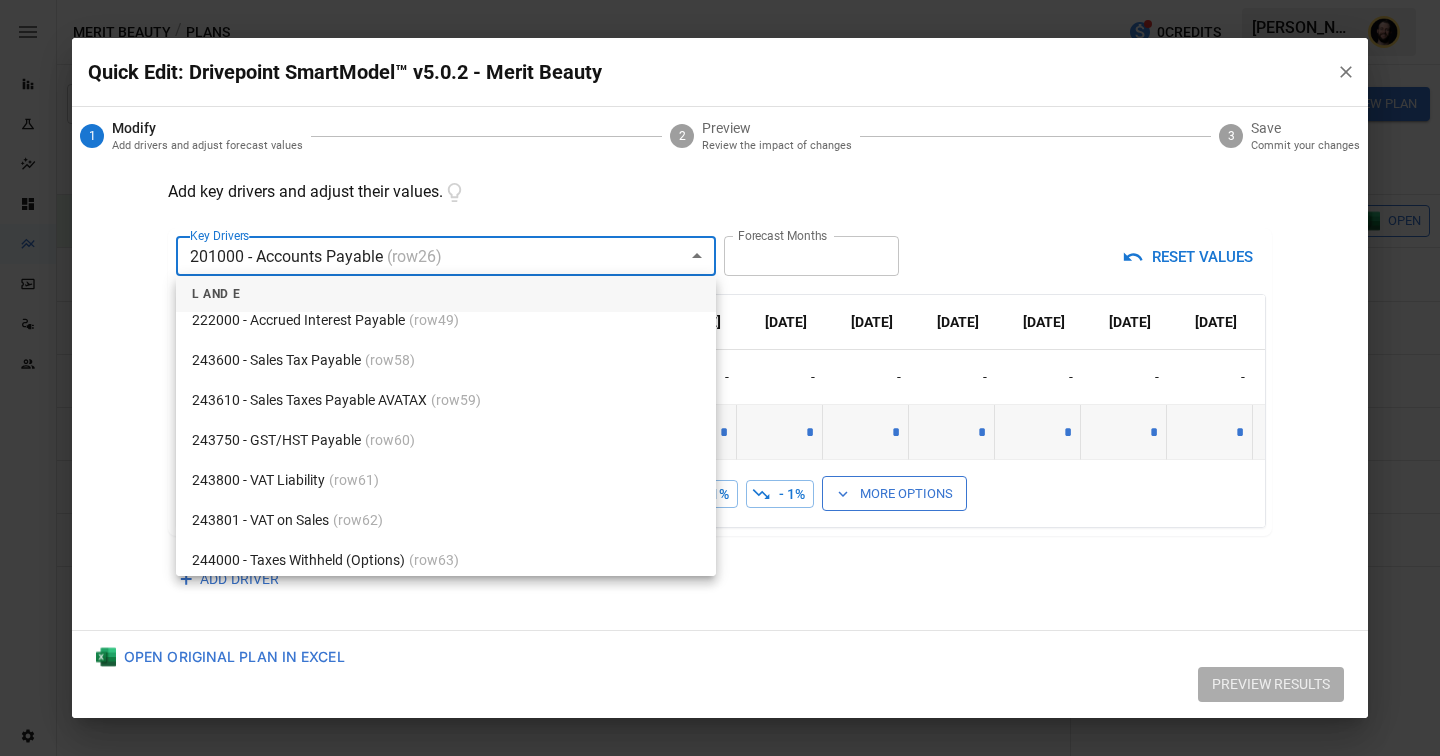click on "(row  61 )" at bounding box center [354, 480] 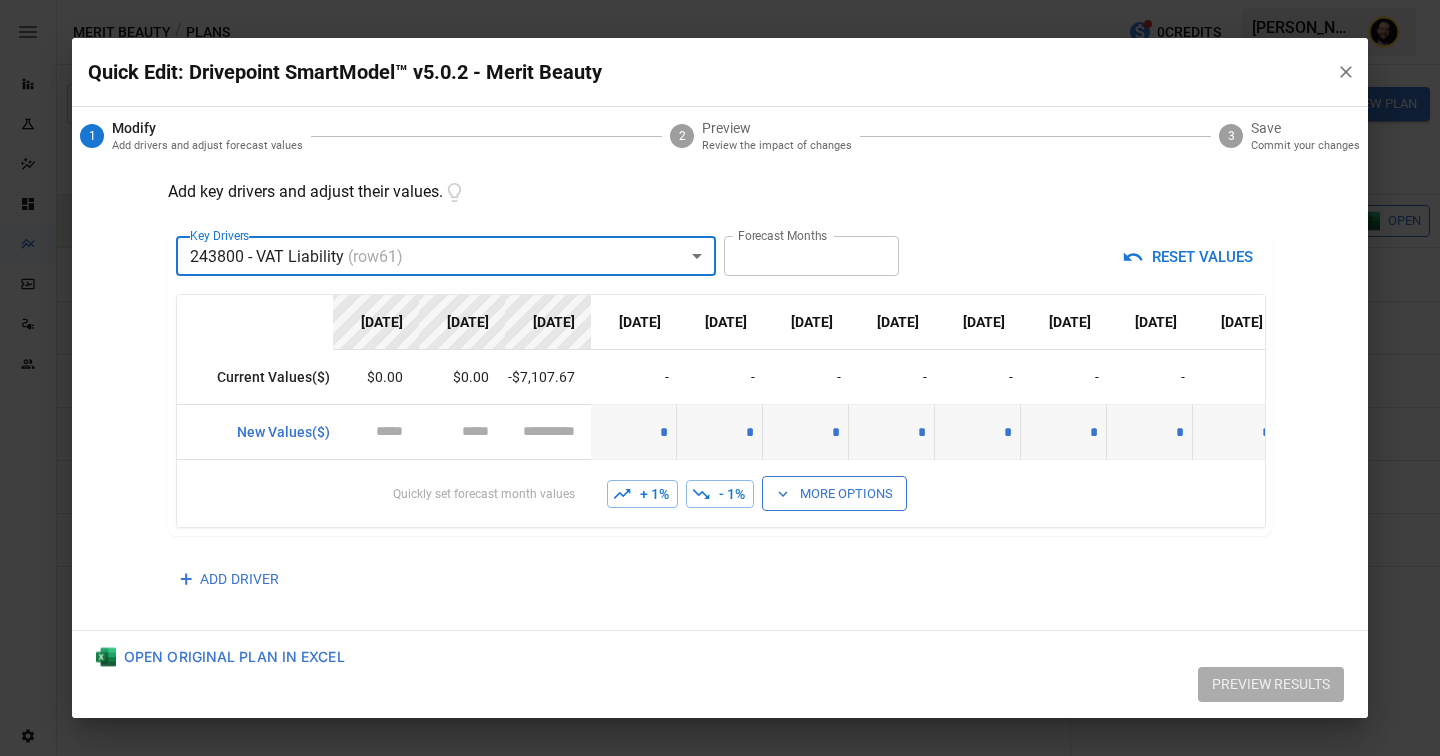 click on "Add key drivers and adjust their values." at bounding box center [720, 192] 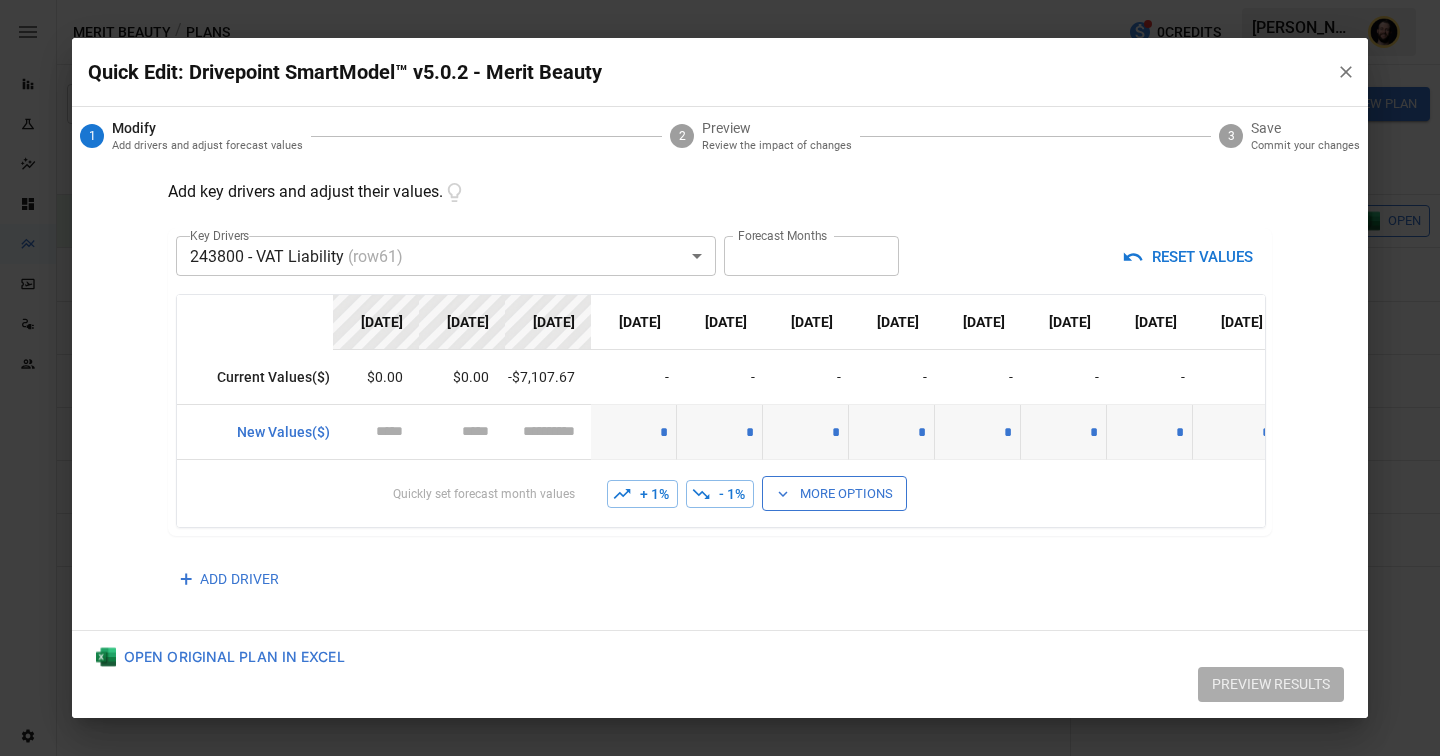 click on "**********" at bounding box center [720, 397] 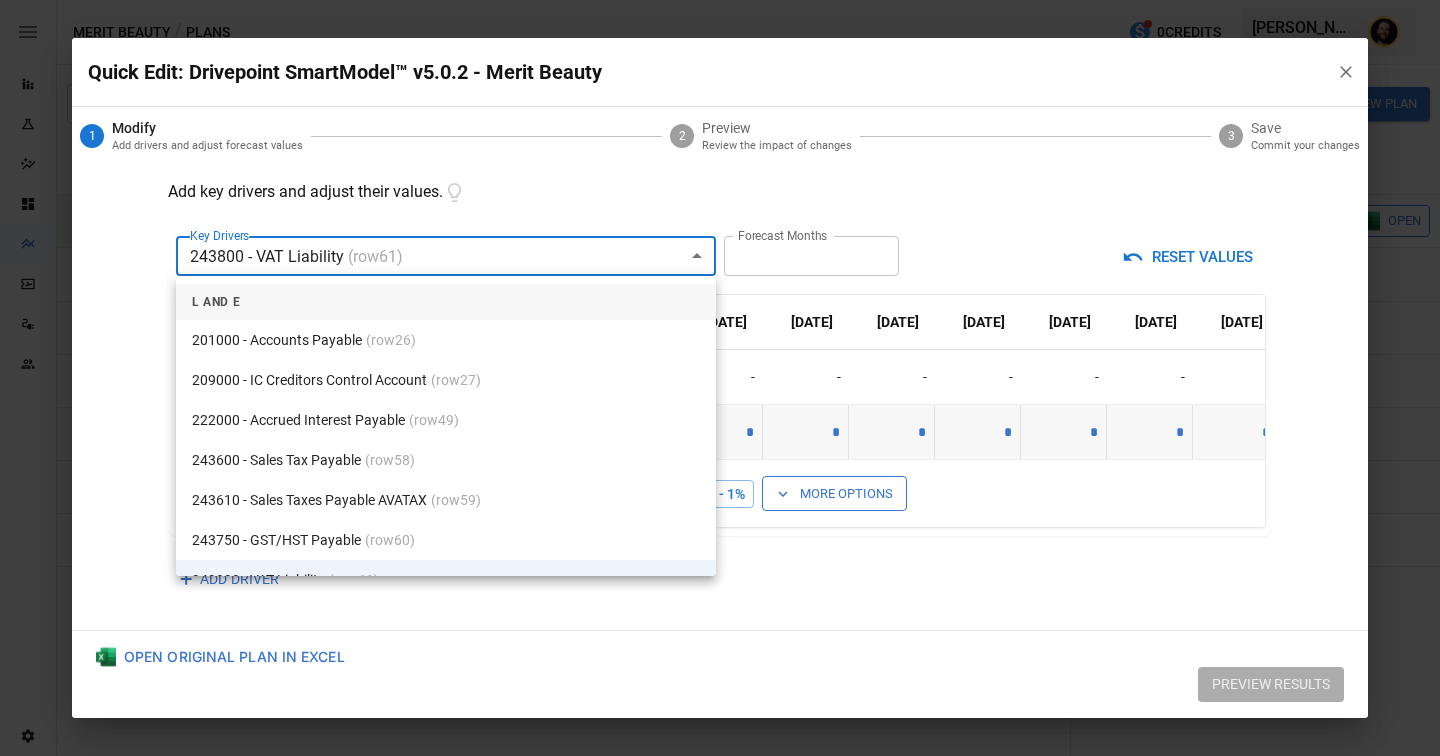 click on "Reports Experiments Dazzler Studio Dashboards Plans SmartModel ™ Data Sources Team Settings Merit Beauty / Plans 0  Credits [PERSON_NAME] Merit Beauty Plans ​ ​ [DATE] – [DATE]   Visualize   Columns   Add Folder   New Plan Name 2 Description Status Forecast start Gross Margin EoP Cash EBITDA Margin Net Income Margin Gross Sales Gross Sales: DTC Online Gross Sales: Marketplace Gross Sales: Wholesale Gross Sales: Retail Returns Returns: DTC Online Returns: Marketplace Returns: Wholesale Returns: Retail Shipping Income Shipping Income: DTC Online Shipping Income: Marketplace Shipping Income: Wholesale Shipping Income: Retail Taxes Collected Taxes Collected: DTC Online Taxes Collected: Marketplace Taxes Collected: Wholesale Taxes Collected: Retail Net Revenue Net Revenue: DTC Online Net Revenue: Marketplace Net Revenue: Wholesale Net Revenue: Retail Cost of Goods Sold Cost of Goods Sold: DTC Online Cost of Goods Sold: Marketplace Cost of Goods Sold: Wholesale Cost of Goods Sold: Retail EBITDA ⚡" at bounding box center (720, 0) 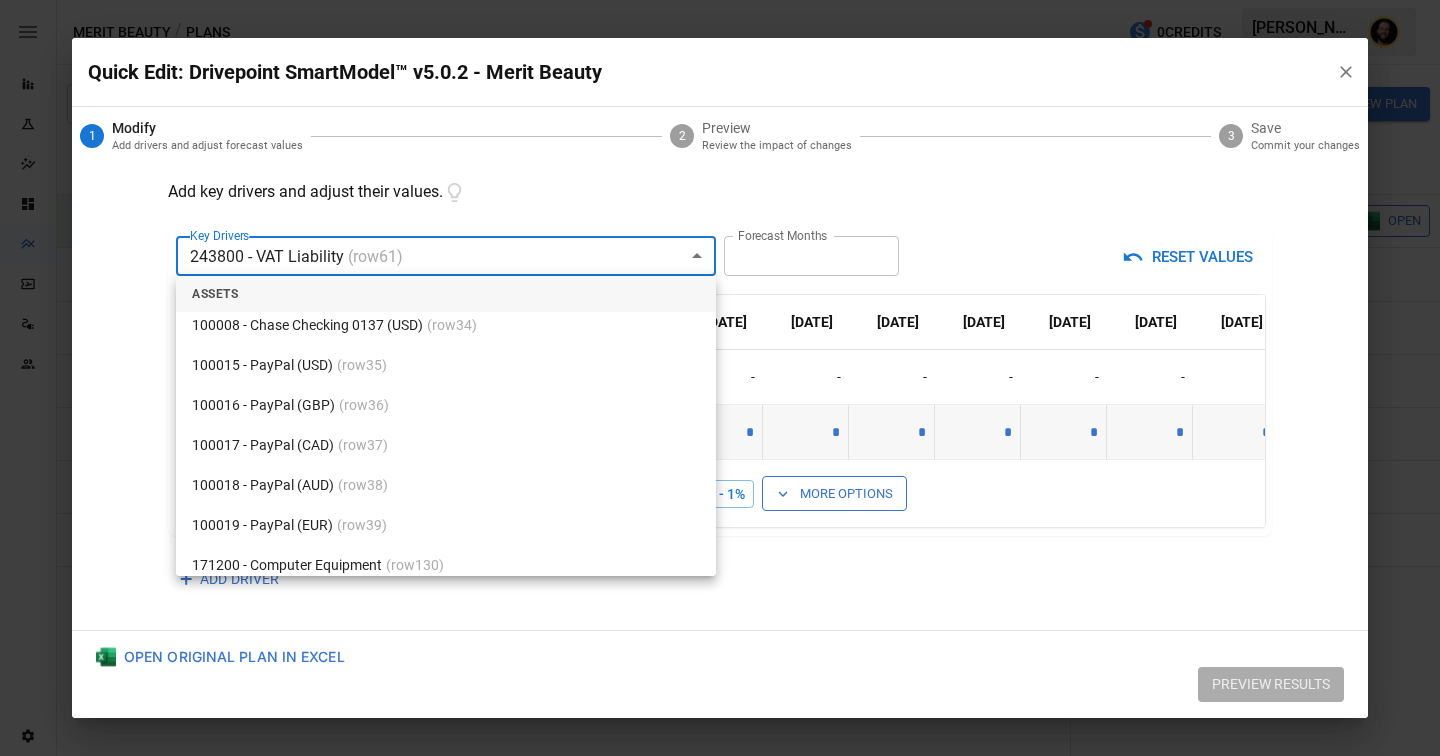 scroll, scrollTop: 2111, scrollLeft: 0, axis: vertical 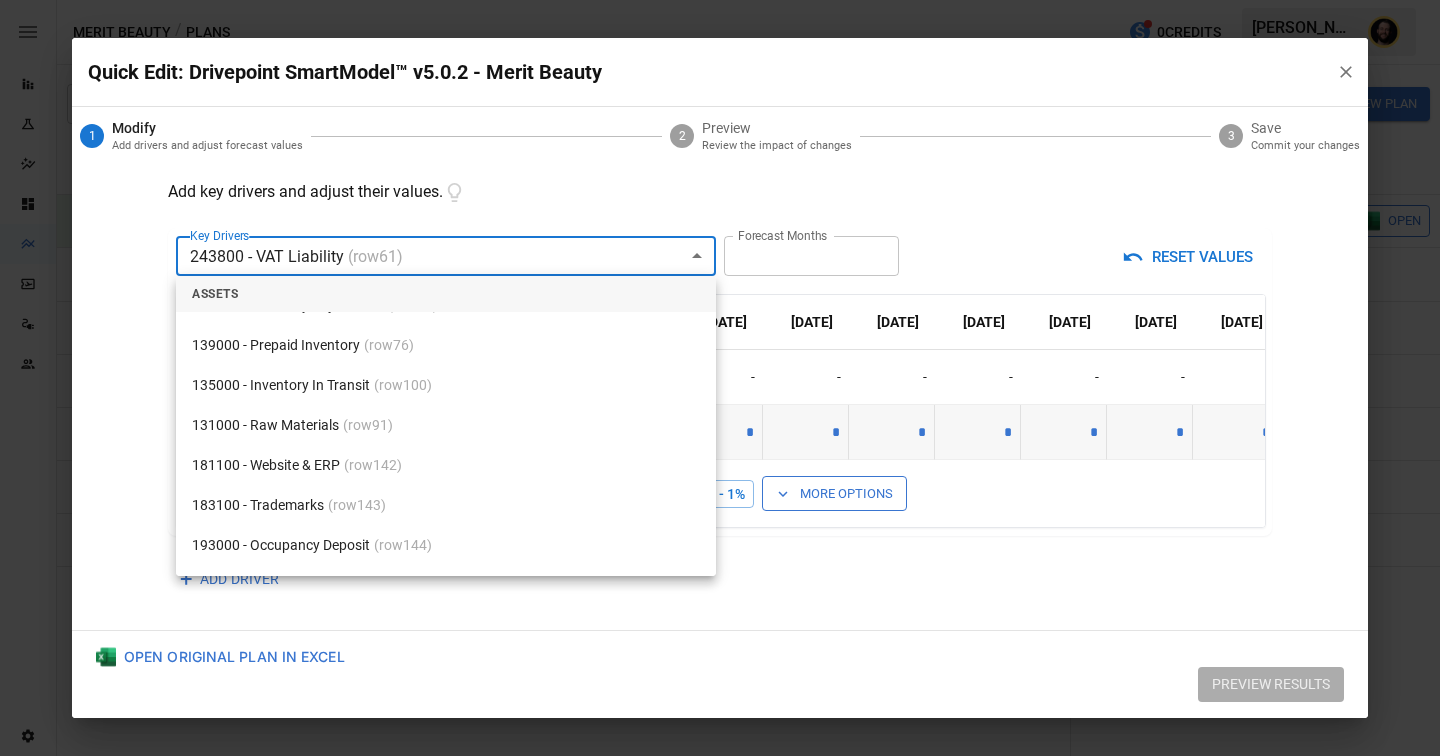 click on "131000 - Raw Materials (row  91 )" at bounding box center (446, 425) 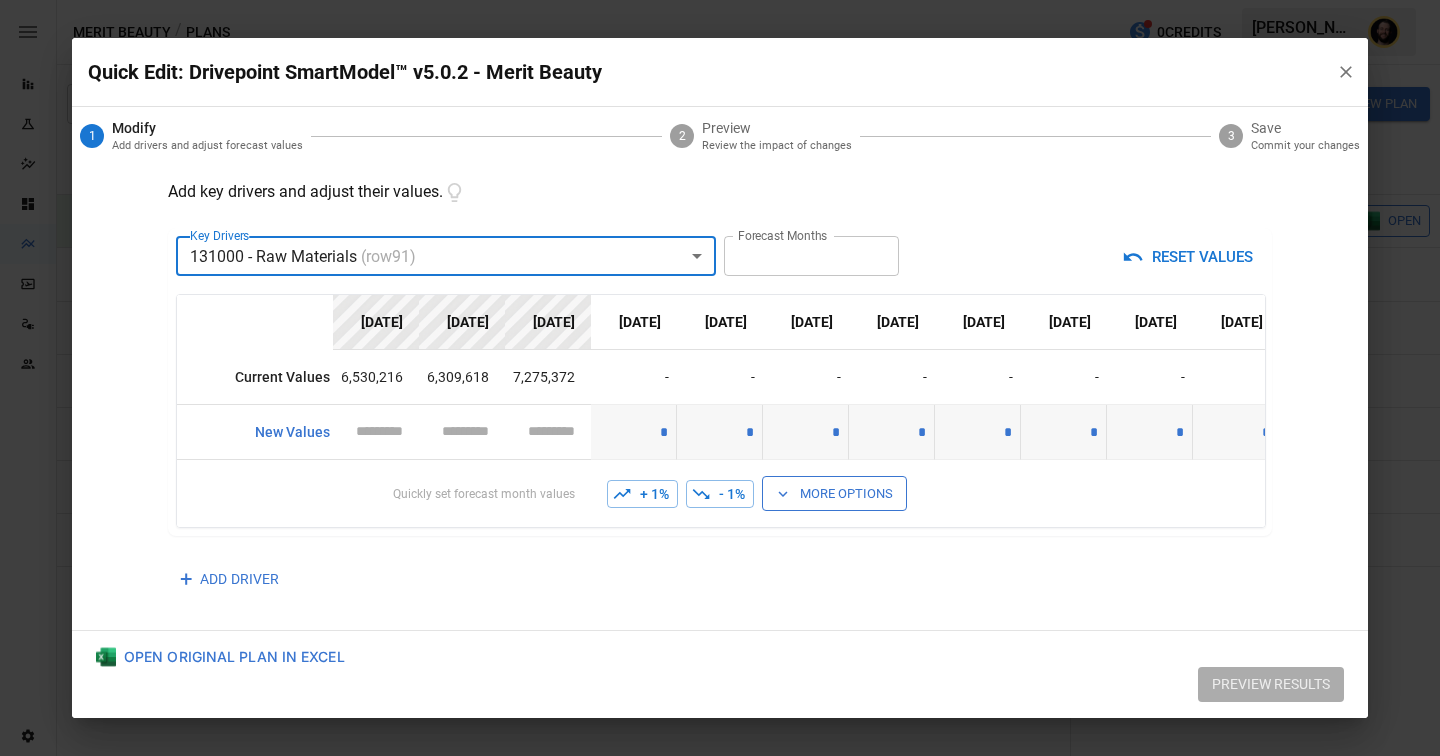 scroll, scrollTop: 41, scrollLeft: 0, axis: vertical 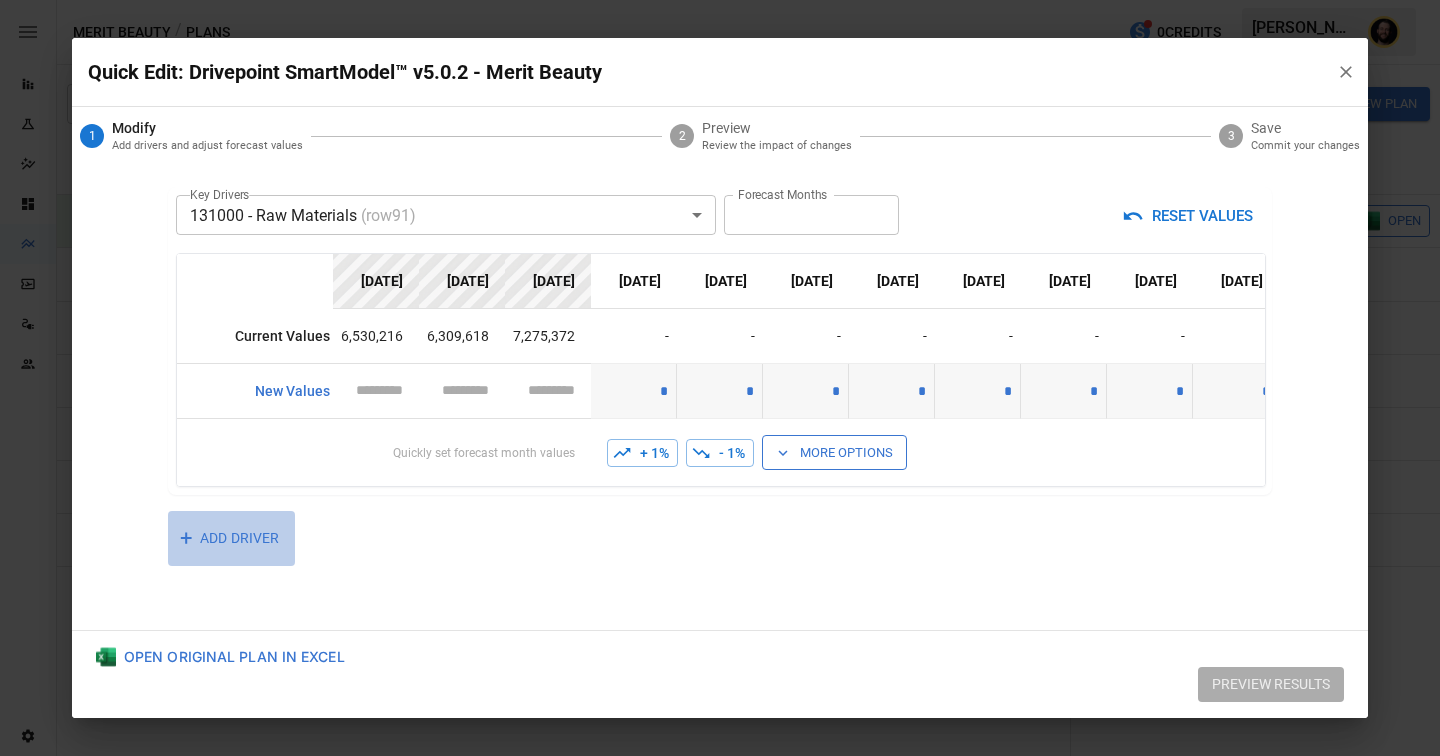 click on "+ ADD DRIVER" at bounding box center (231, 538) 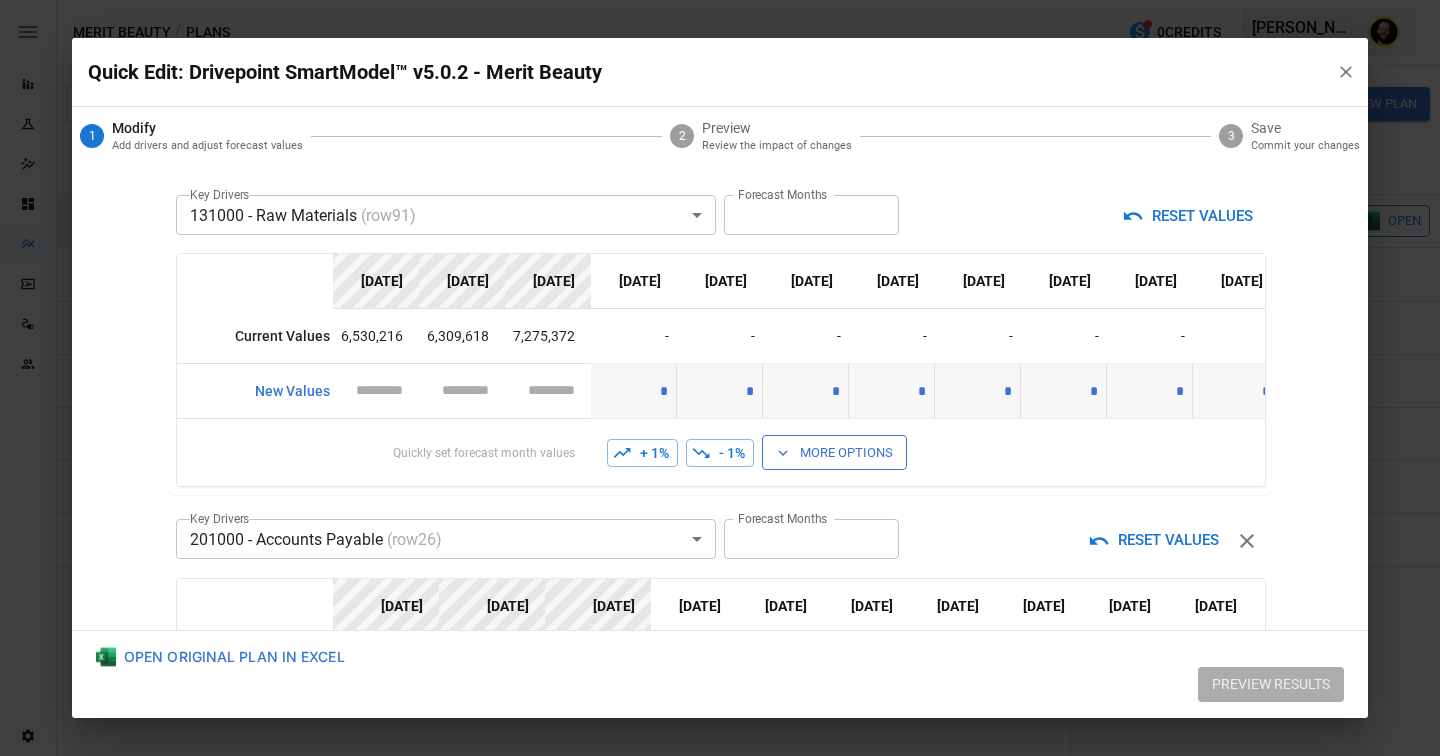 click on "Reports Experiments Dazzler Studio Dashboards Plans SmartModel ™ Data Sources Team Settings Merit Beauty / Plans 0  Credits [PERSON_NAME] Merit Beauty Plans ​ ​ [DATE] – [DATE]   Visualize   Columns   Add Folder   New Plan Name 2 Description Status Forecast start Gross Margin EoP Cash EBITDA Margin Net Income Margin Gross Sales Gross Sales: DTC Online Gross Sales: Marketplace Gross Sales: Wholesale Gross Sales: Retail Returns Returns: DTC Online Returns: Marketplace Returns: Wholesale Returns: Retail Shipping Income Shipping Income: DTC Online Shipping Income: Marketplace Shipping Income: Wholesale Shipping Income: Retail Taxes Collected Taxes Collected: DTC Online Taxes Collected: Marketplace Taxes Collected: Wholesale Taxes Collected: Retail Net Revenue Net Revenue: DTC Online Net Revenue: Marketplace Net Revenue: Wholesale Net Revenue: Retail Cost of Goods Sold Cost of Goods Sold: DTC Online Cost of Goods Sold: Marketplace Cost of Goods Sold: Wholesale Cost of Goods Sold: Retail EBITDA ⚡" at bounding box center (720, 0) 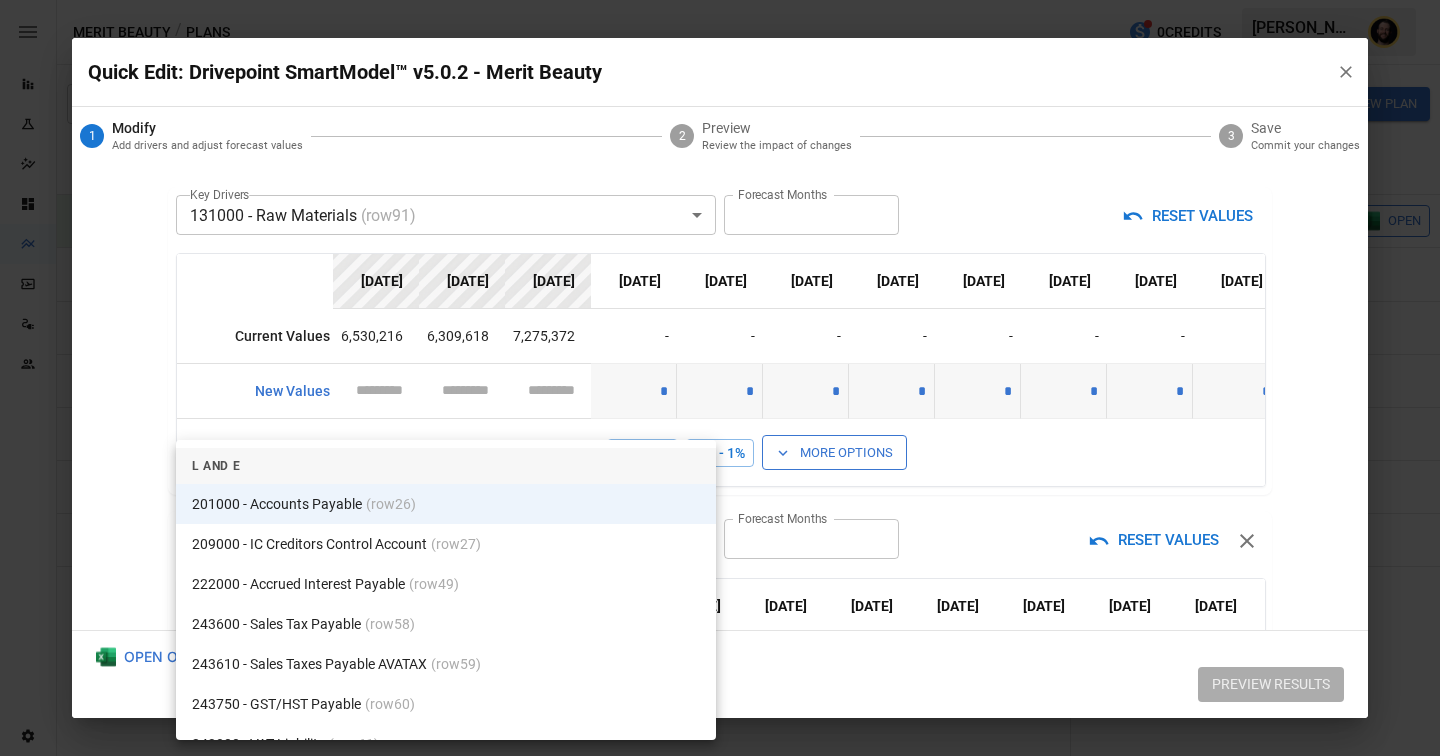 click at bounding box center [720, 378] 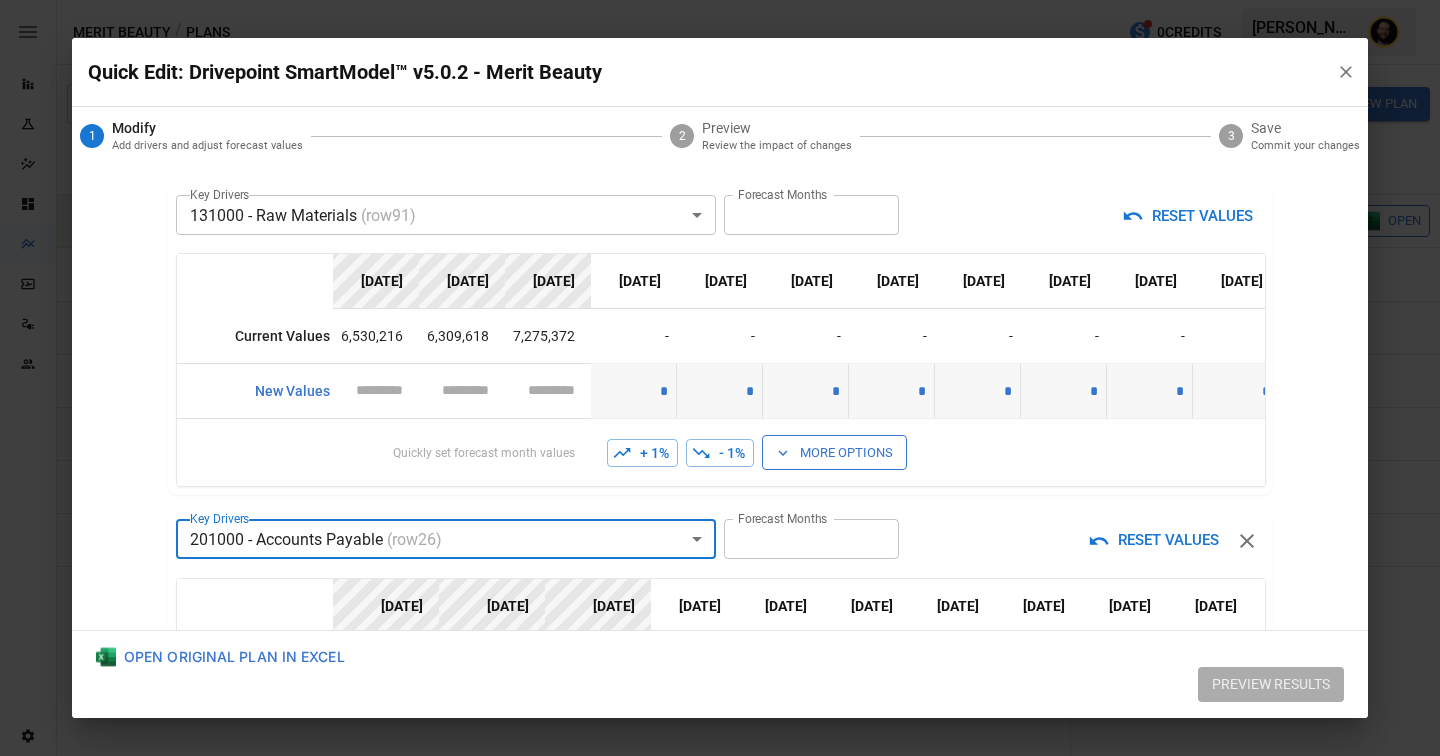 type on "**" 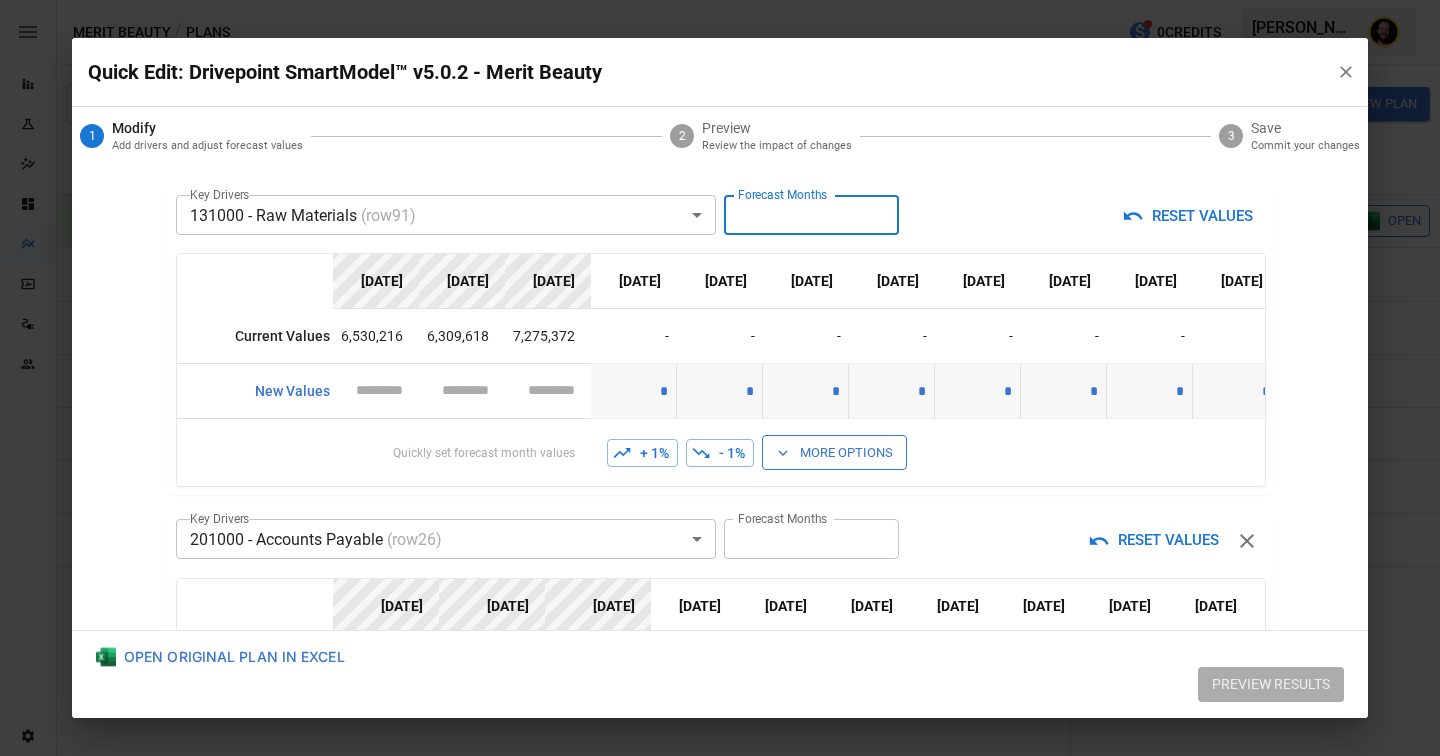 click on "**" at bounding box center (811, 215) 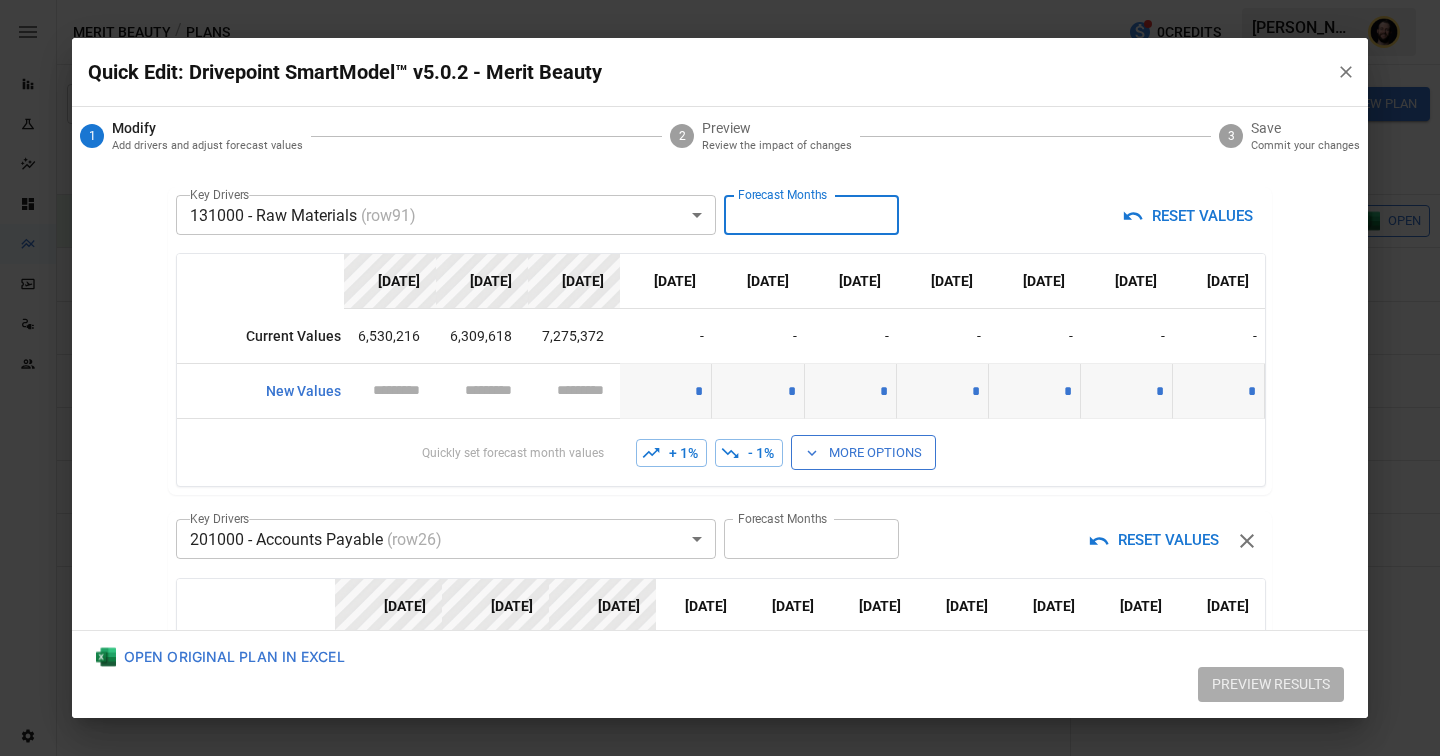 type on "*" 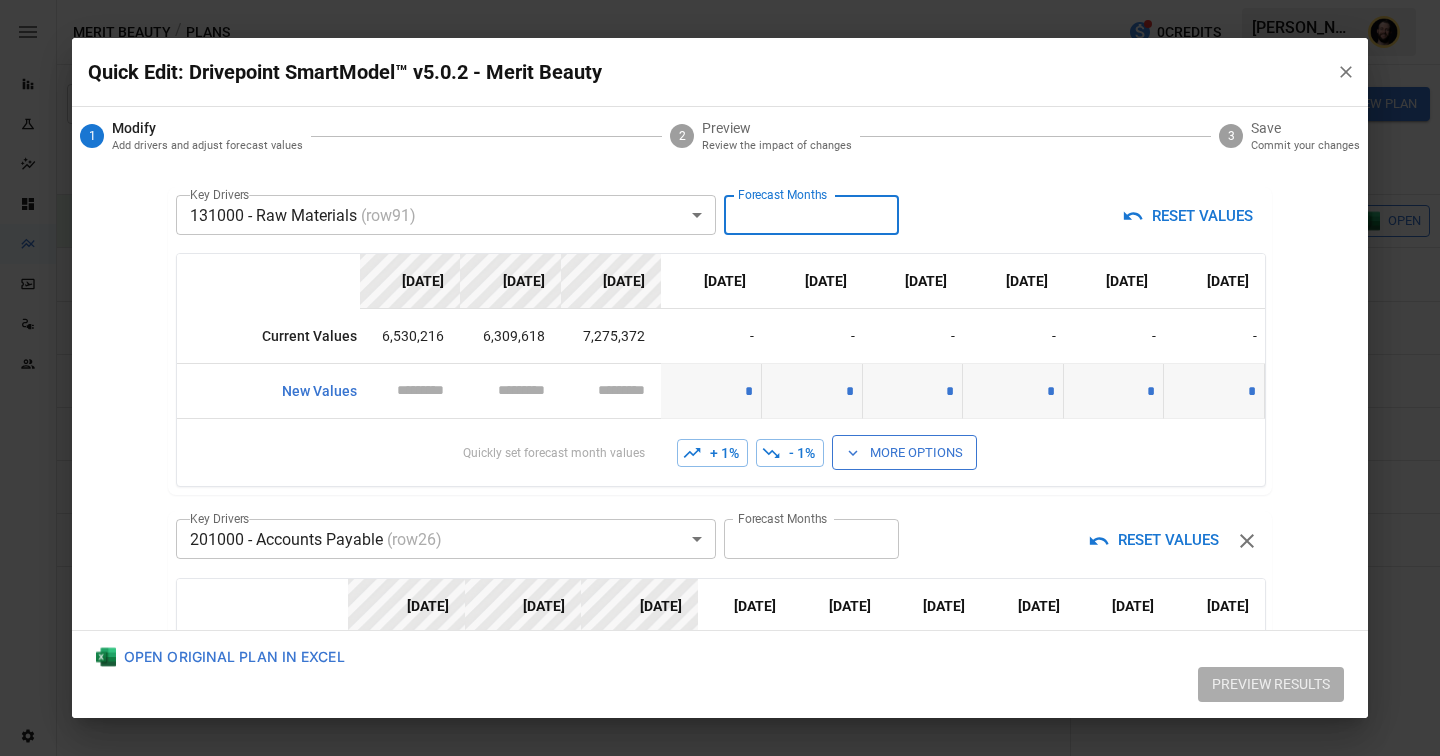 type on "*" 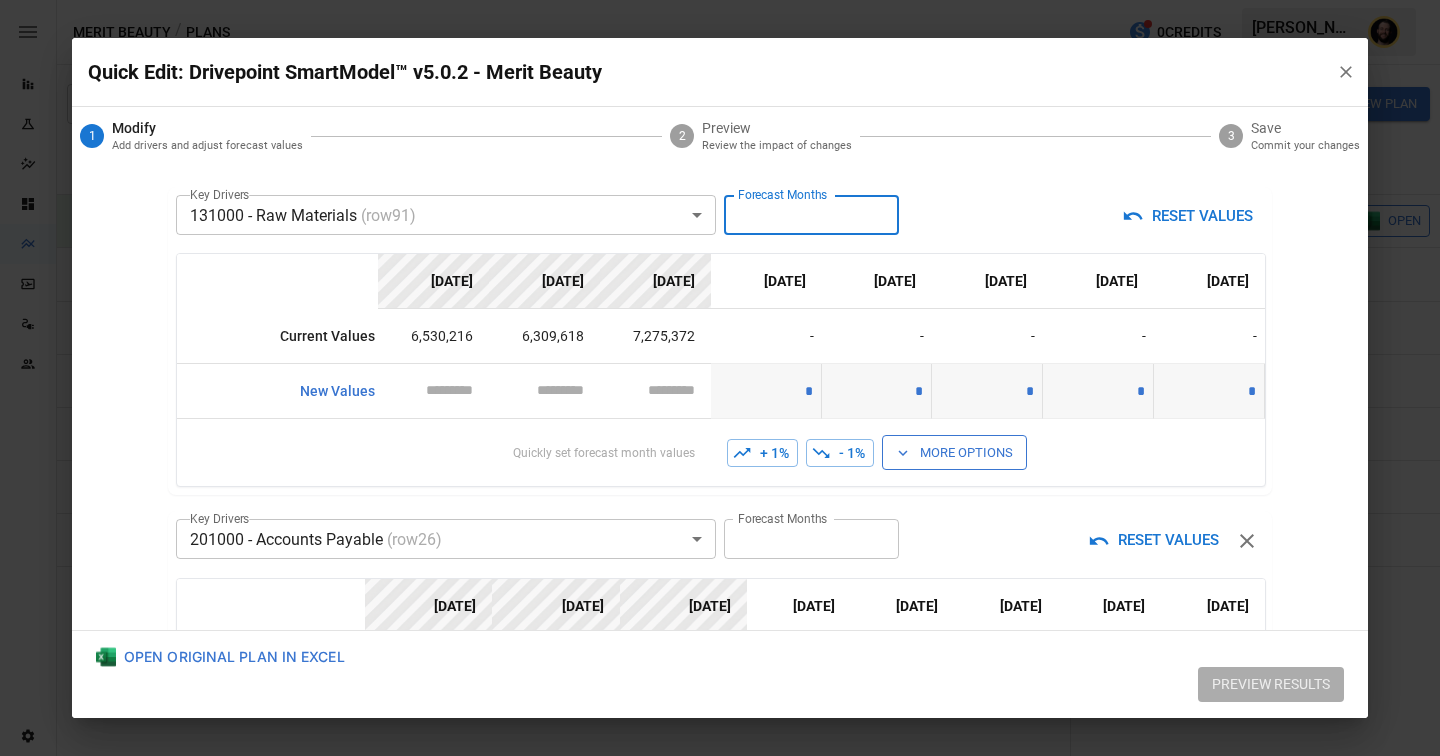 click on "Reports Experiments Dazzler Studio Dashboards Plans SmartModel ™ Data Sources Team Settings Merit Beauty / Plans 0  Credits [PERSON_NAME] Merit Beauty Plans ​ ​ [DATE] – [DATE]   Visualize   Columns   Add Folder   New Plan Name 2 Description Status Forecast start Gross Margin EoP Cash EBITDA Margin Net Income Margin Gross Sales Gross Sales: DTC Online Gross Sales: Marketplace Gross Sales: Wholesale Gross Sales: Retail Returns Returns: DTC Online Returns: Marketplace Returns: Wholesale Returns: Retail Shipping Income Shipping Income: DTC Online Shipping Income: Marketplace Shipping Income: Wholesale Shipping Income: Retail Taxes Collected Taxes Collected: DTC Online Taxes Collected: Marketplace Taxes Collected: Wholesale Taxes Collected: Retail Net Revenue Net Revenue: DTC Online Net Revenue: Marketplace Net Revenue: Wholesale Net Revenue: Retail Cost of Goods Sold Cost of Goods Sold: DTC Online Cost of Goods Sold: Marketplace Cost of Goods Sold: Wholesale Cost of Goods Sold: Retail EBITDA ⚡" at bounding box center [720, 0] 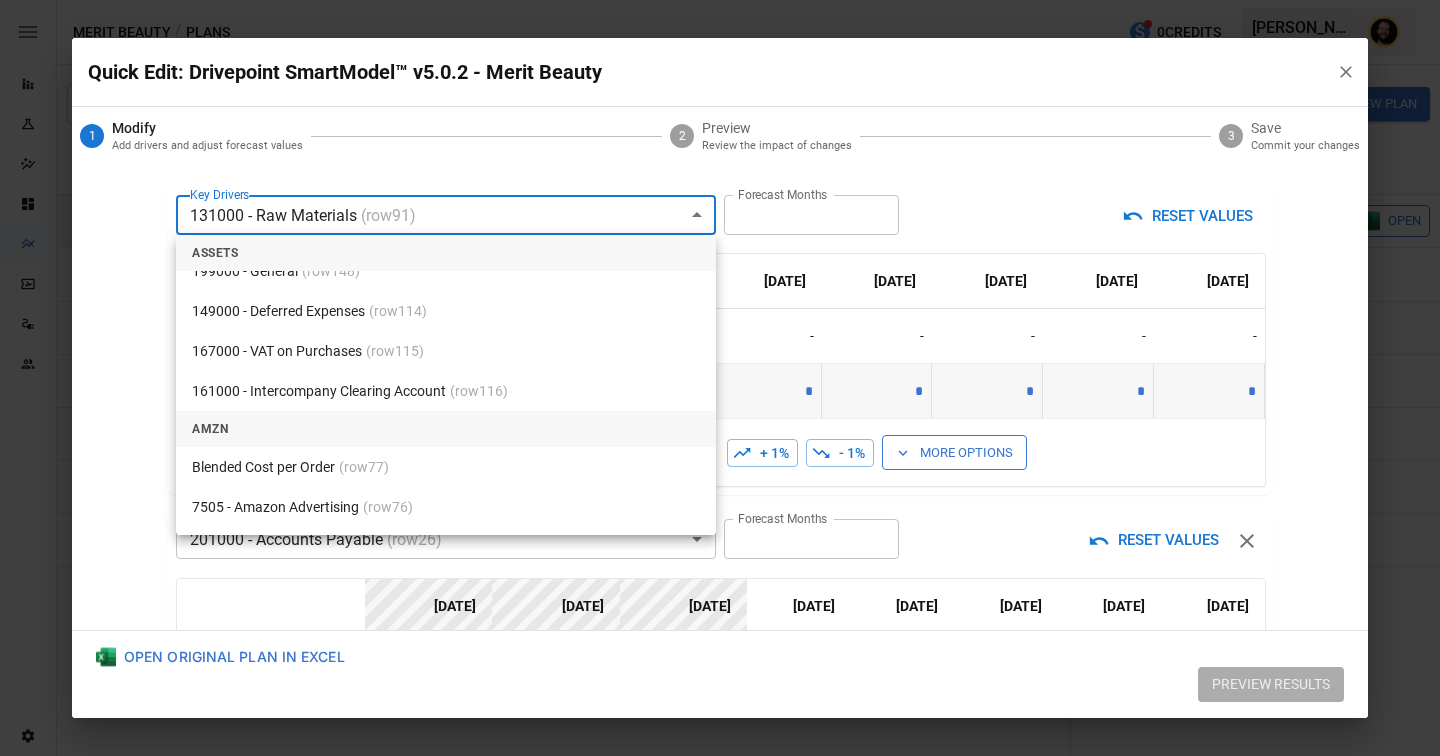 scroll, scrollTop: 2539, scrollLeft: 0, axis: vertical 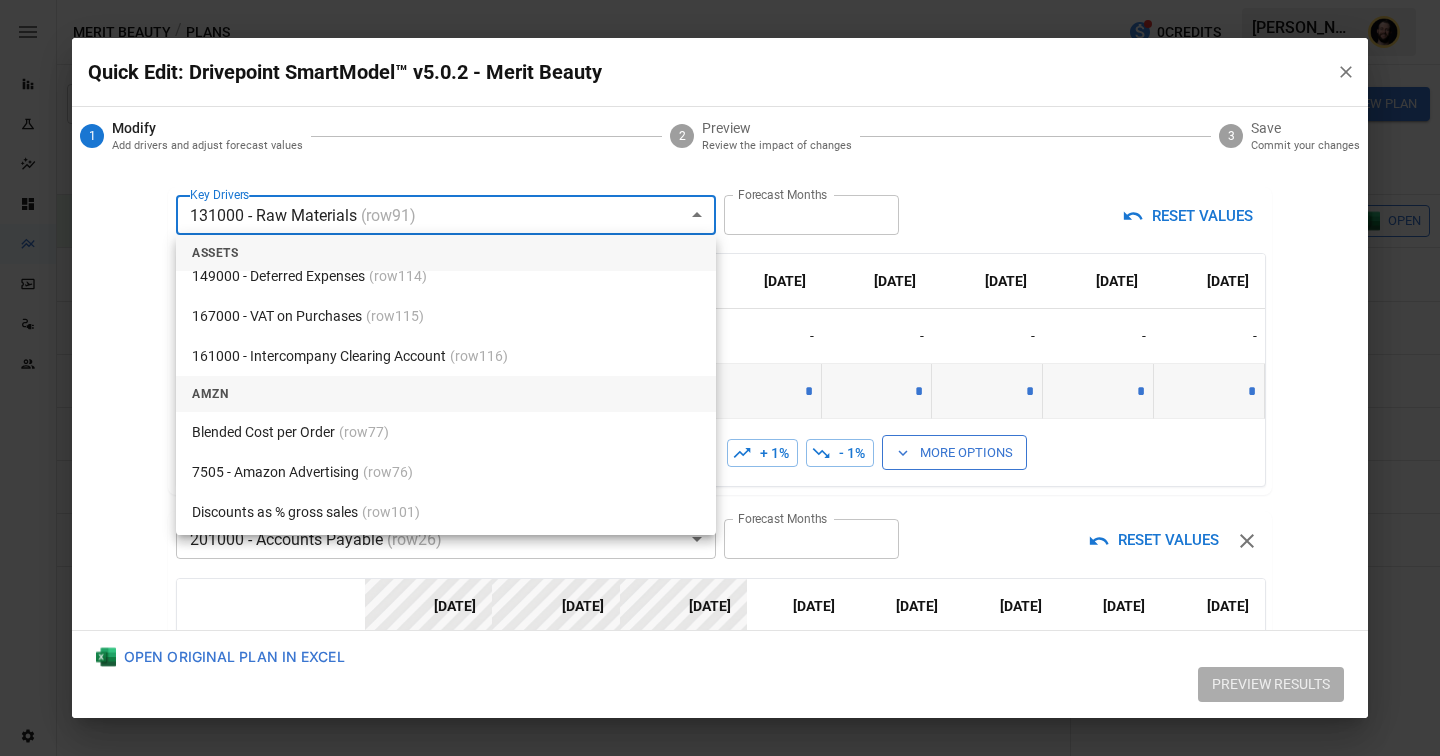 click at bounding box center (720, 378) 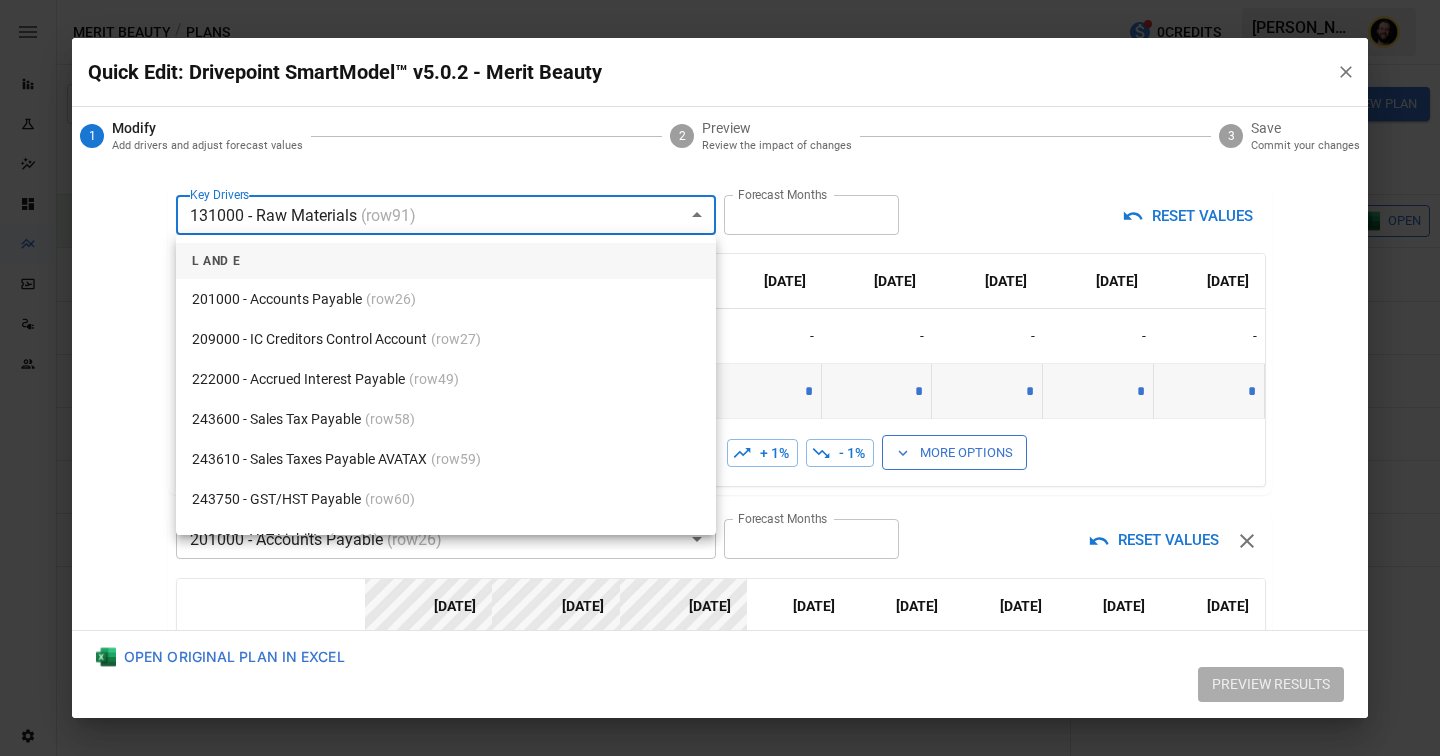 click on "Reports Experiments Dazzler Studio Dashboards Plans SmartModel ™ Data Sources Team Settings Merit Beauty / Plans 0  Credits [PERSON_NAME] Merit Beauty Plans ​ ​ [DATE] – [DATE]   Visualize   Columns   Add Folder   New Plan Name 2 Description Status Forecast start Gross Margin EoP Cash EBITDA Margin Net Income Margin Gross Sales Gross Sales: DTC Online Gross Sales: Marketplace Gross Sales: Wholesale Gross Sales: Retail Returns Returns: DTC Online Returns: Marketplace Returns: Wholesale Returns: Retail Shipping Income Shipping Income: DTC Online Shipping Income: Marketplace Shipping Income: Wholesale Shipping Income: Retail Taxes Collected Taxes Collected: DTC Online Taxes Collected: Marketplace Taxes Collected: Wholesale Taxes Collected: Retail Net Revenue Net Revenue: DTC Online Net Revenue: Marketplace Net Revenue: Wholesale Net Revenue: Retail Cost of Goods Sold Cost of Goods Sold: DTC Online Cost of Goods Sold: Marketplace Cost of Goods Sold: Wholesale Cost of Goods Sold: Retail EBITDA ⚡" at bounding box center [720, 0] 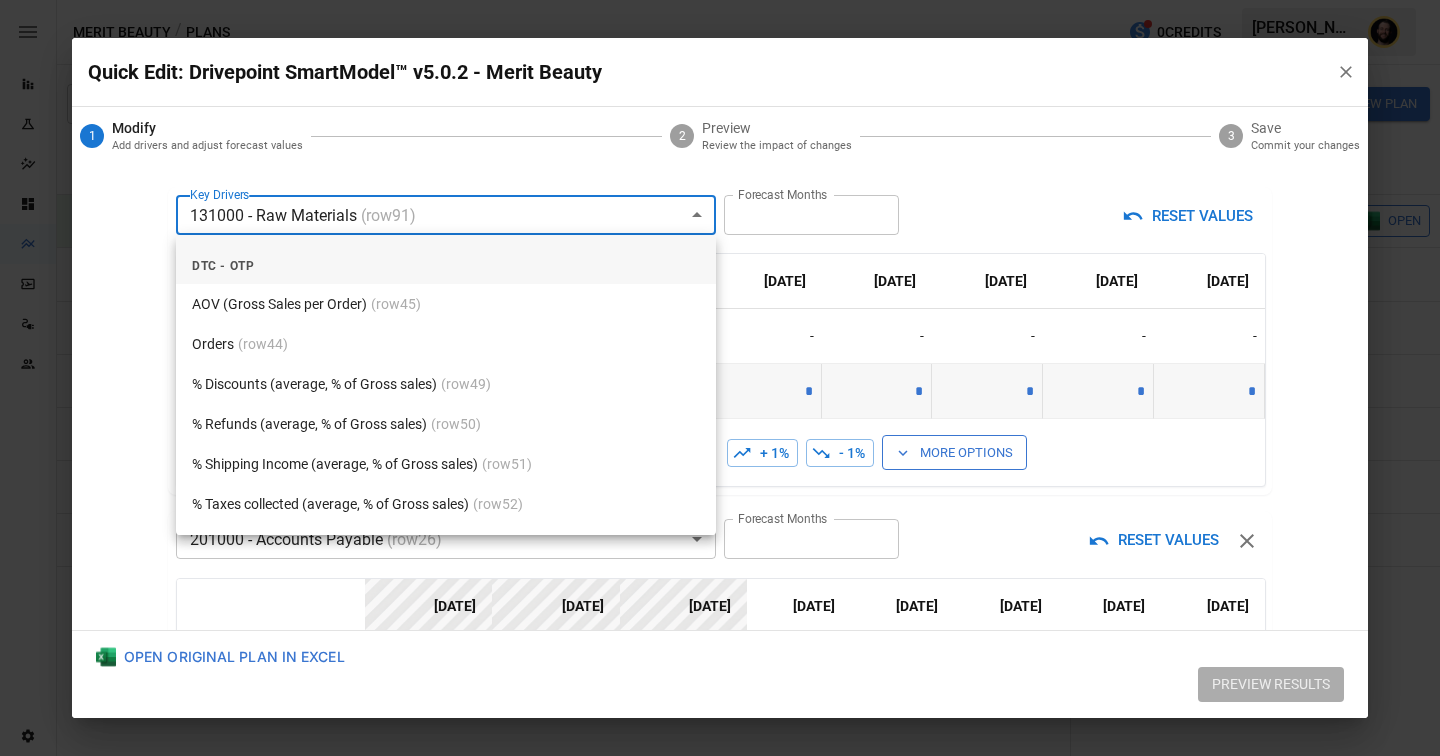 scroll, scrollTop: 11004, scrollLeft: 0, axis: vertical 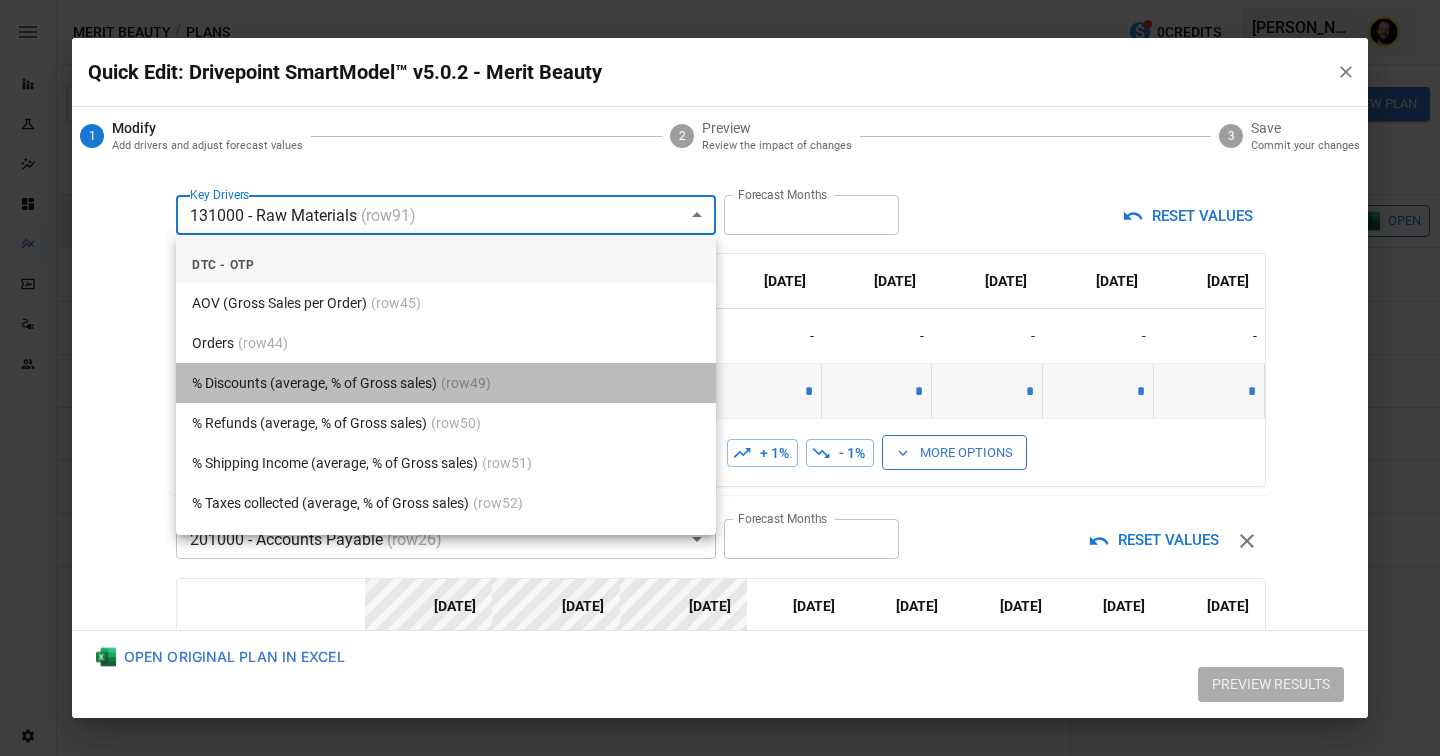 click on "% Discounts (average, % of Gross sales) (row  49 )" at bounding box center [446, 383] 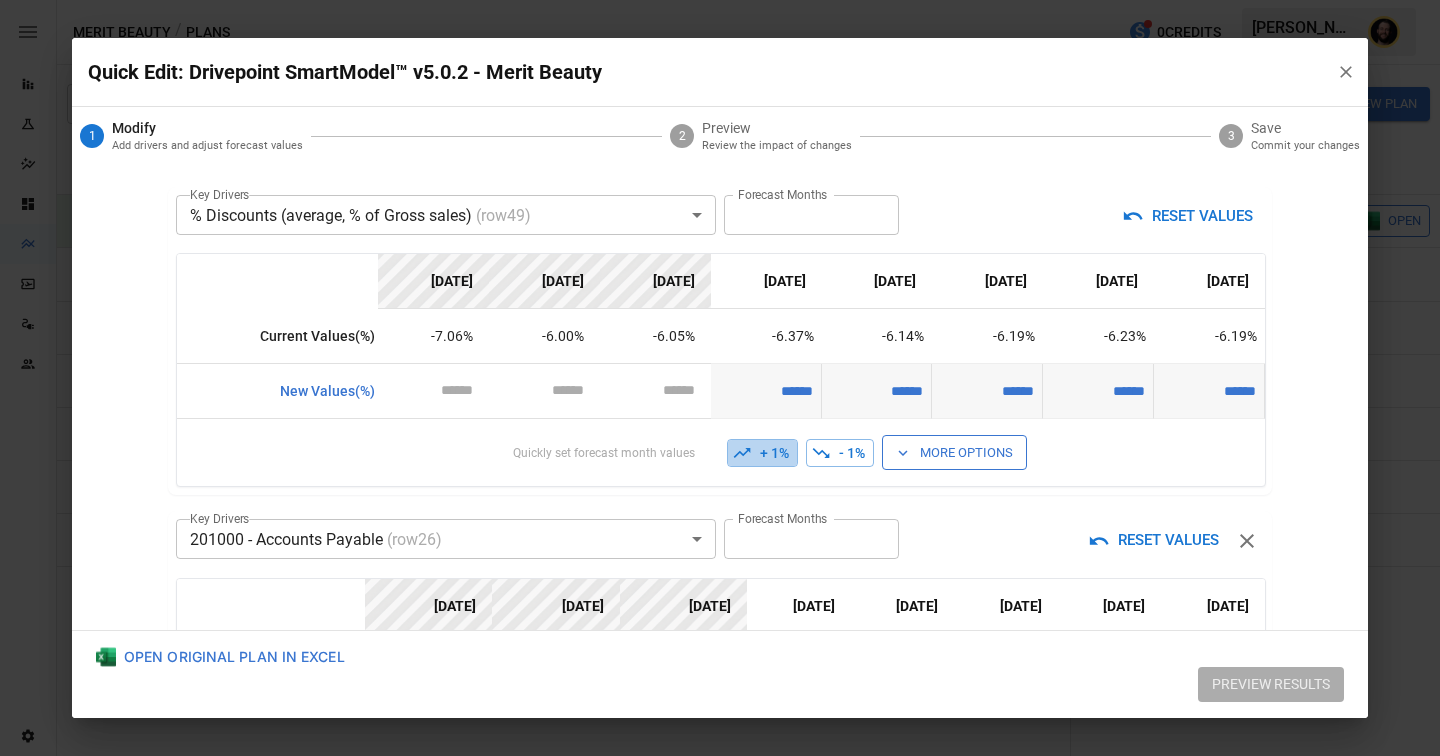 click on "+ 1%" at bounding box center [762, 453] 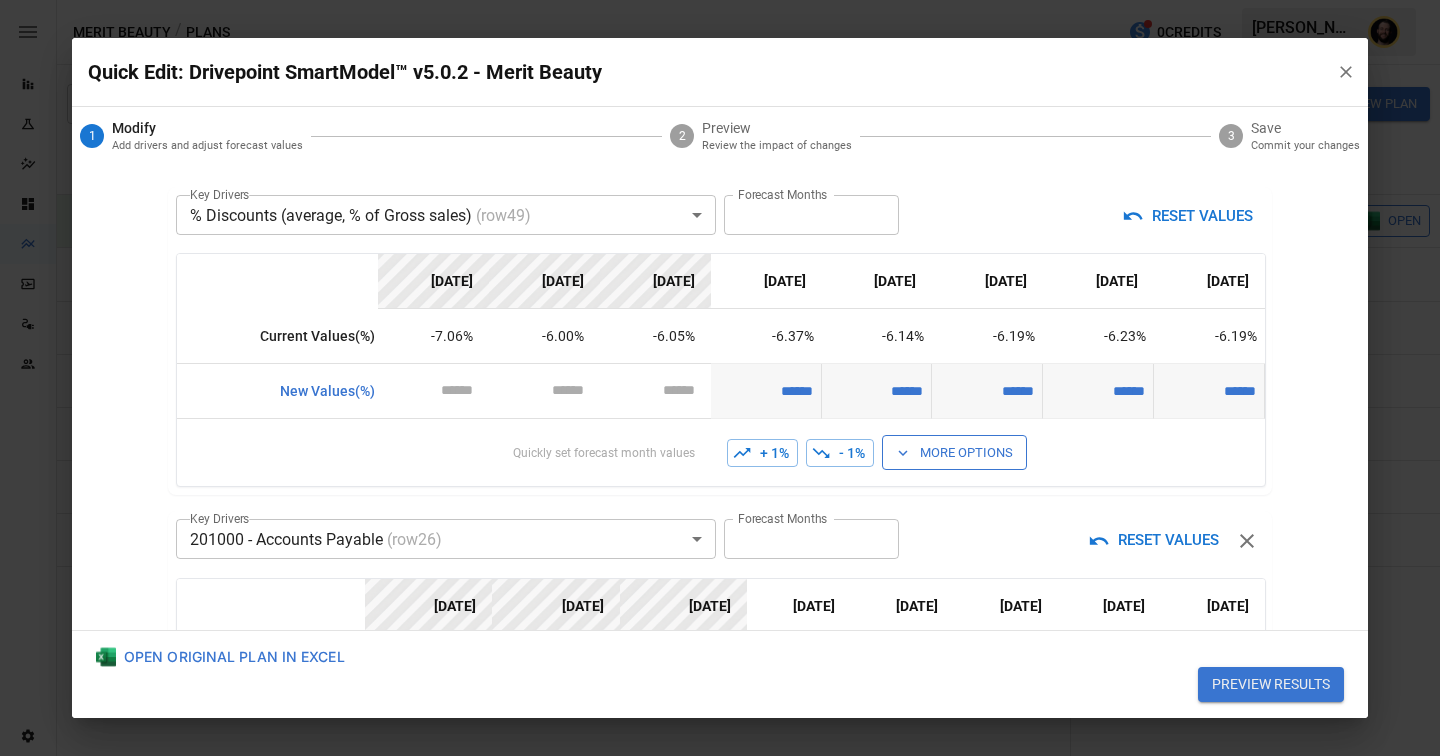 click on "+ 1%" at bounding box center (762, 453) 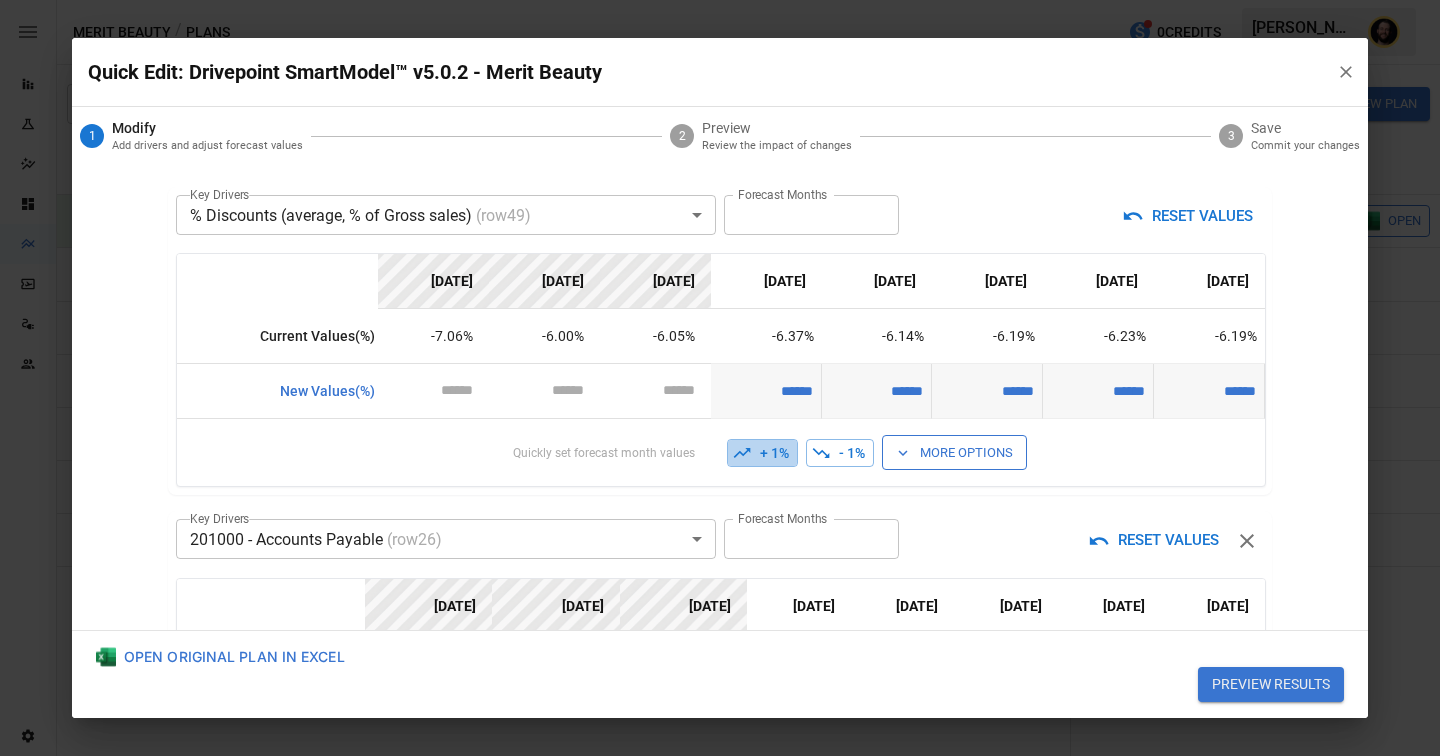 click on "+ 1%" at bounding box center [762, 453] 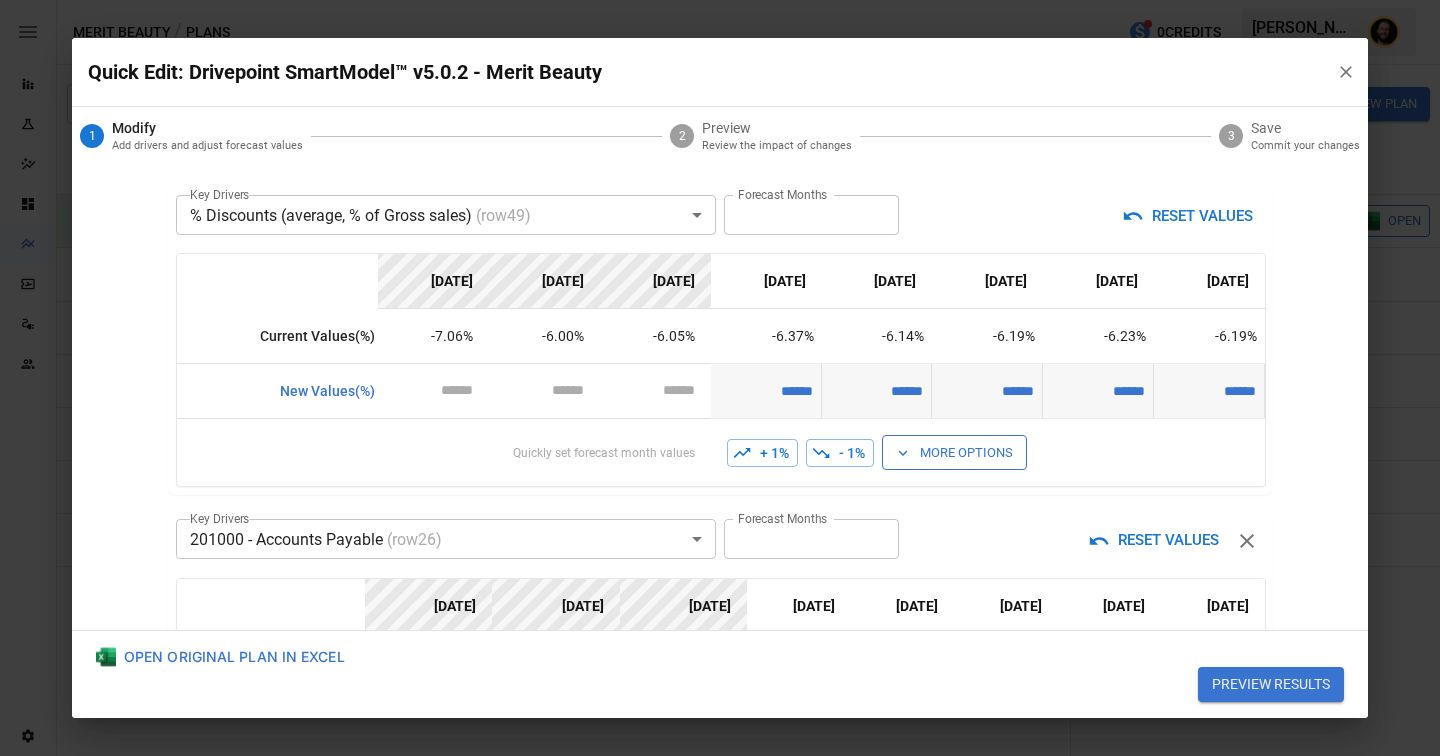 scroll, scrollTop: 366, scrollLeft: 0, axis: vertical 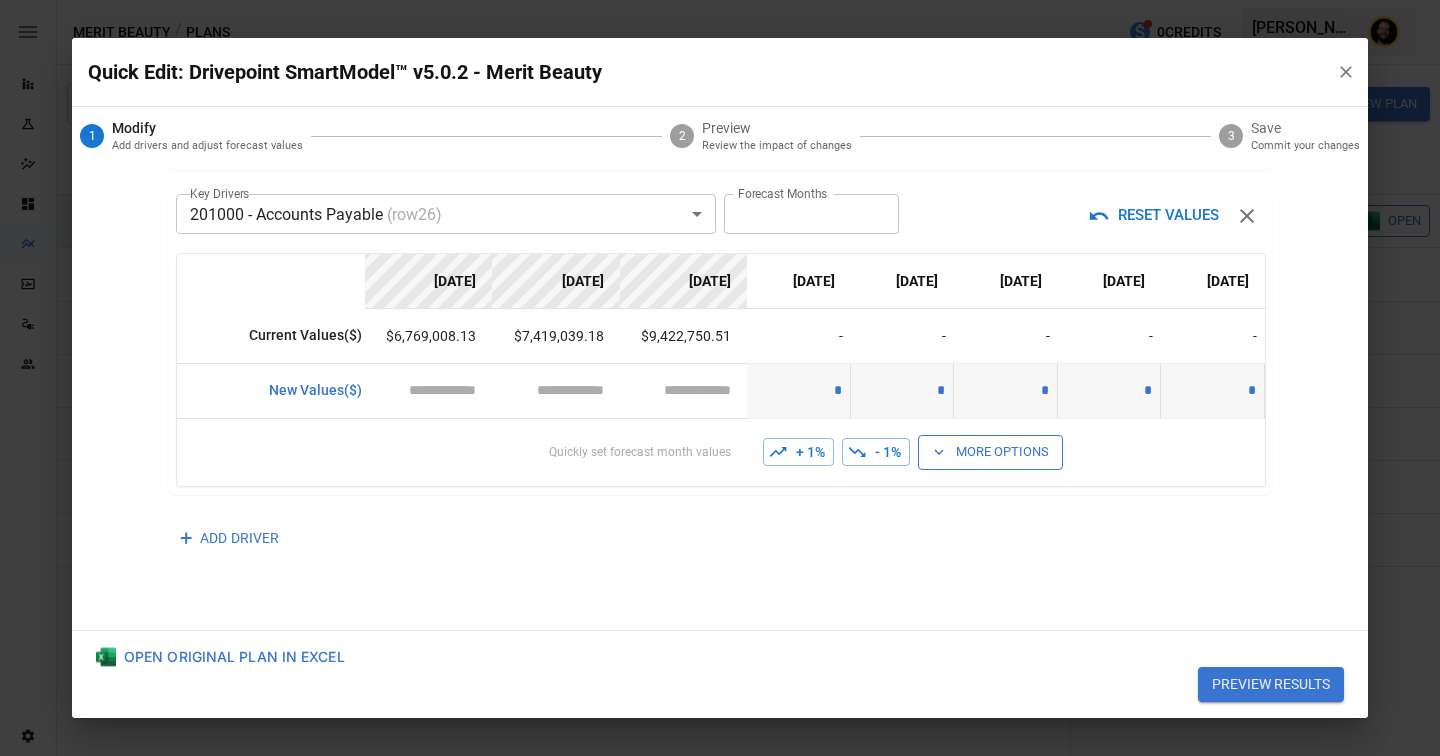 click on "Reports Experiments Dazzler Studio Dashboards Plans SmartModel ™ Data Sources Team Settings Merit Beauty / Plans 0  Credits [PERSON_NAME] Merit Beauty Plans ​ ​ [DATE] – [DATE]   Visualize   Columns   Add Folder   New Plan Name 2 Description Status Forecast start Gross Margin EoP Cash EBITDA Margin Net Income Margin Gross Sales Gross Sales: DTC Online Gross Sales: Marketplace Gross Sales: Wholesale Gross Sales: Retail Returns Returns: DTC Online Returns: Marketplace Returns: Wholesale Returns: Retail Shipping Income Shipping Income: DTC Online Shipping Income: Marketplace Shipping Income: Wholesale Shipping Income: Retail Taxes Collected Taxes Collected: DTC Online Taxes Collected: Marketplace Taxes Collected: Wholesale Taxes Collected: Retail Net Revenue Net Revenue: DTC Online Net Revenue: Marketplace Net Revenue: Wholesale Net Revenue: Retail Cost of Goods Sold Cost of Goods Sold: DTC Online Cost of Goods Sold: Marketplace Cost of Goods Sold: Wholesale Cost of Goods Sold: Retail EBITDA ⚡" at bounding box center (720, 0) 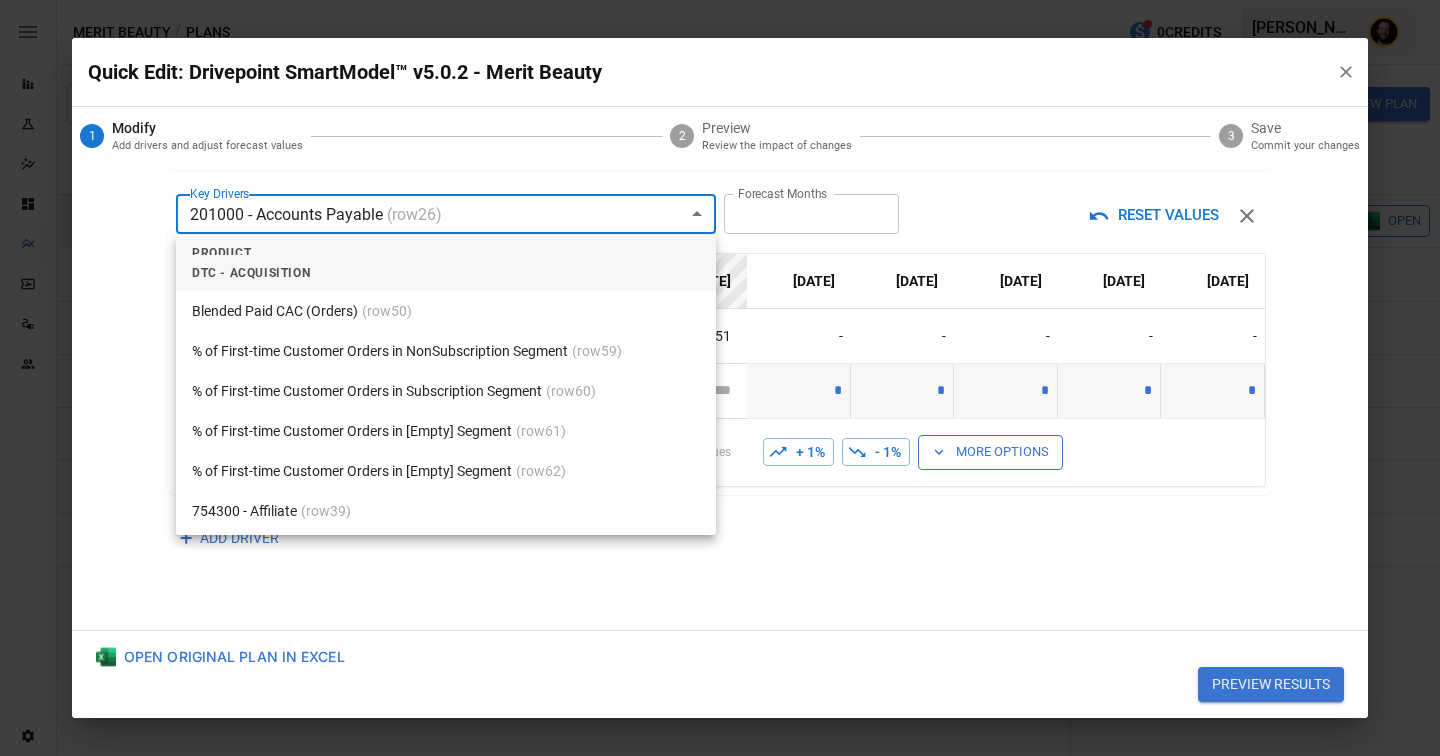 scroll, scrollTop: 5494, scrollLeft: 0, axis: vertical 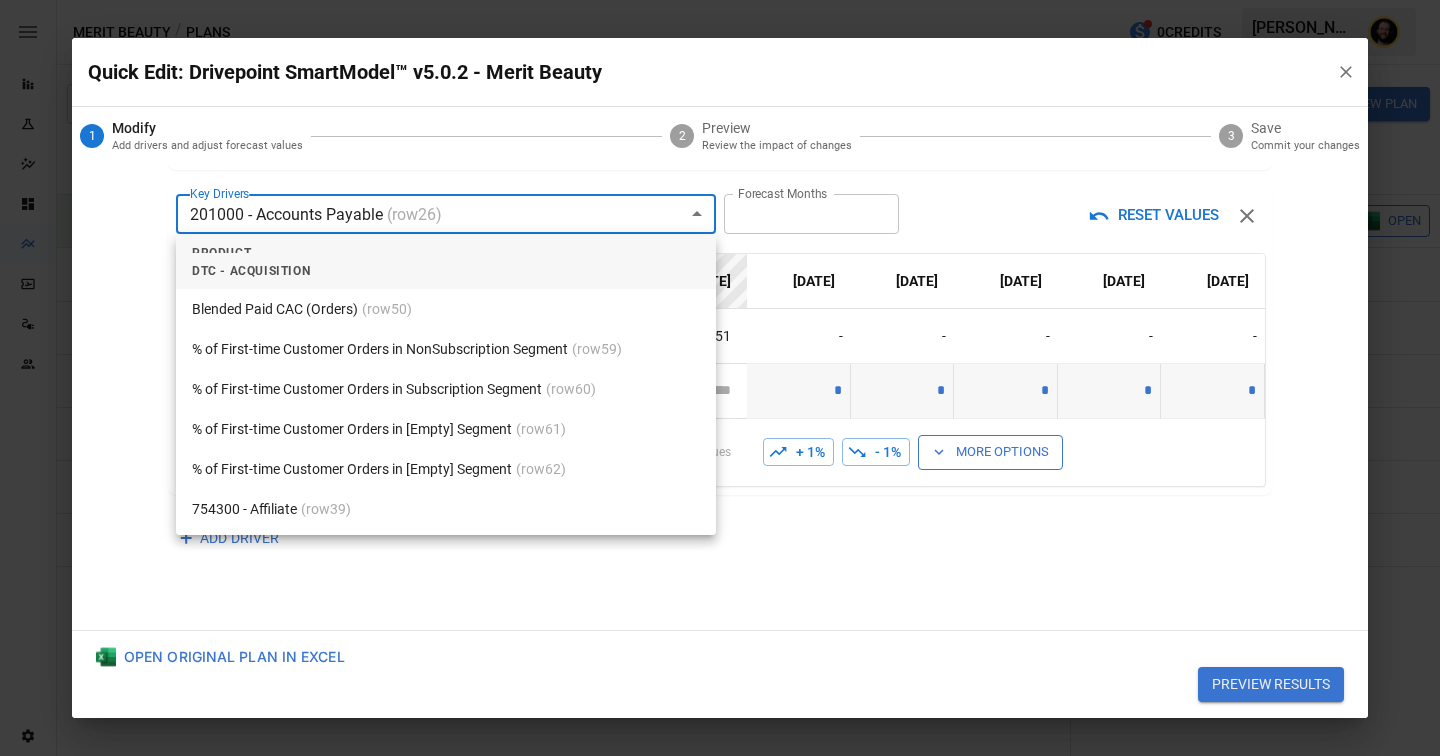 click on "Blended Paid CAC (Orders) (row  50 )" at bounding box center (446, 309) 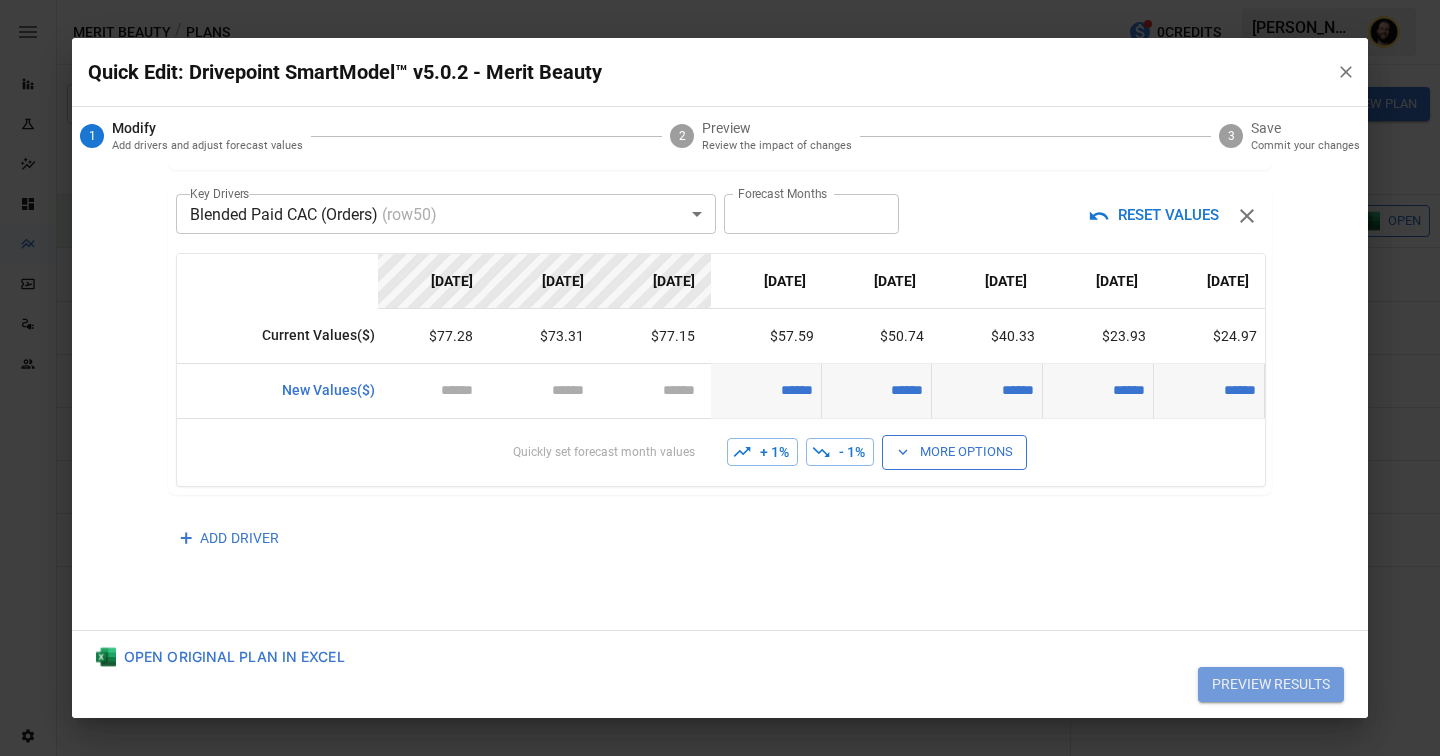 click on "PREVIEW RESULTS" at bounding box center [1271, 685] 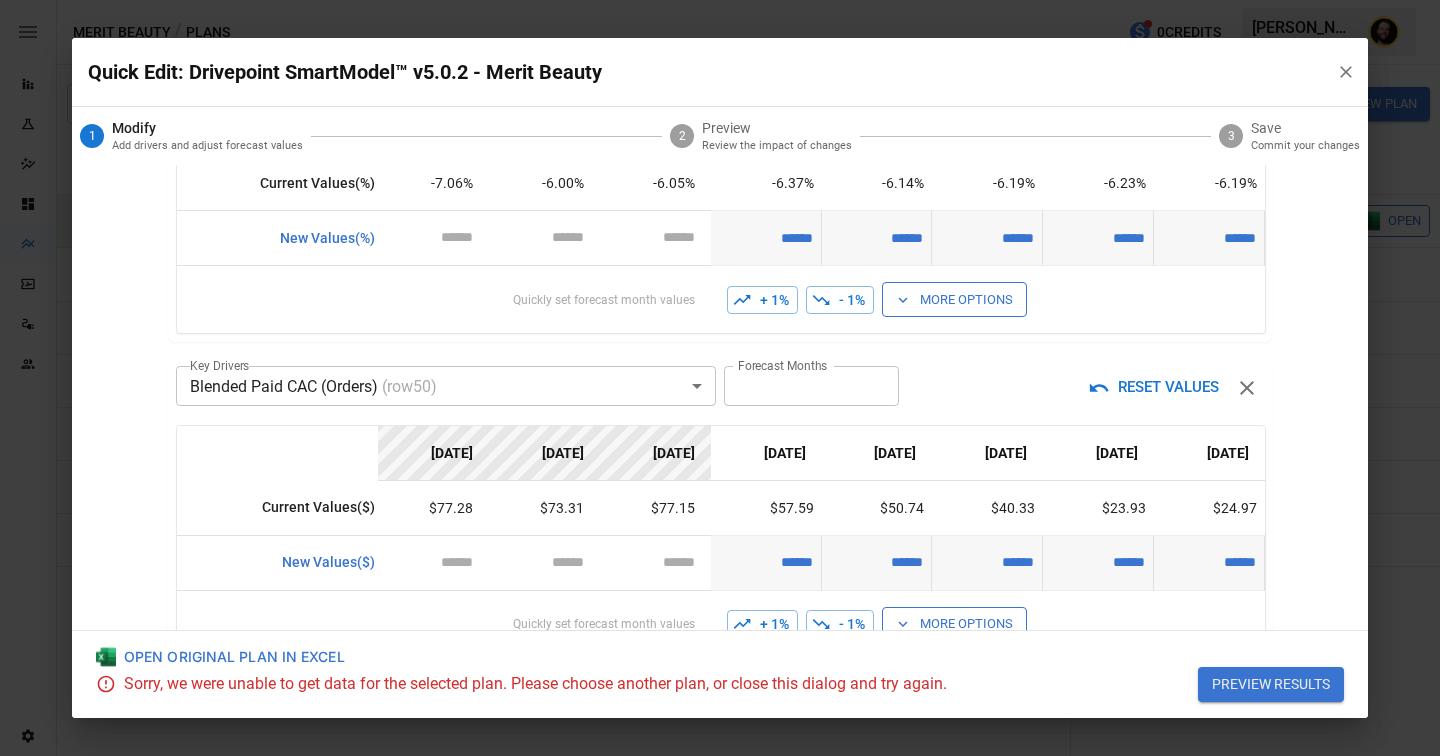 scroll, scrollTop: 366, scrollLeft: 0, axis: vertical 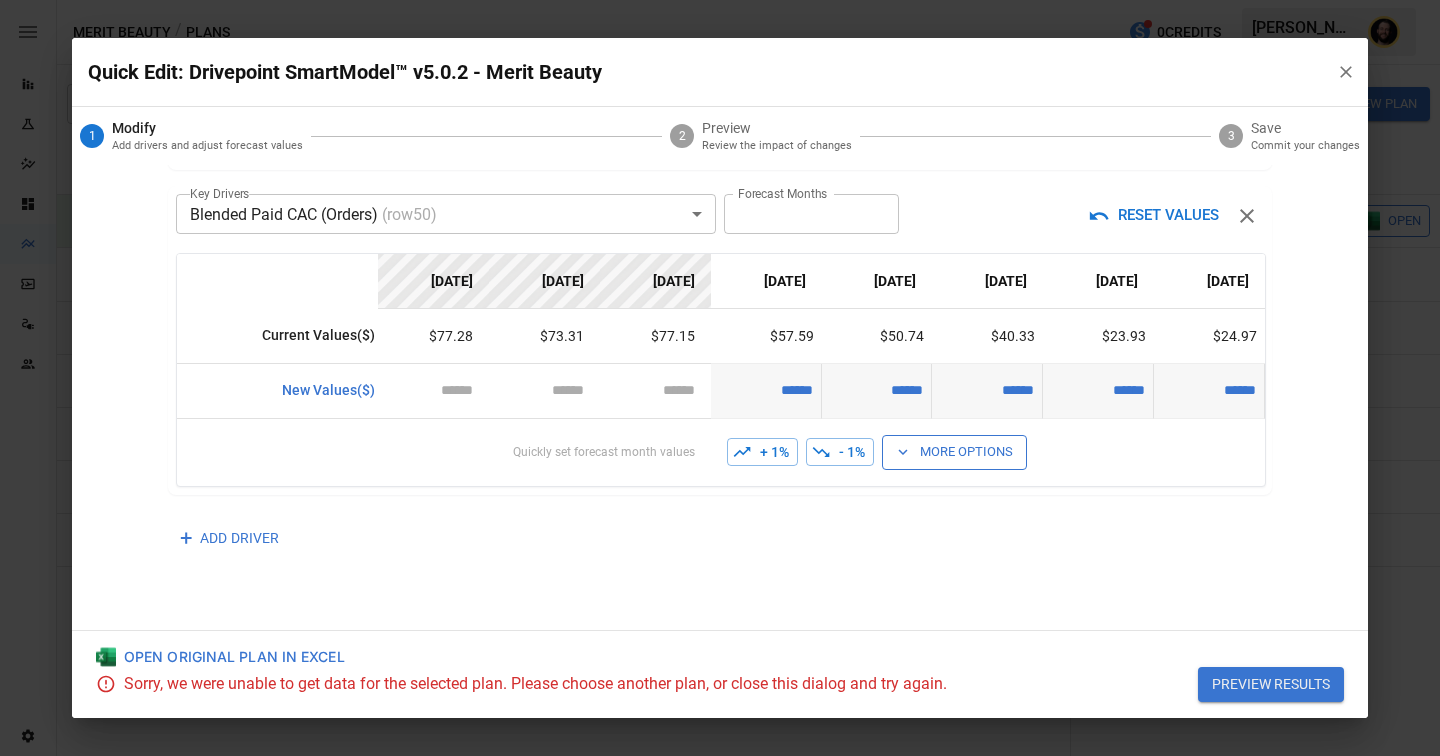 click 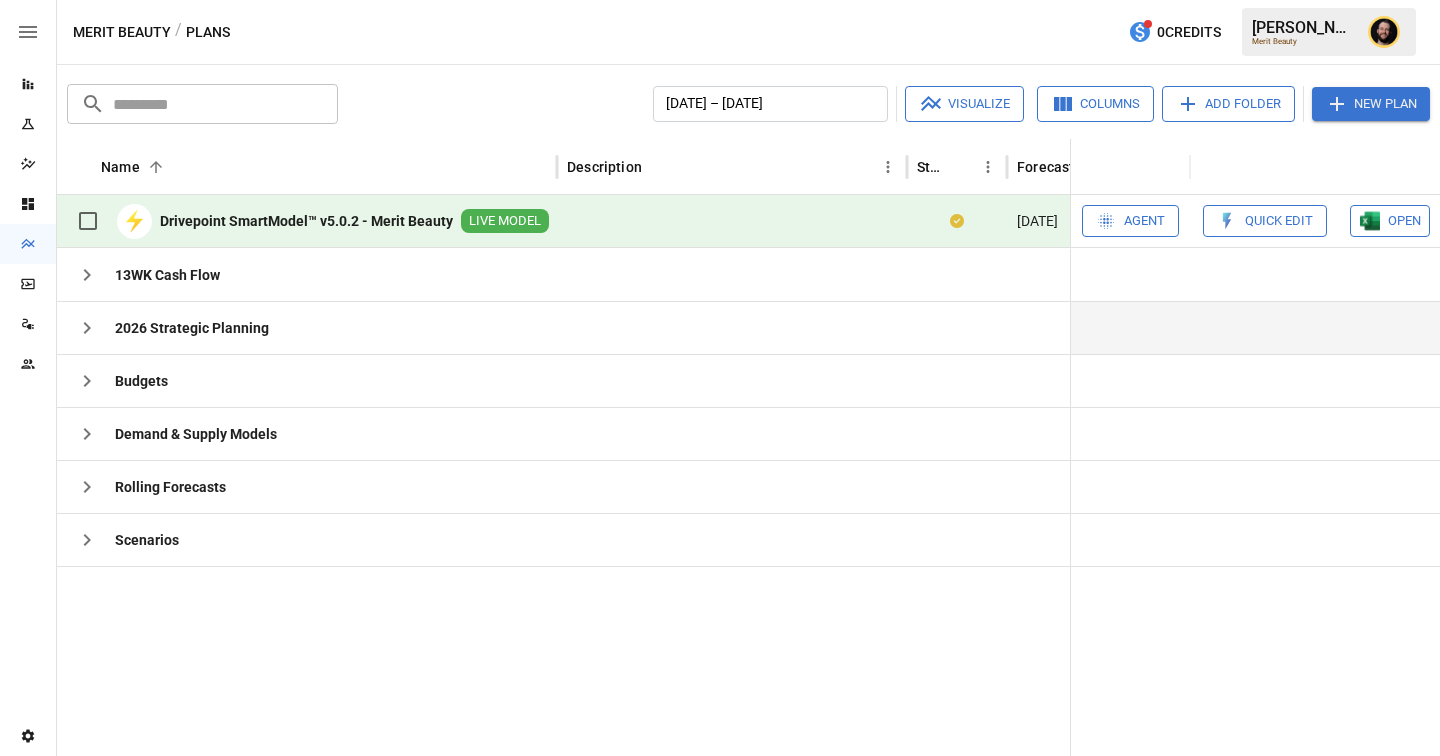 click 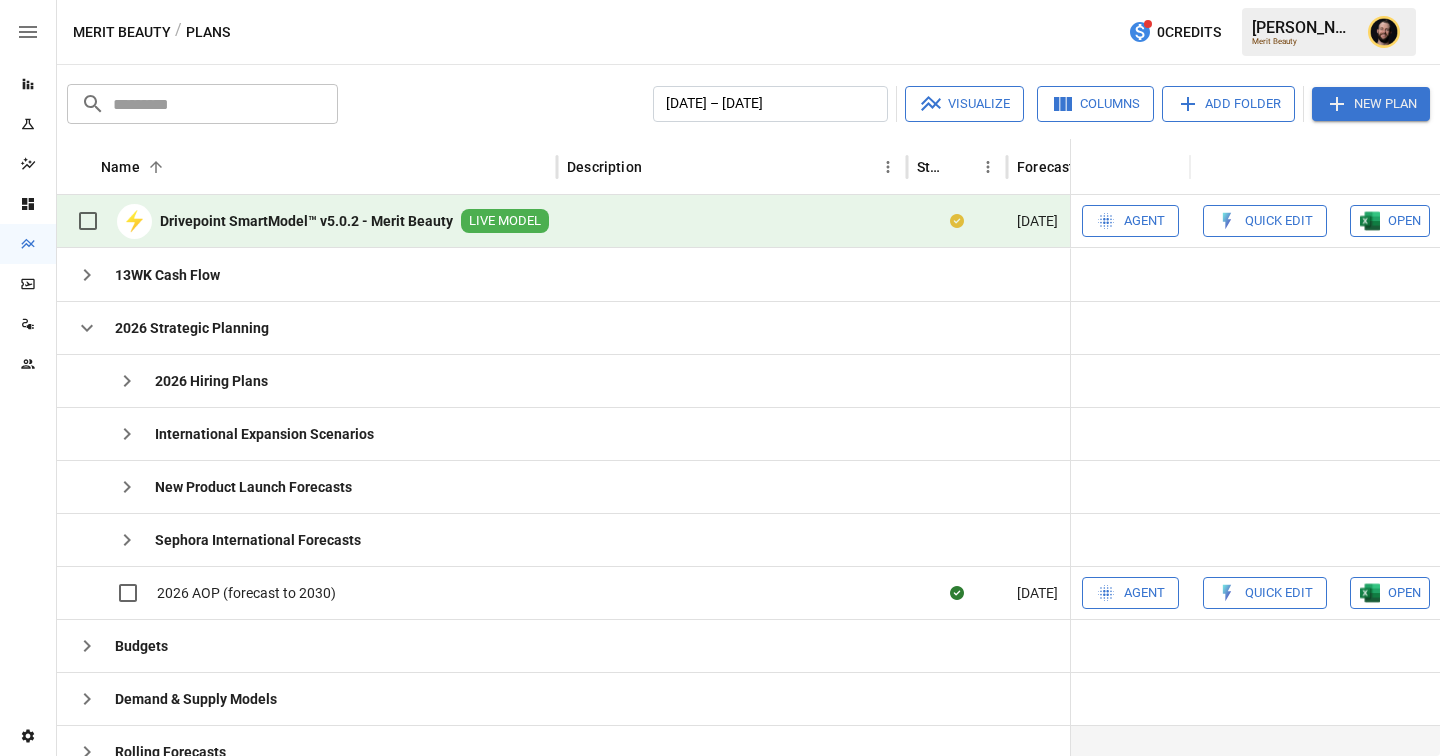 scroll, scrollTop: 66, scrollLeft: 0, axis: vertical 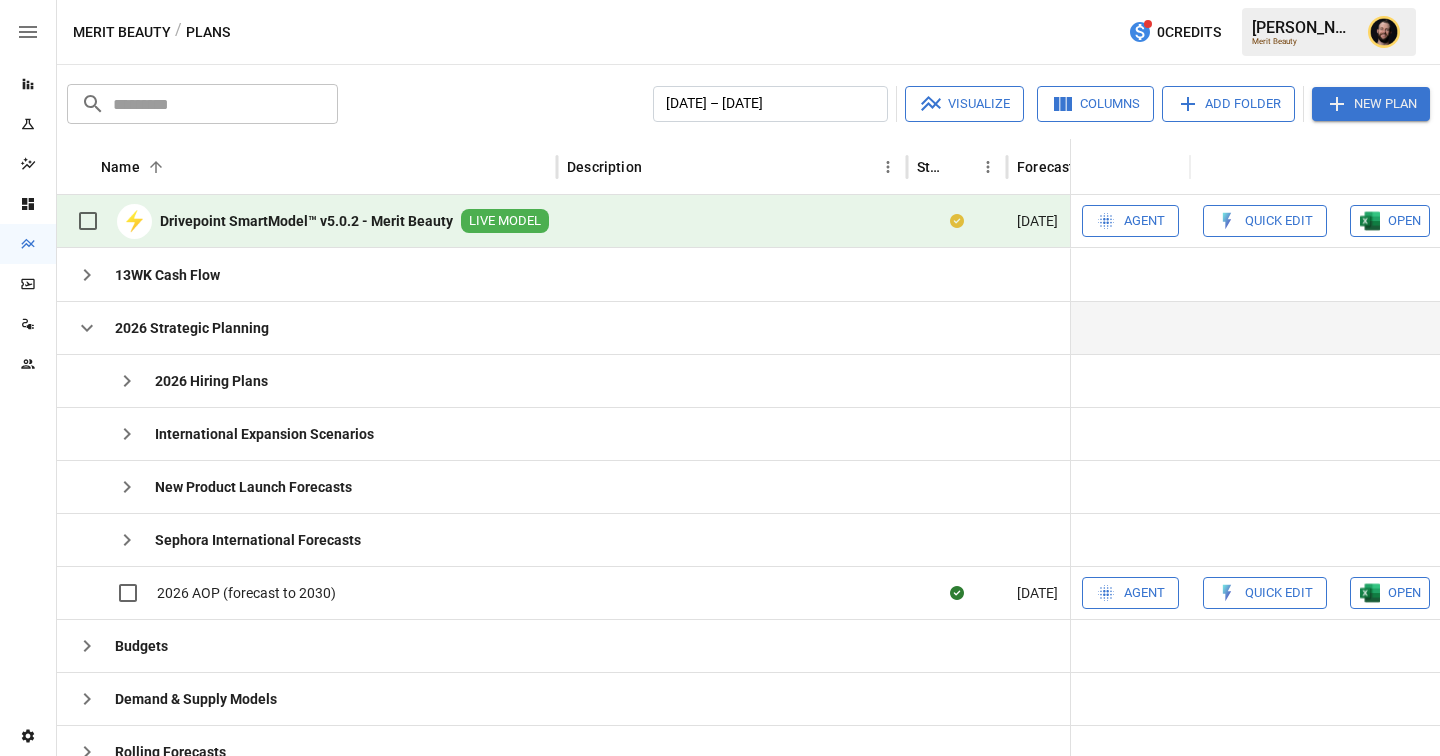 click 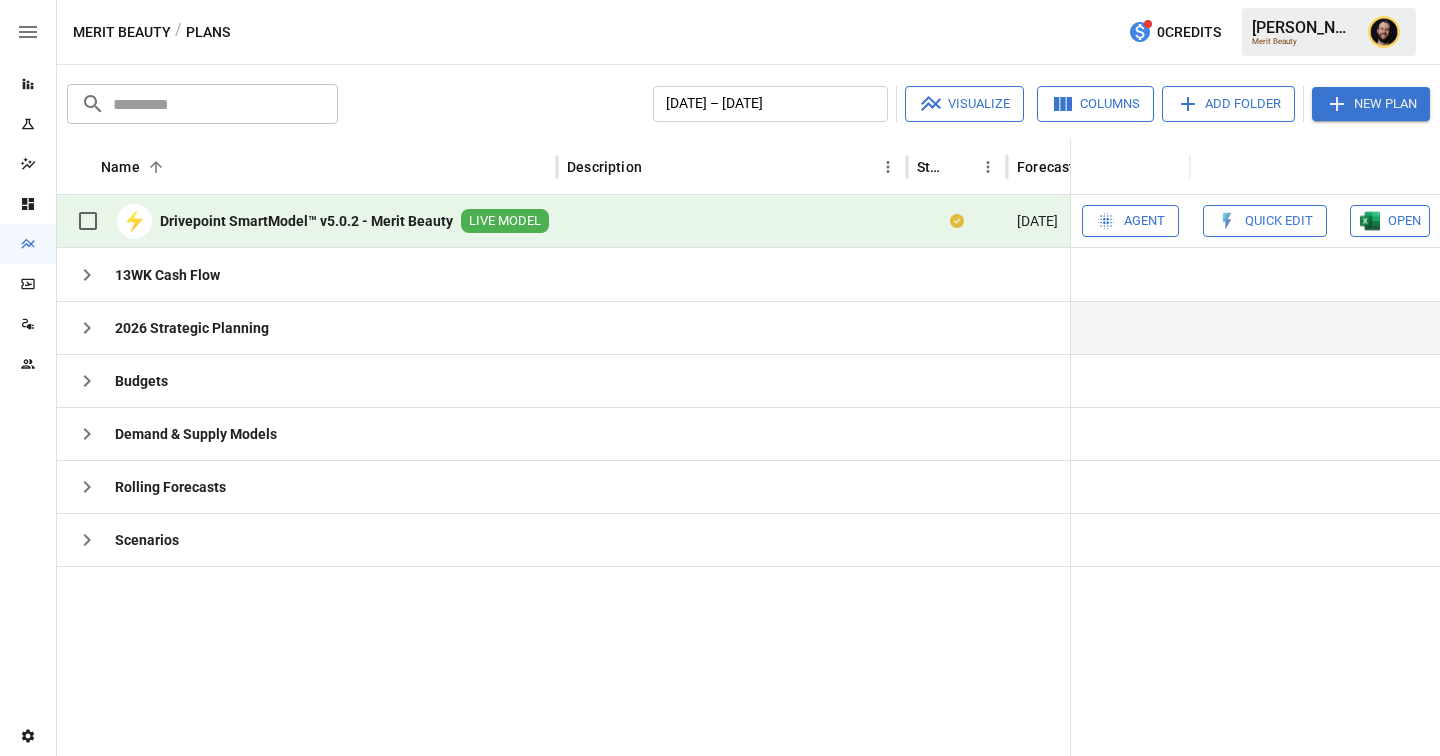 click 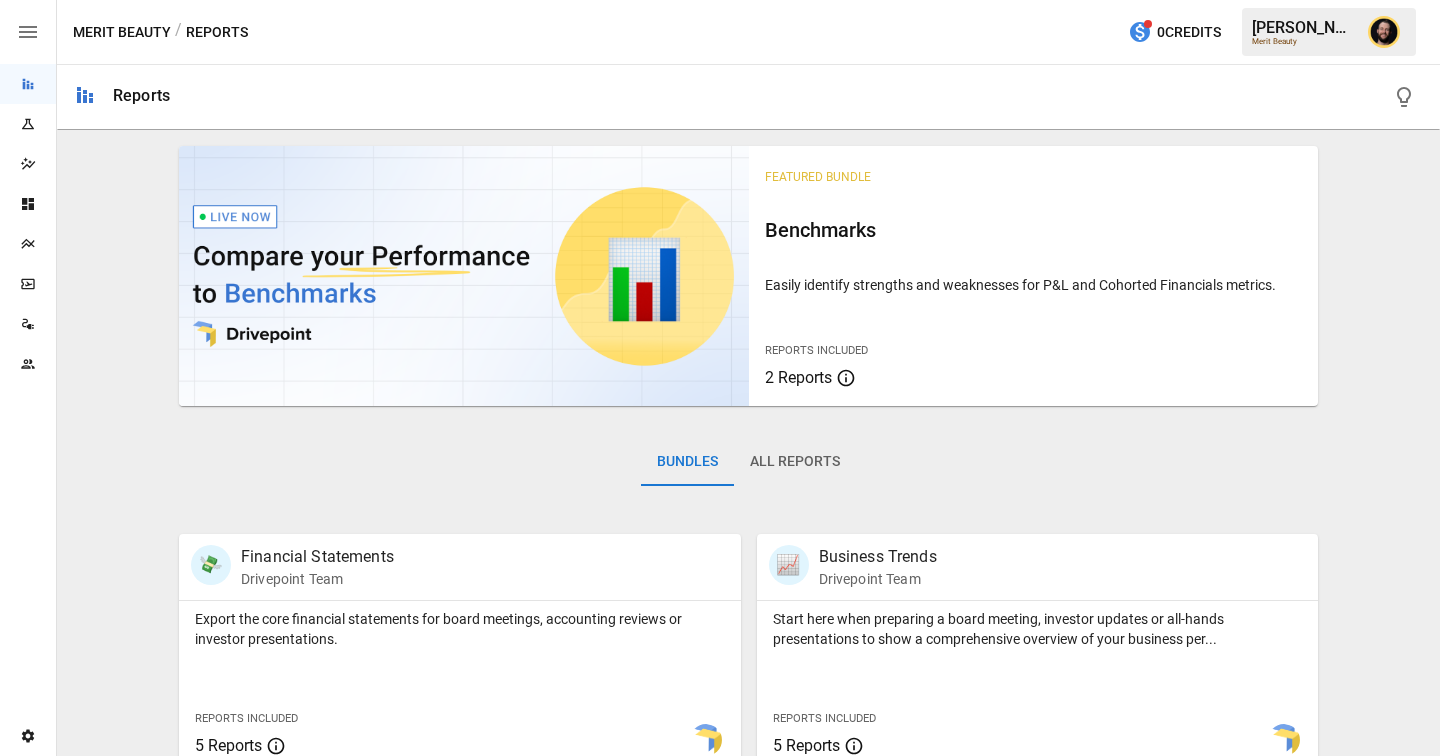 scroll, scrollTop: 613, scrollLeft: 0, axis: vertical 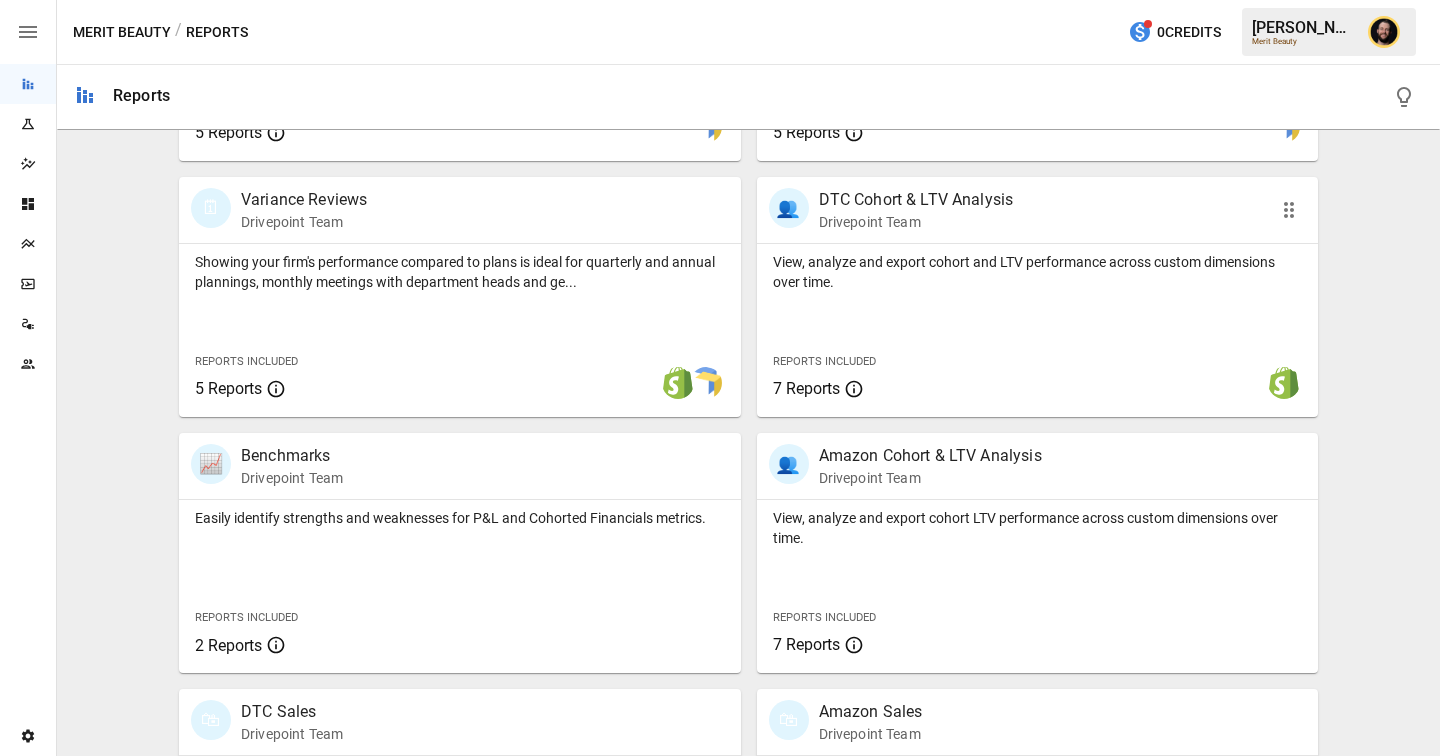 click on "View, analyze and export cohort and LTV performance across custom dimensions over time." at bounding box center (1038, 272) 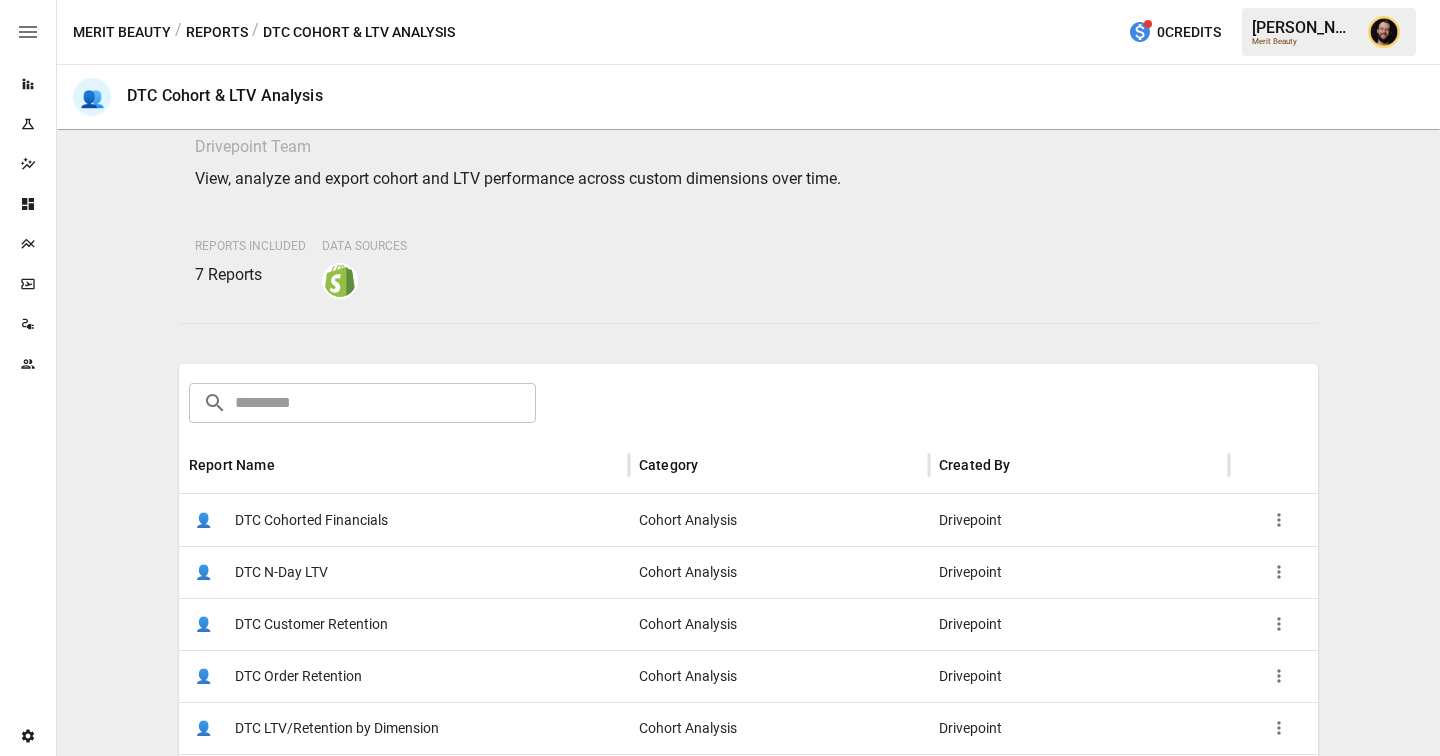 scroll, scrollTop: 0, scrollLeft: 0, axis: both 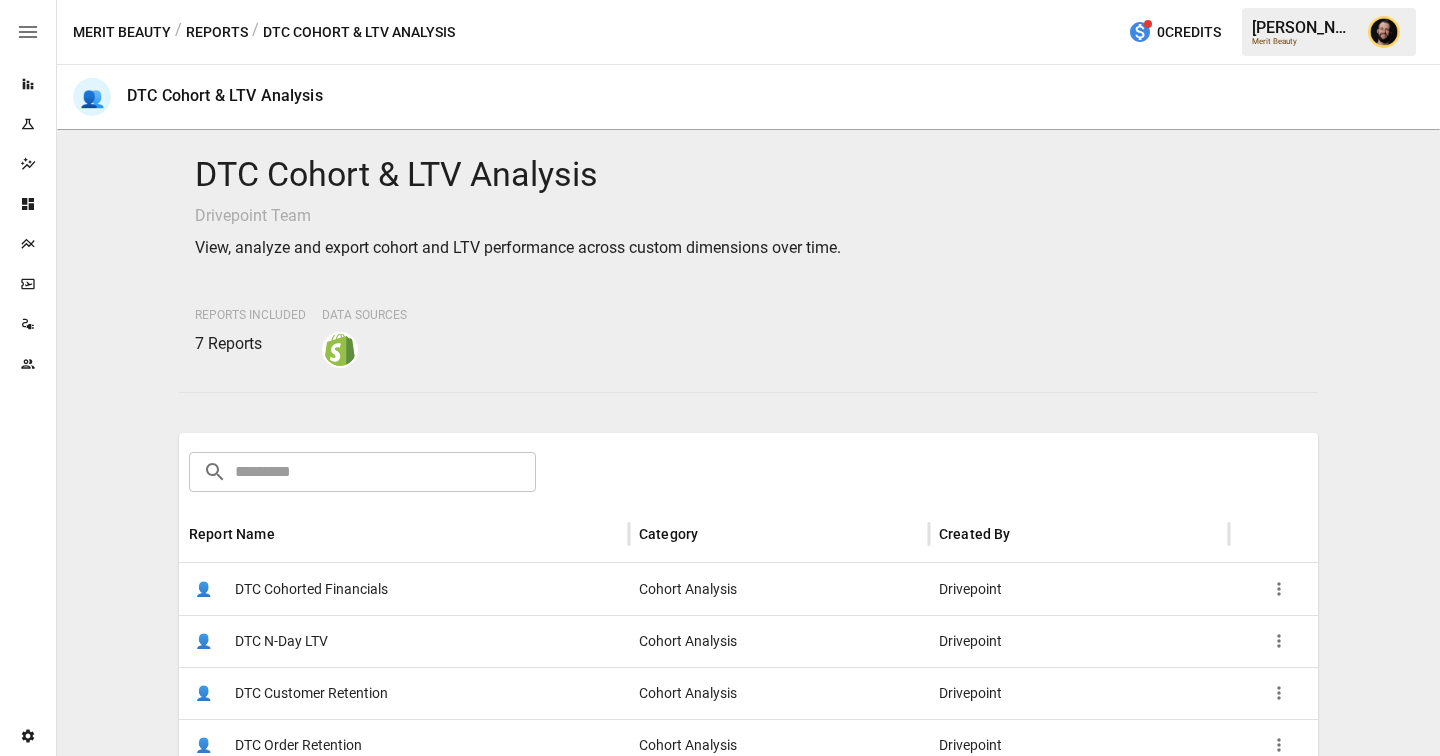 click on "Reports" at bounding box center (217, 32) 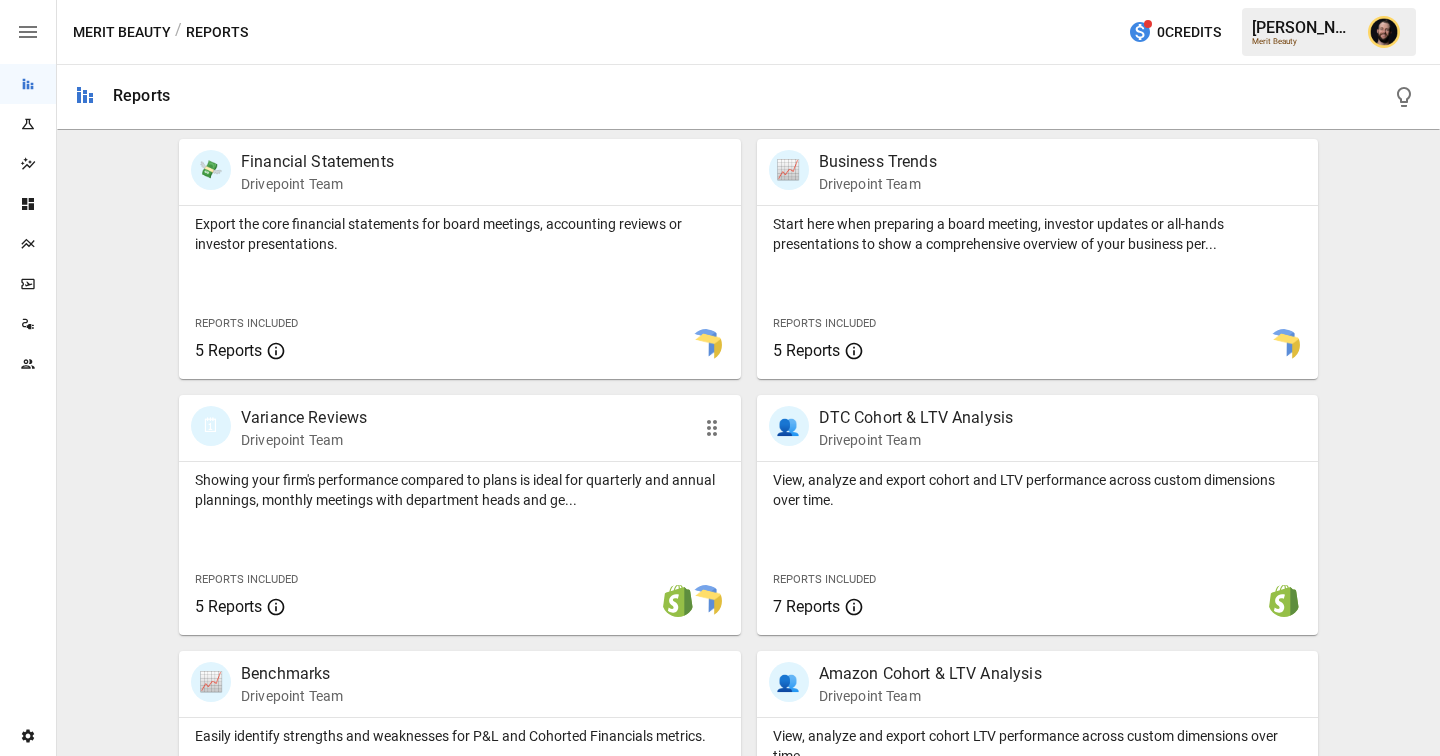 scroll, scrollTop: 603, scrollLeft: 0, axis: vertical 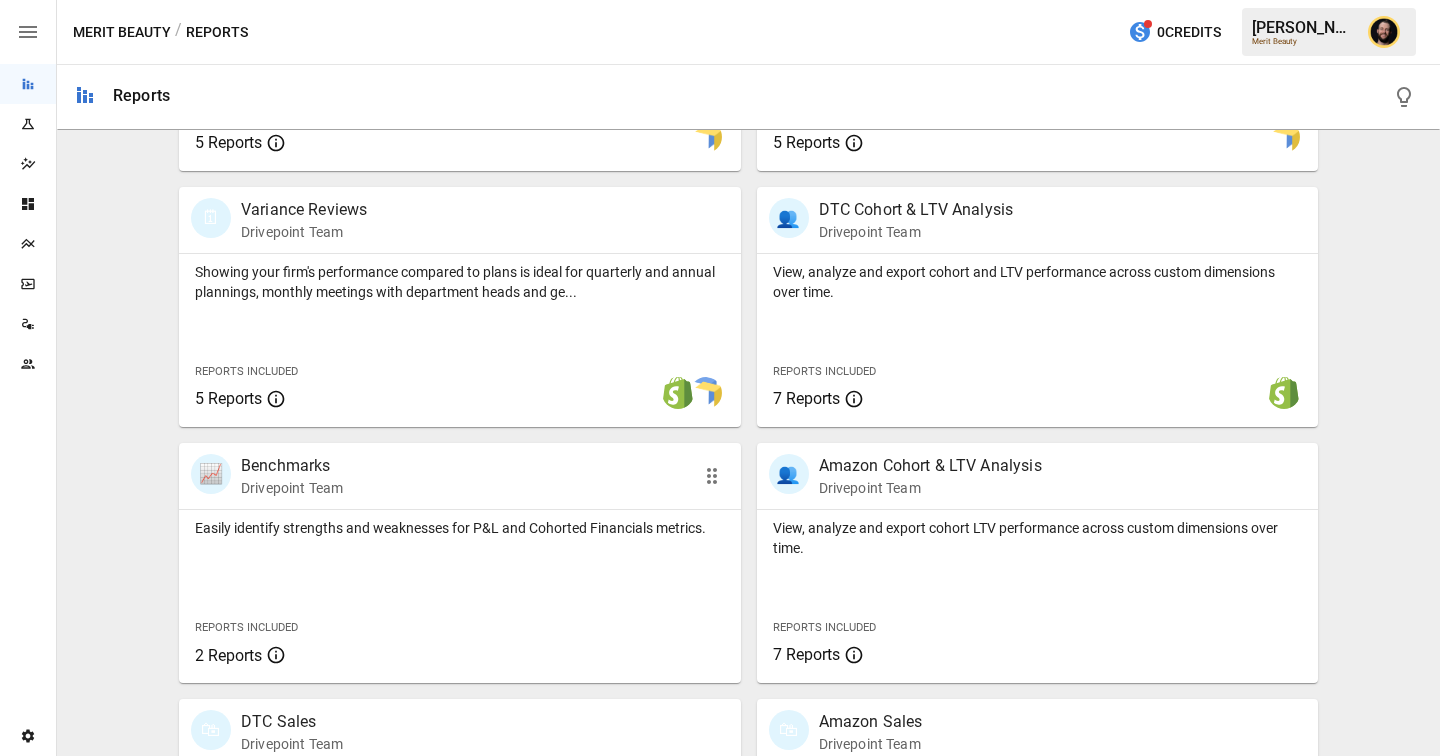 click on "Easily identify strengths and weaknesses for P&L and Cohorted Financials metrics.  Reports Included 2 Reports" at bounding box center [460, 596] 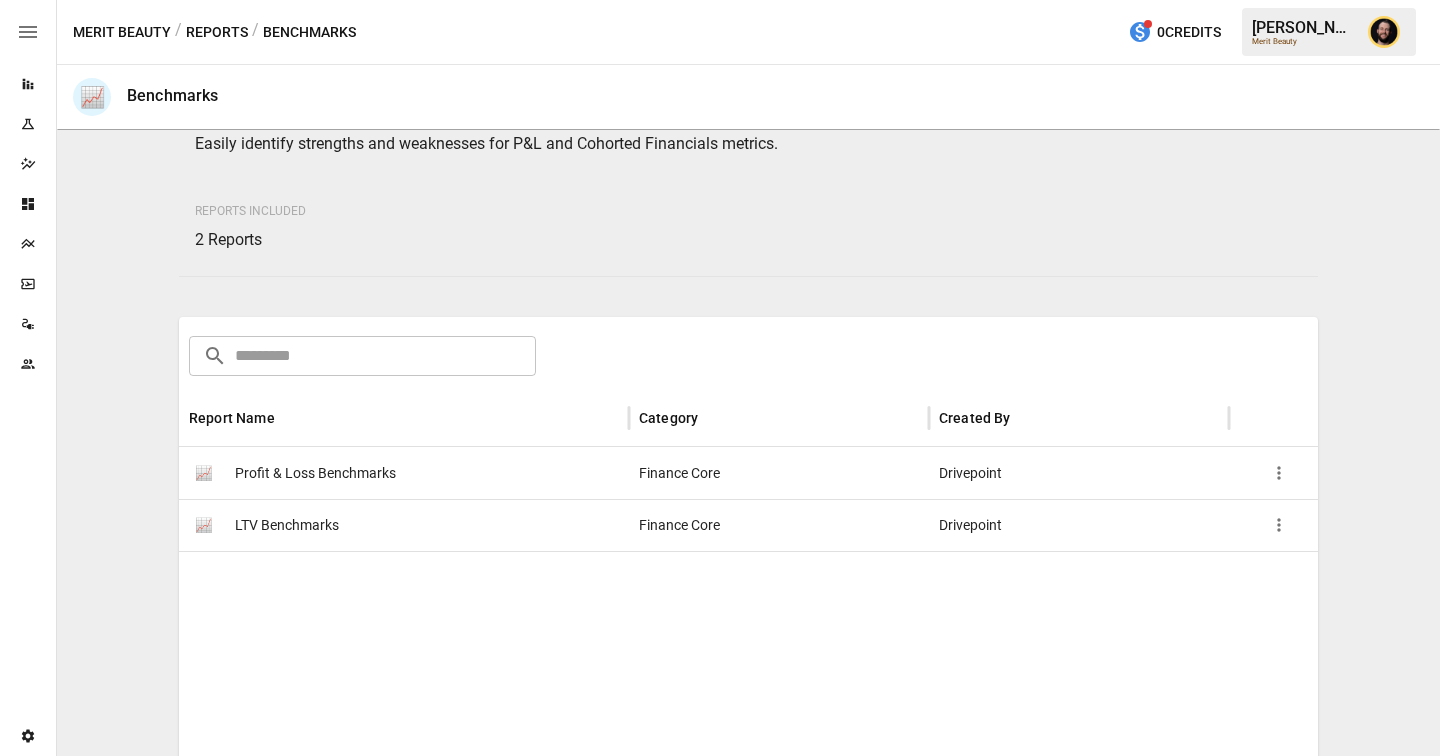 scroll, scrollTop: 236, scrollLeft: 0, axis: vertical 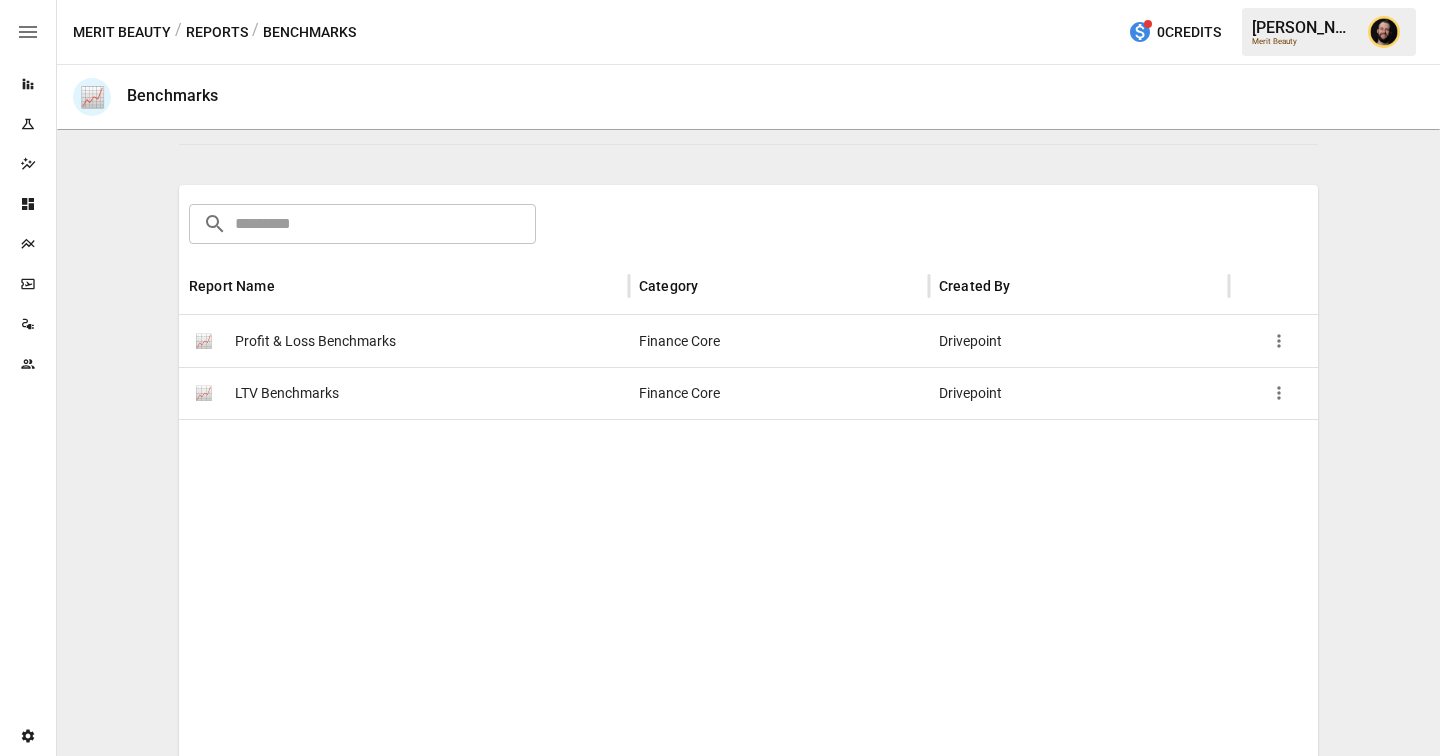click on "Reports" at bounding box center [217, 32] 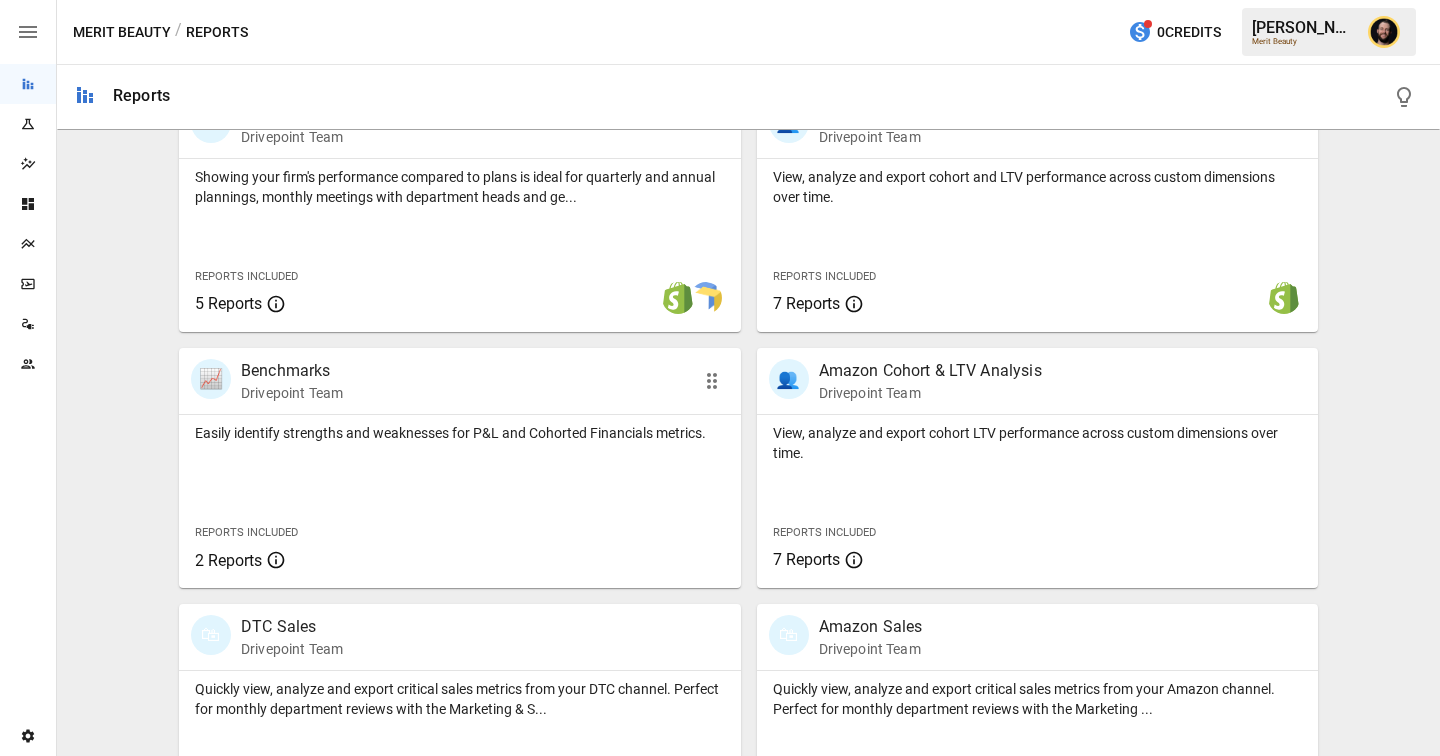 scroll, scrollTop: 745, scrollLeft: 0, axis: vertical 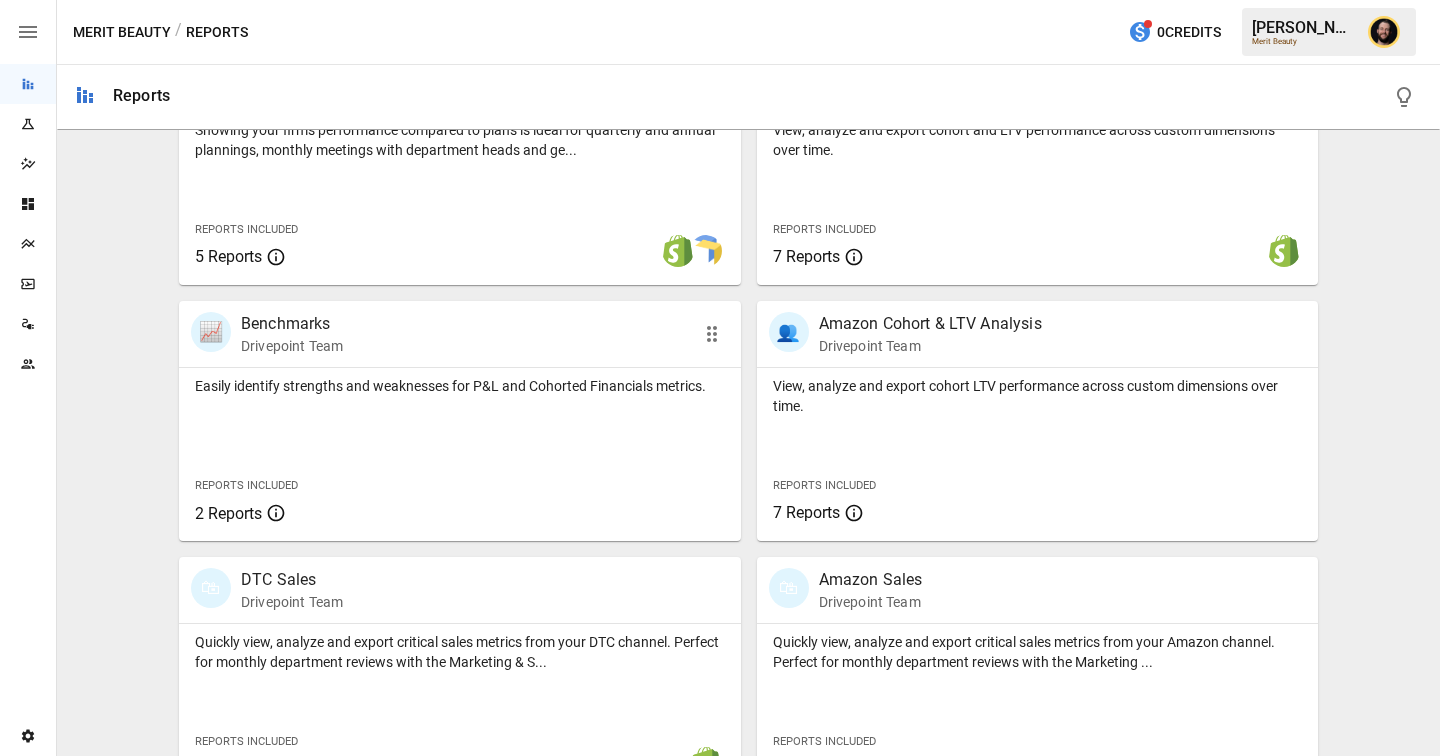 click on "Easily identify strengths and weaknesses for P&L and Cohorted Financials metrics." at bounding box center (460, 386) 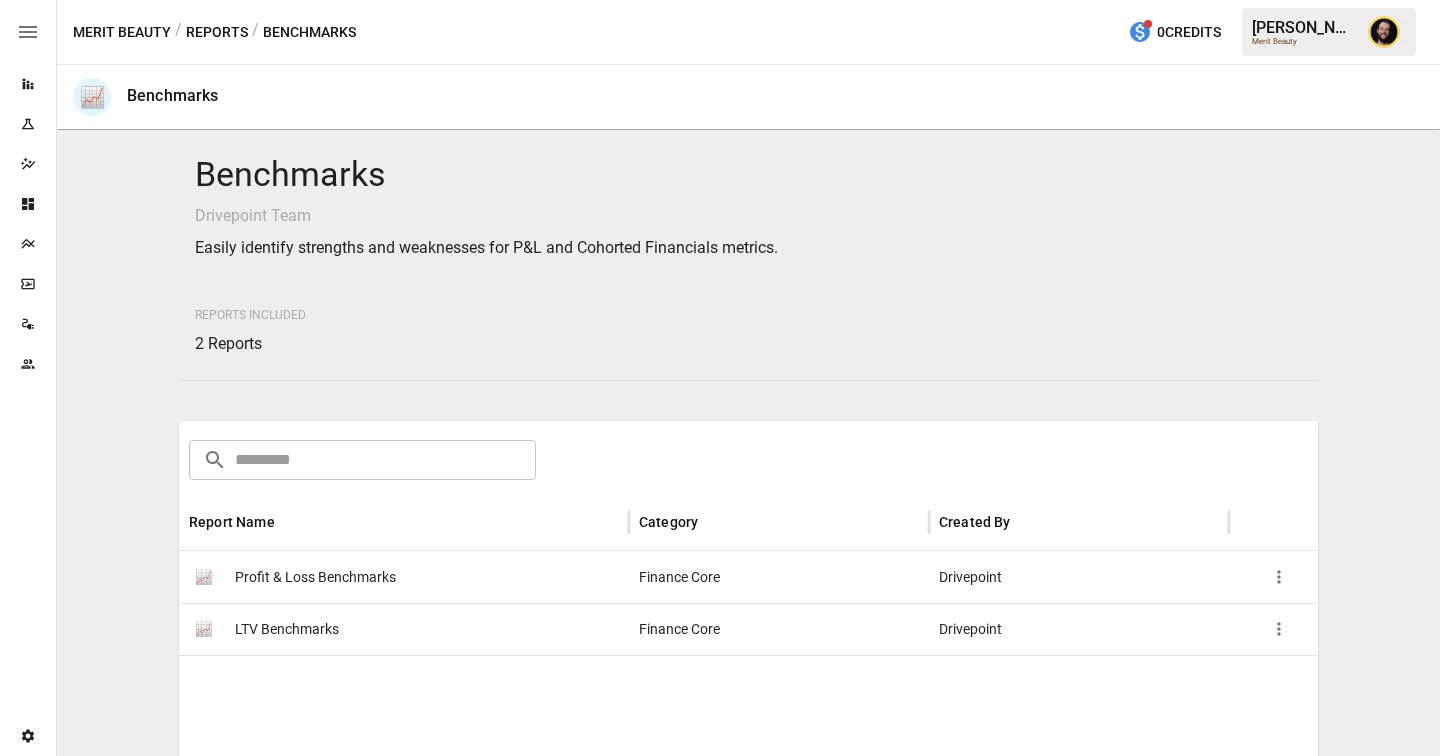 click on "Profit & Loss Benchmarks" at bounding box center (315, 577) 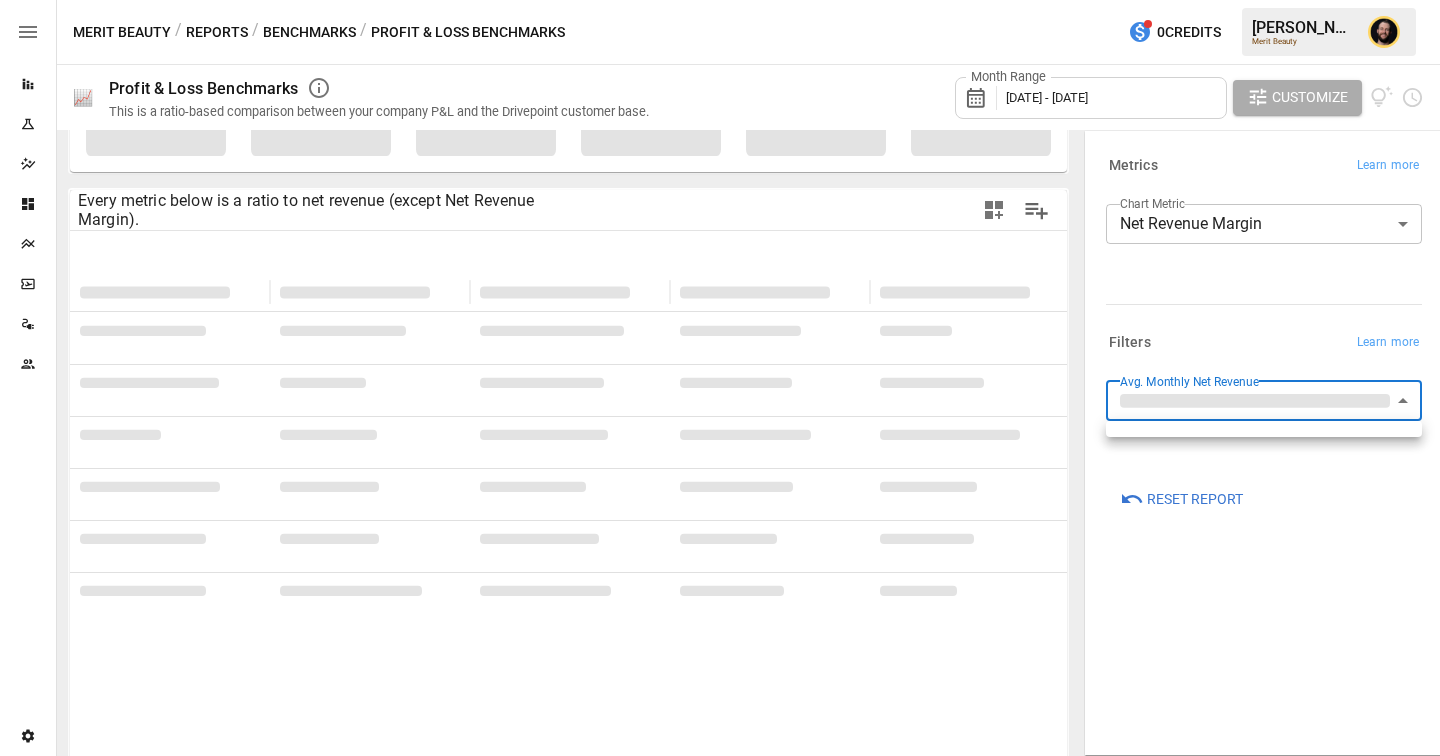 click on "**********" at bounding box center (720, 0) 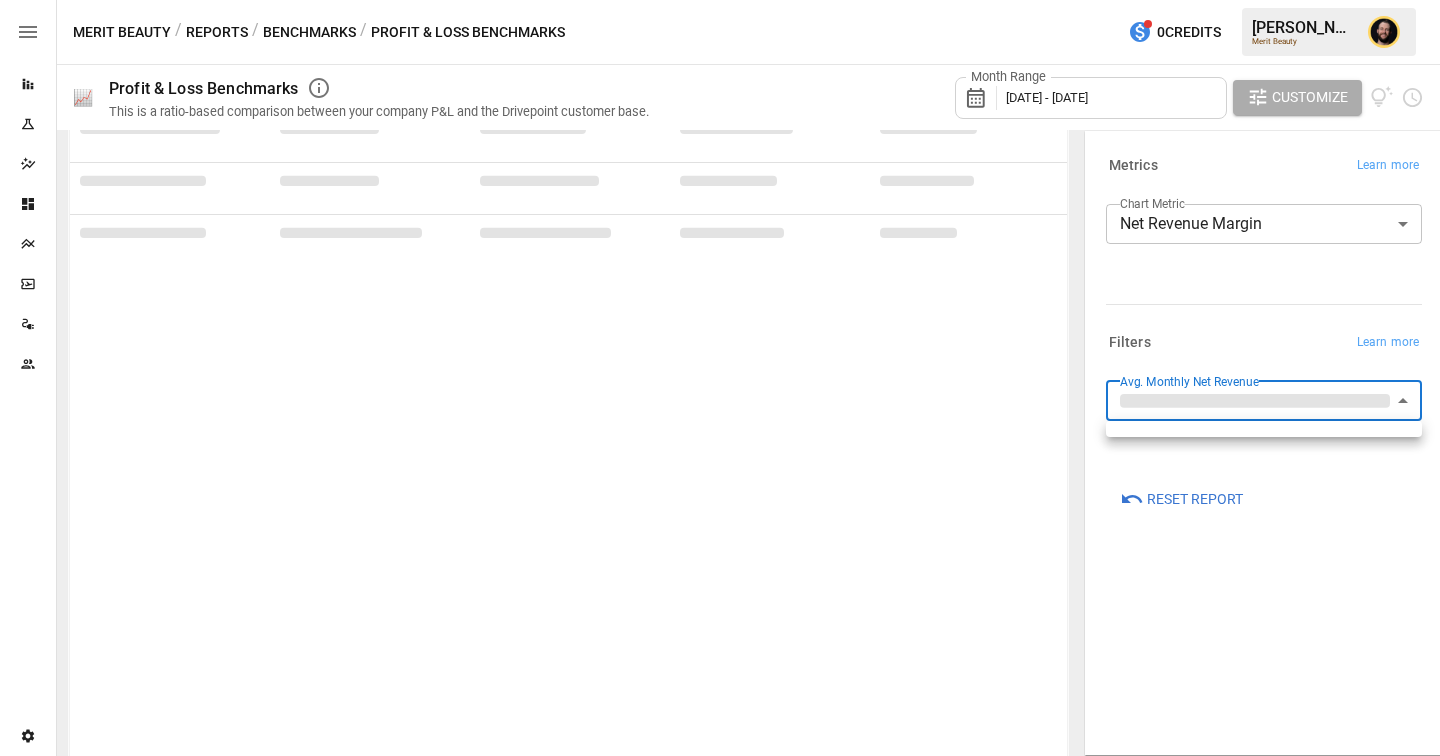 click at bounding box center (720, 378) 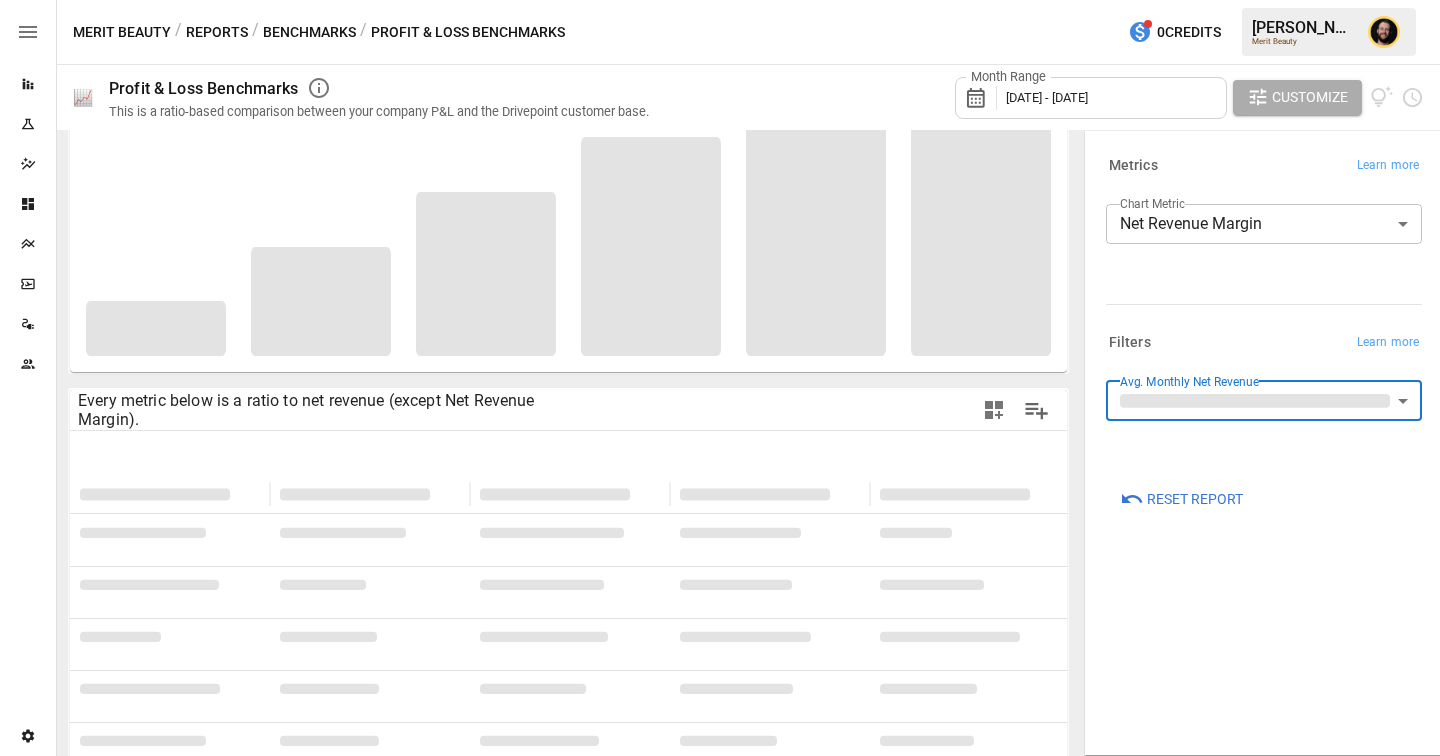 scroll, scrollTop: 0, scrollLeft: 0, axis: both 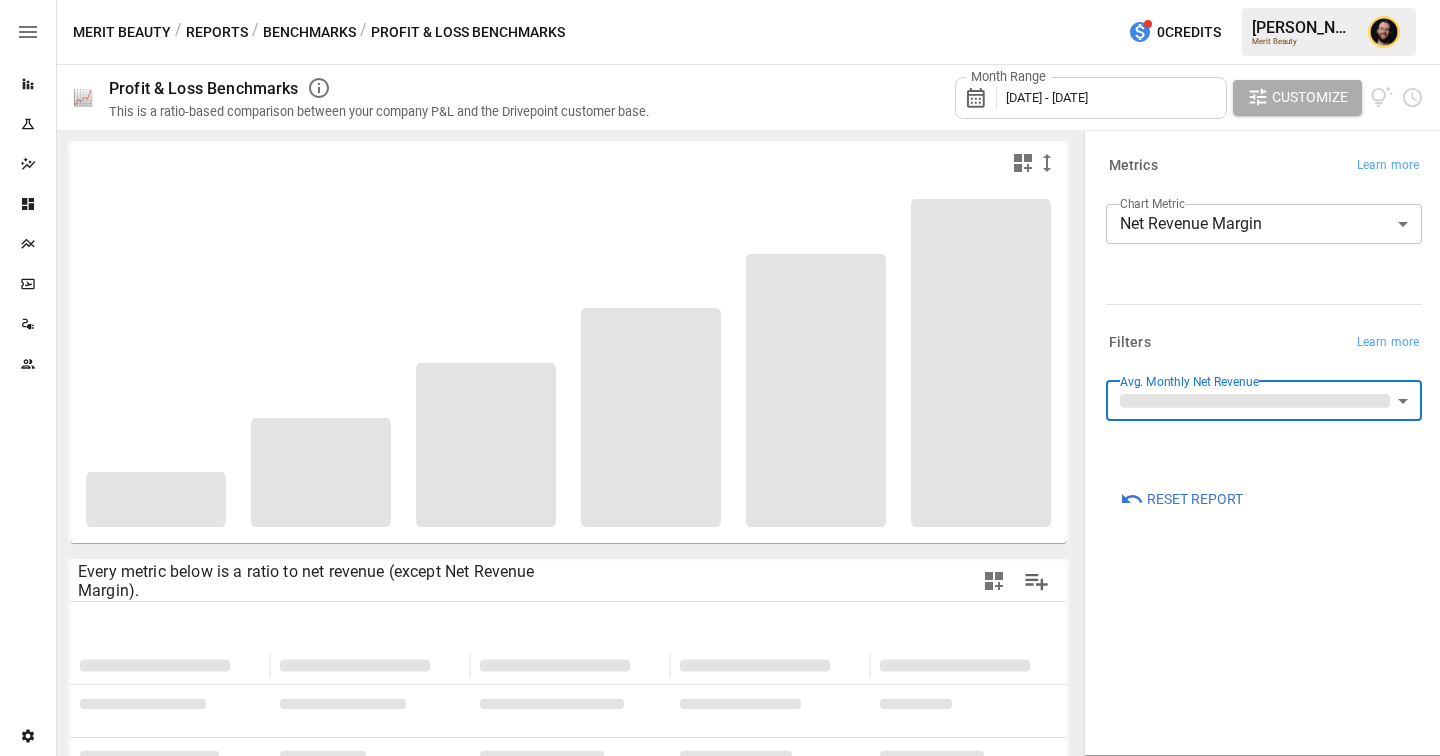 click on "Benchmarks" at bounding box center (309, 32) 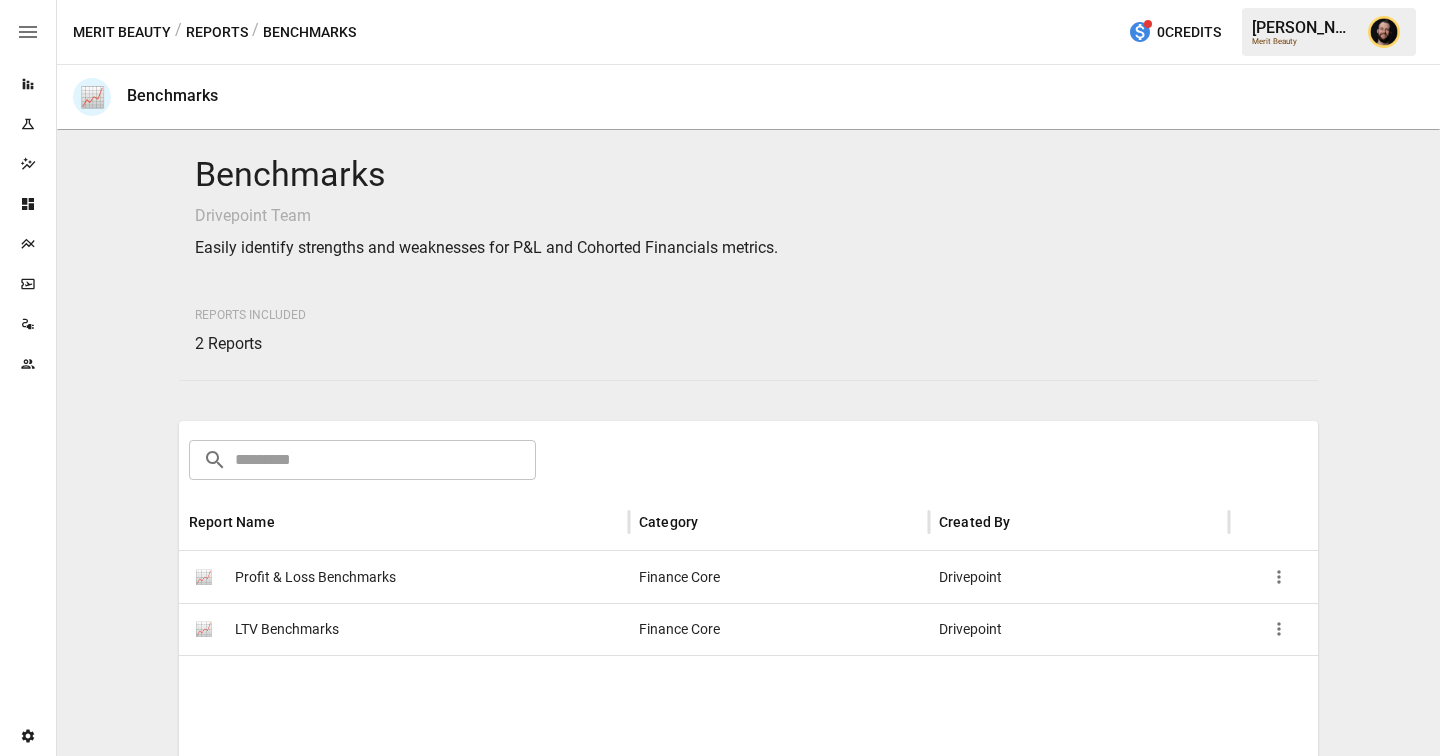 click on "Reports" at bounding box center [217, 32] 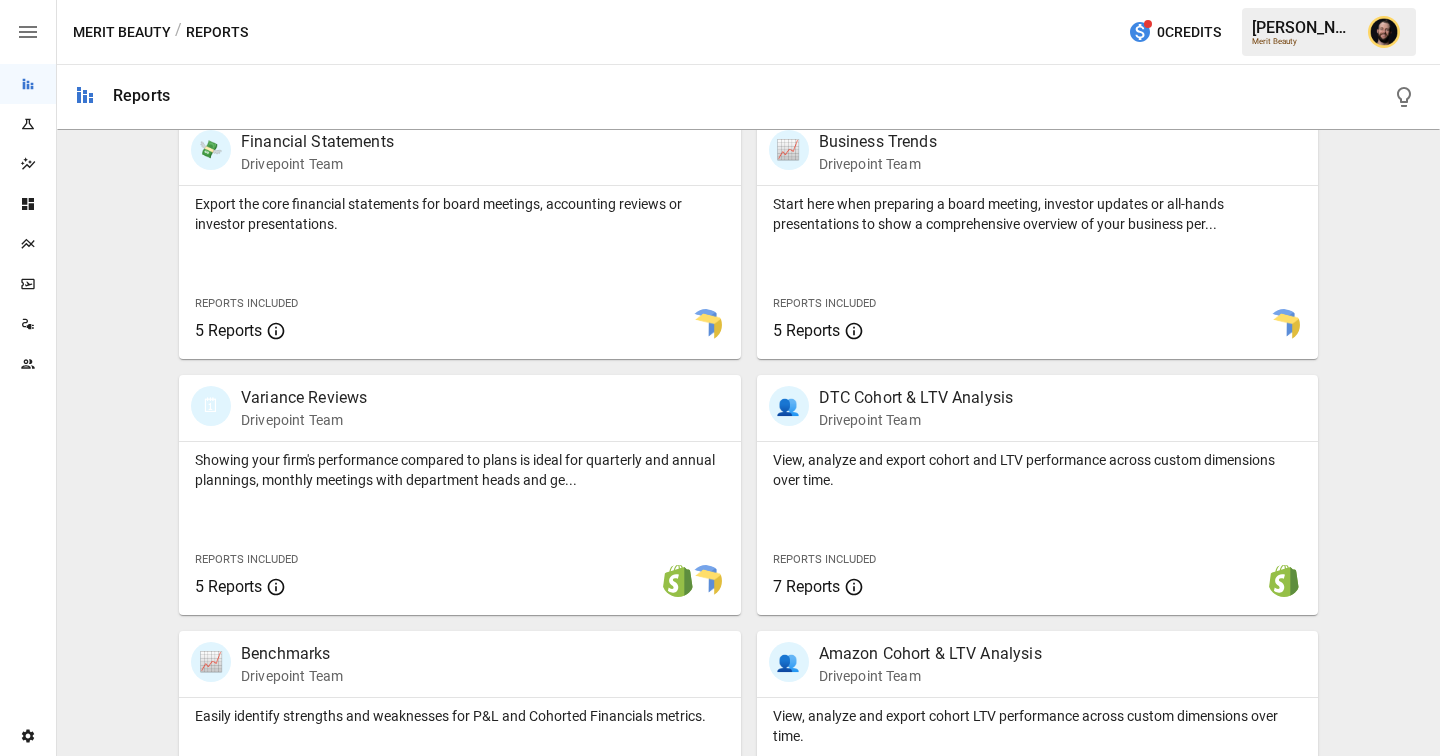 scroll, scrollTop: 667, scrollLeft: 0, axis: vertical 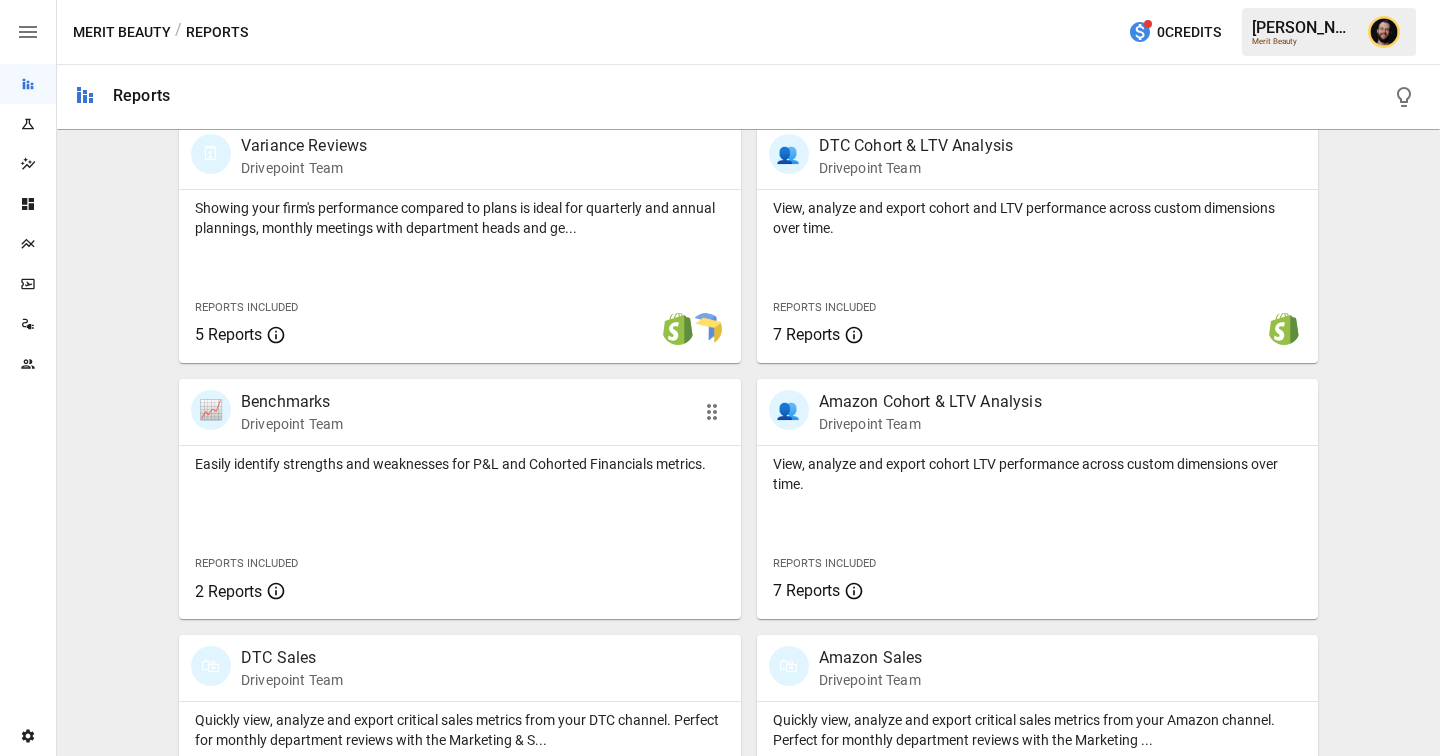 click on "Easily identify strengths and weaknesses for P&L and Cohorted Financials metrics.  Reports Included 2 Reports" at bounding box center (460, 532) 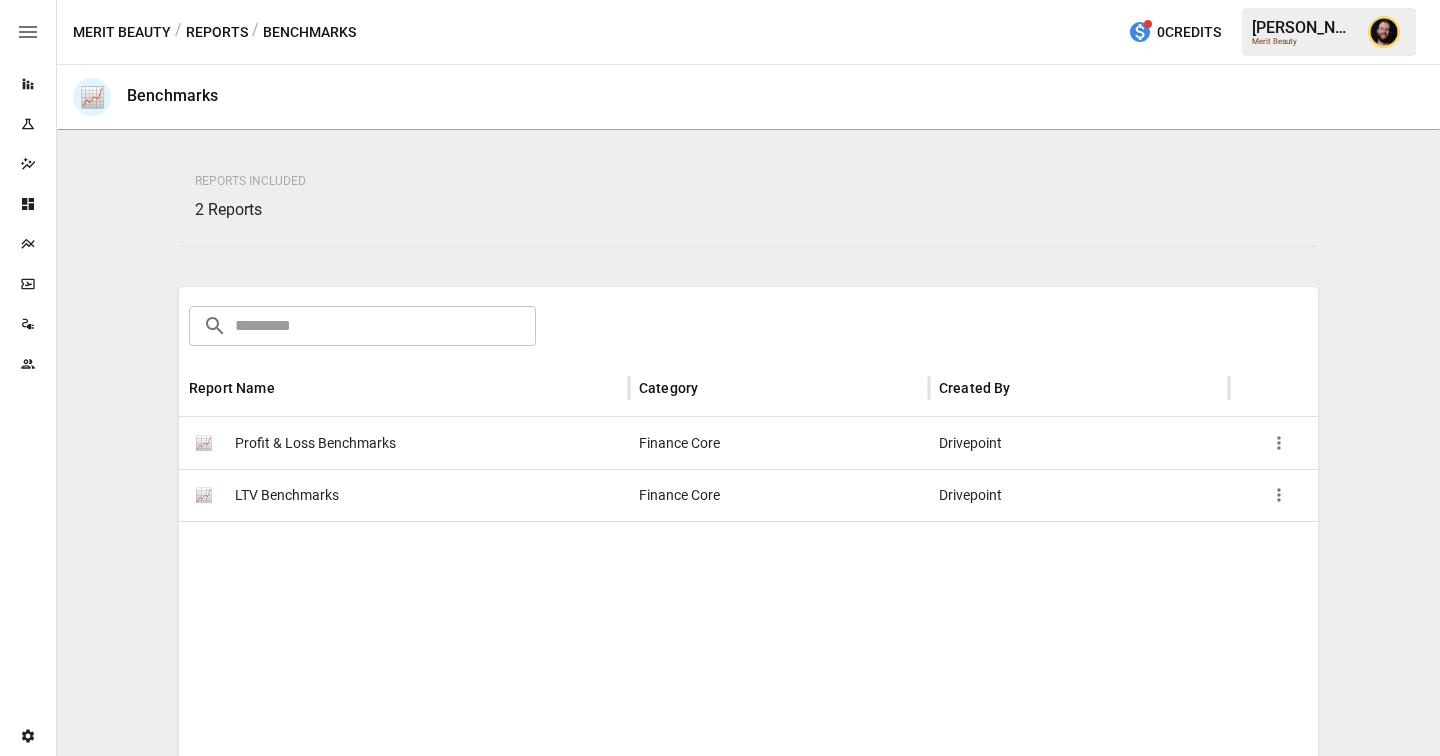 scroll, scrollTop: 142, scrollLeft: 0, axis: vertical 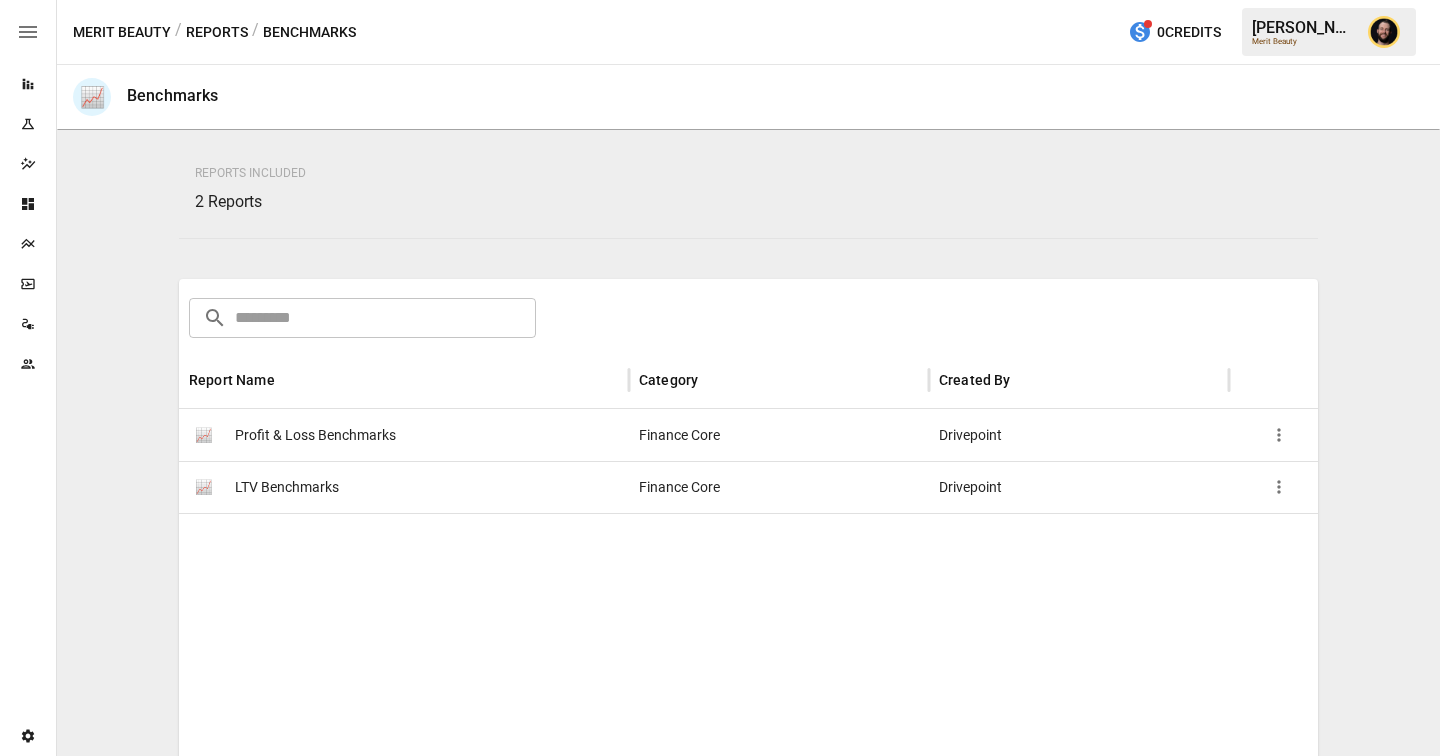 click on "Profit & Loss Benchmarks" at bounding box center (315, 435) 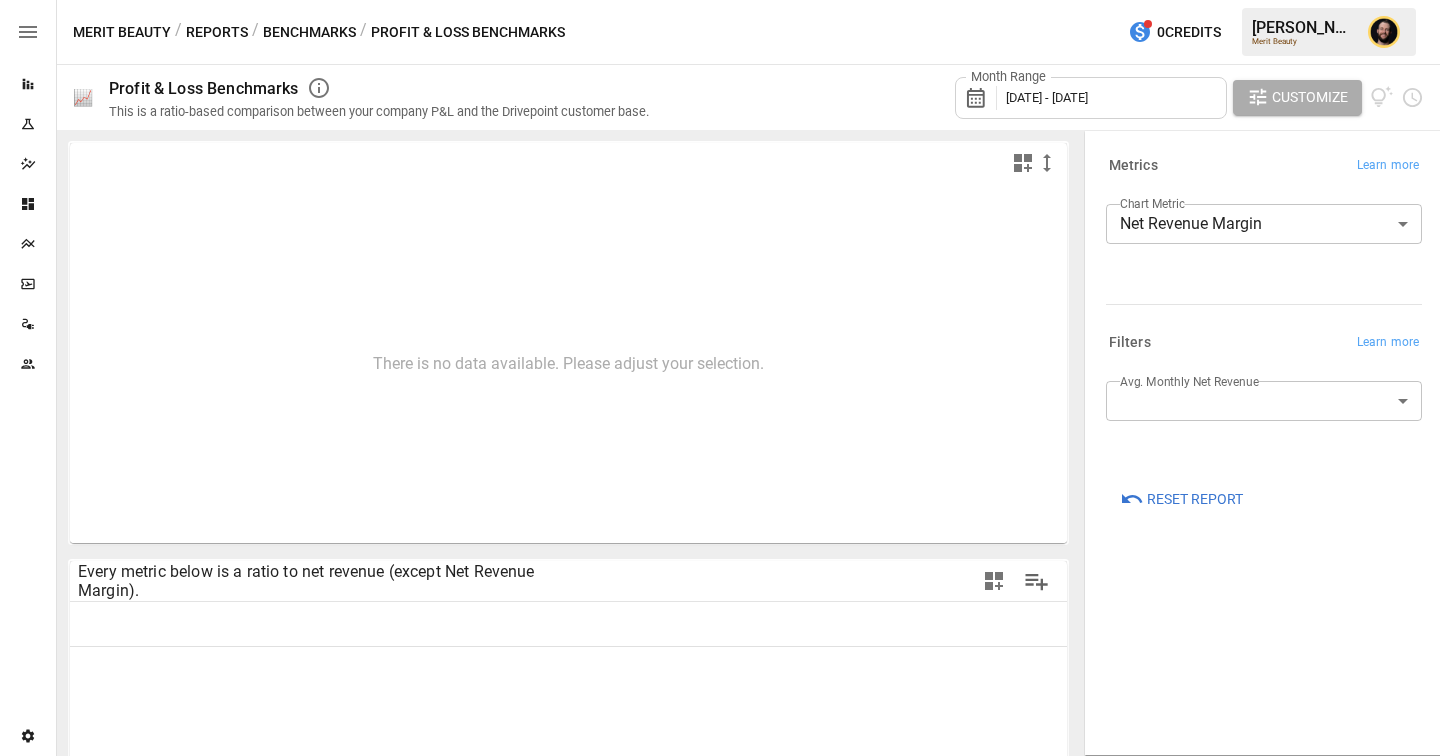 type on "**********" 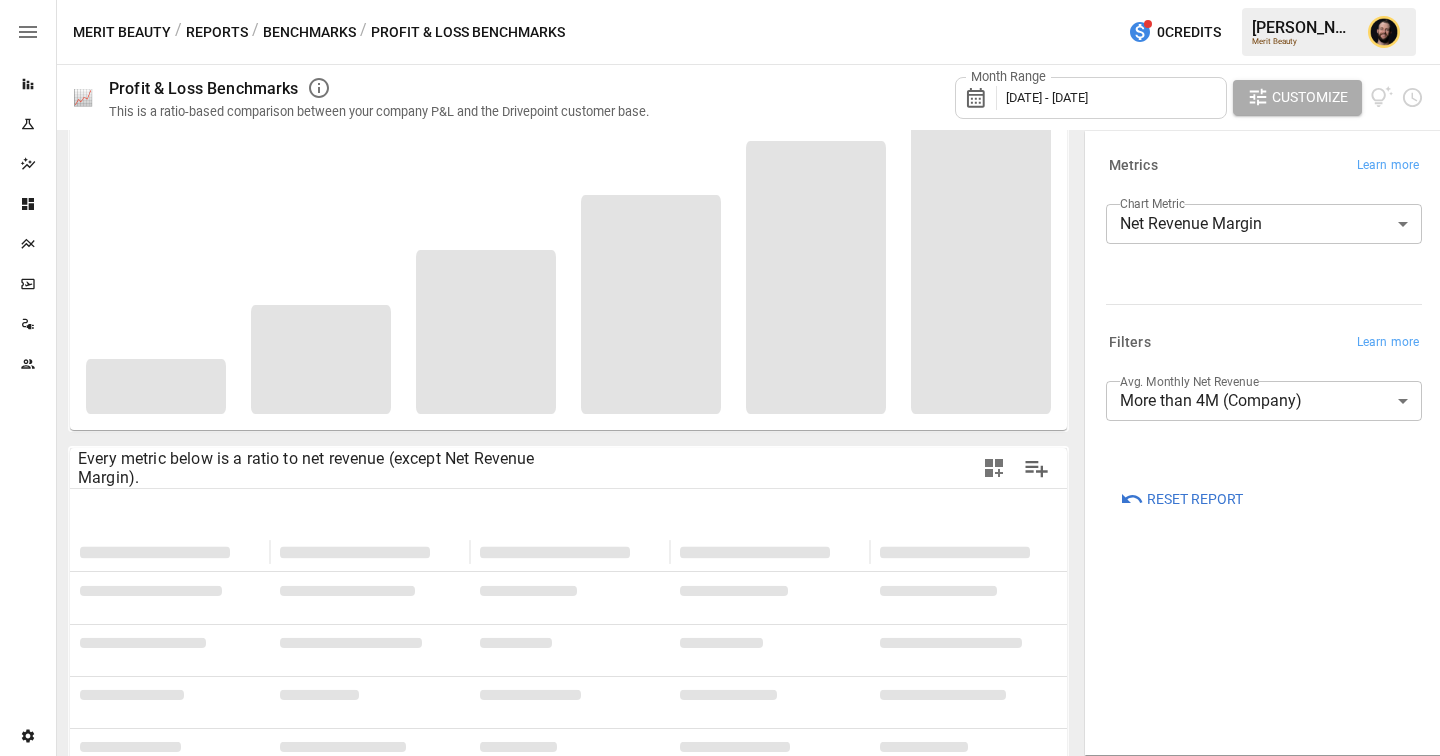 scroll, scrollTop: 124, scrollLeft: 0, axis: vertical 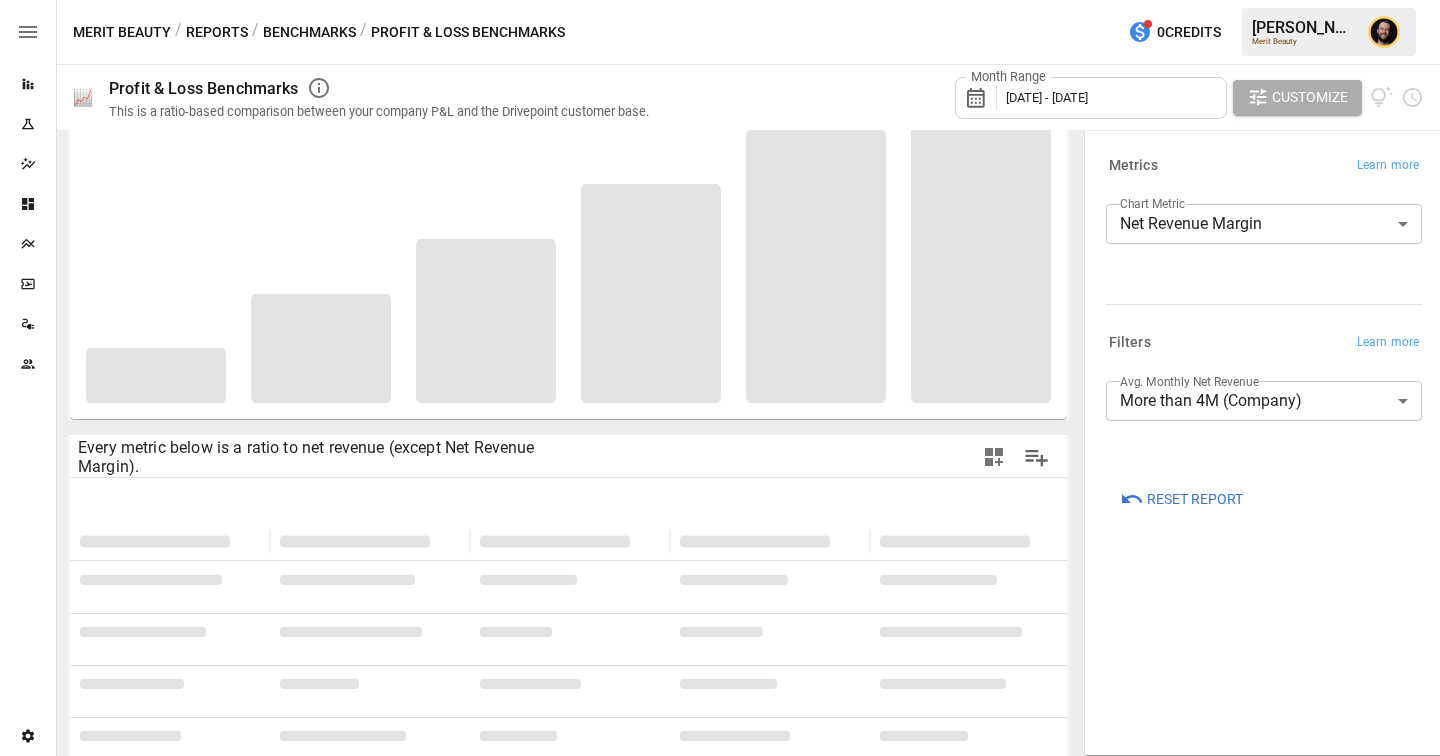 click on "**********" at bounding box center (720, 0) 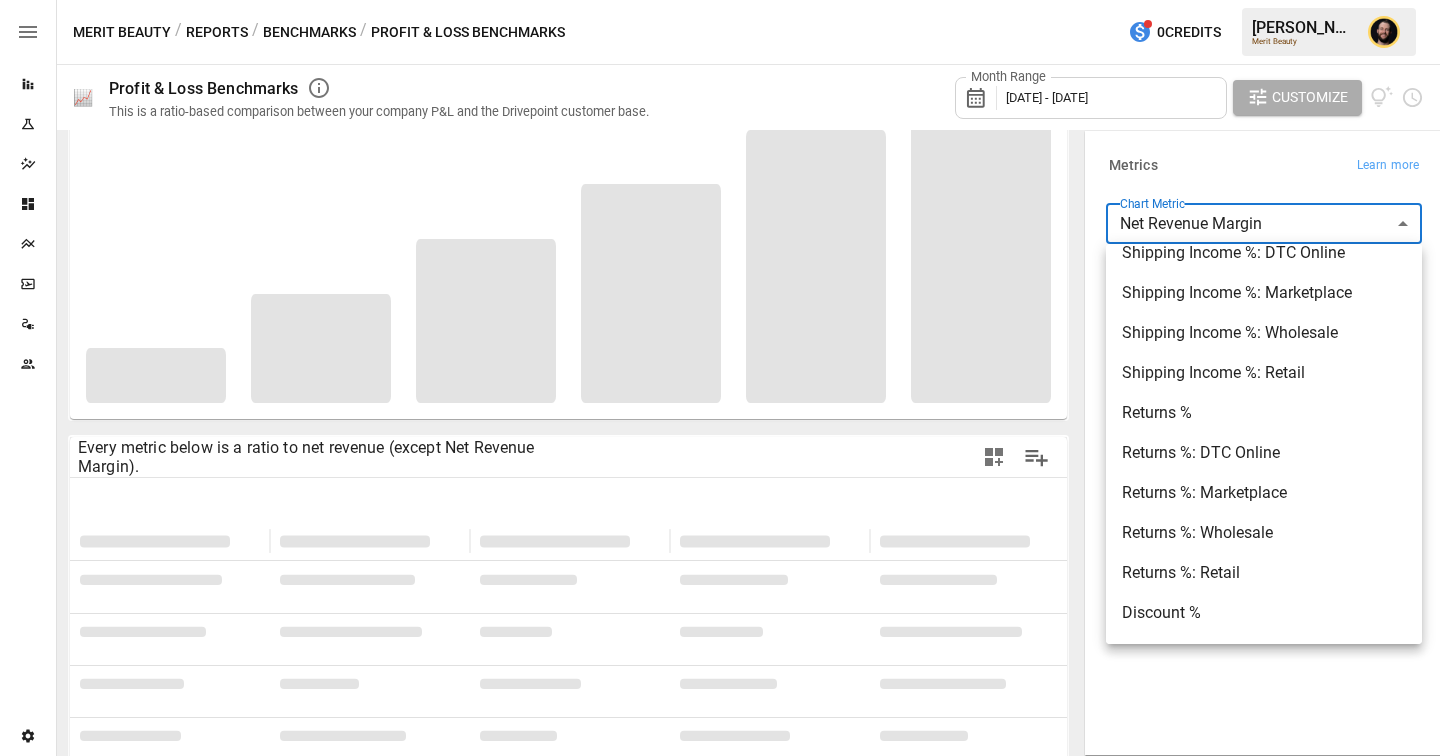 scroll, scrollTop: 0, scrollLeft: 0, axis: both 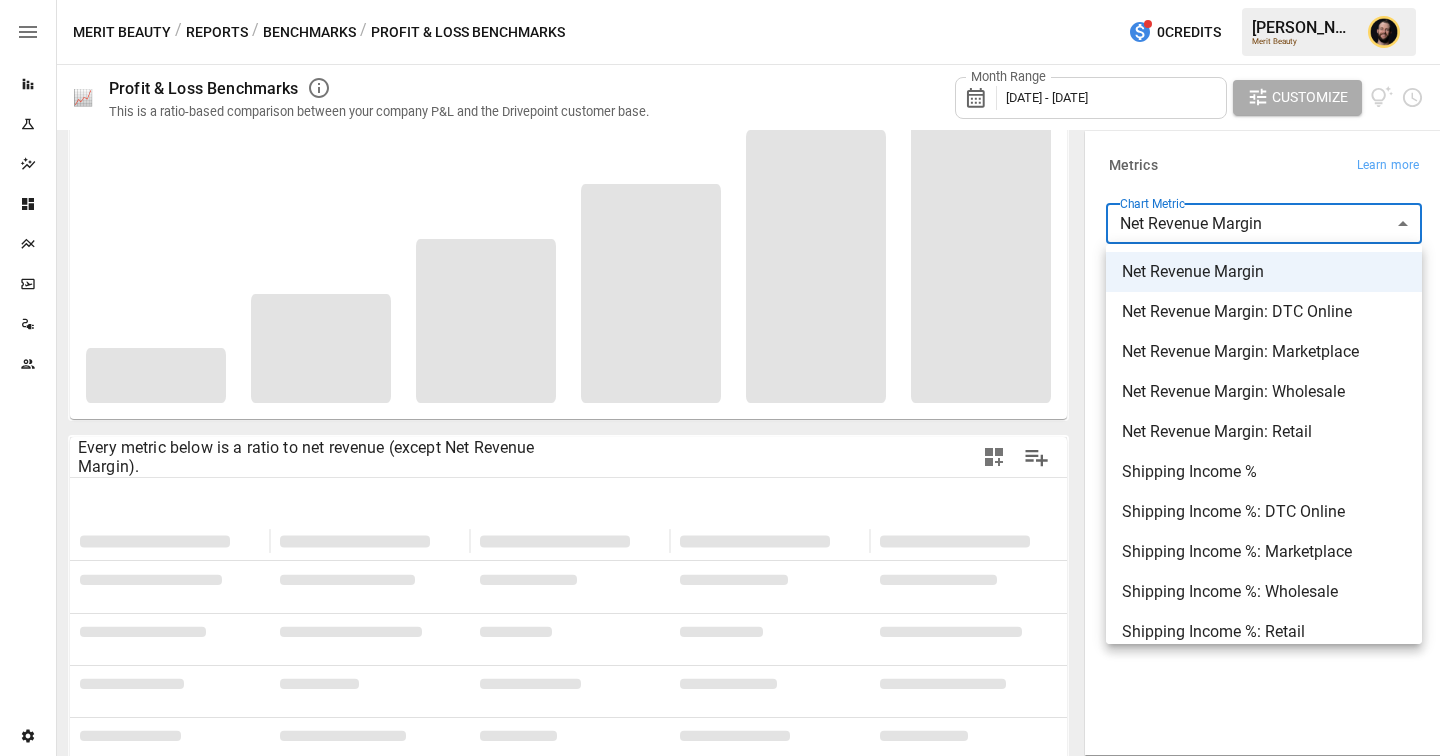click at bounding box center (720, 378) 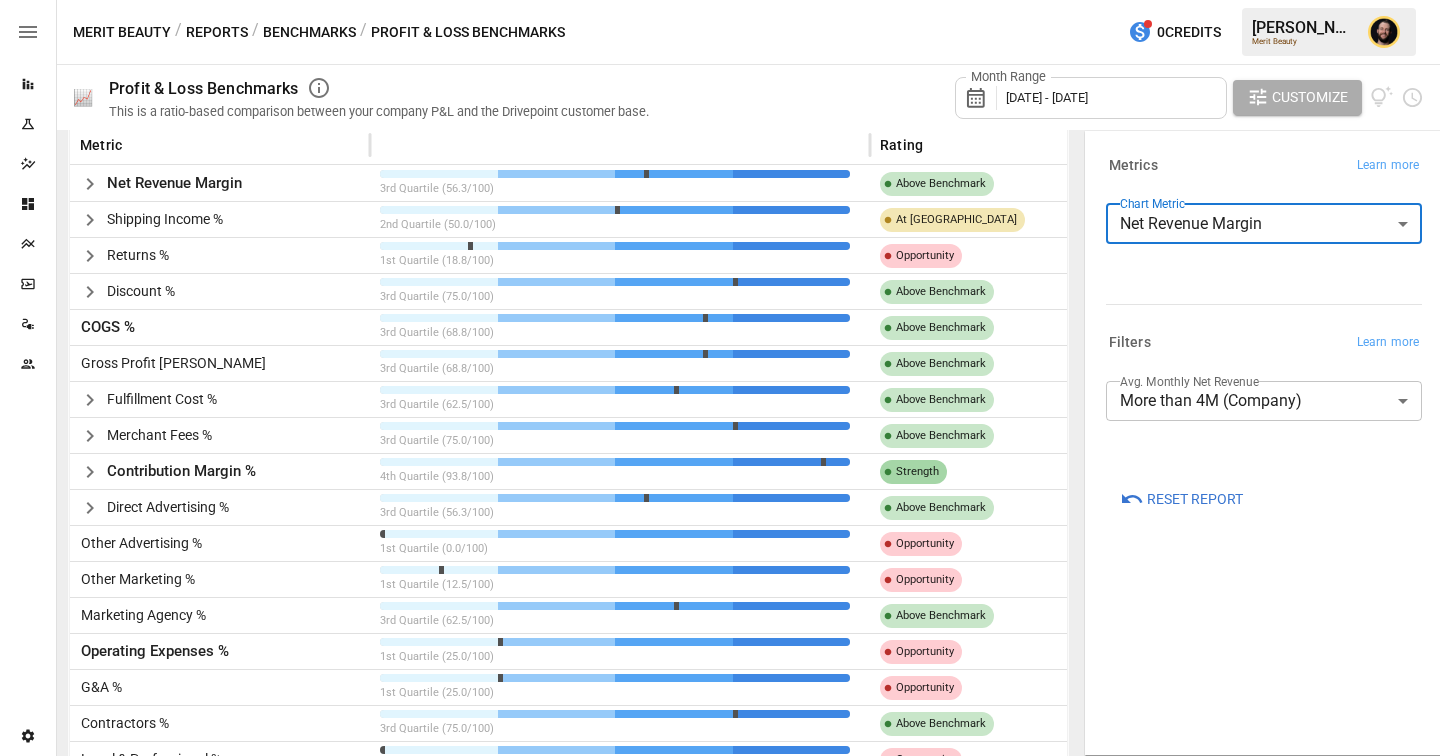 scroll, scrollTop: 562, scrollLeft: 0, axis: vertical 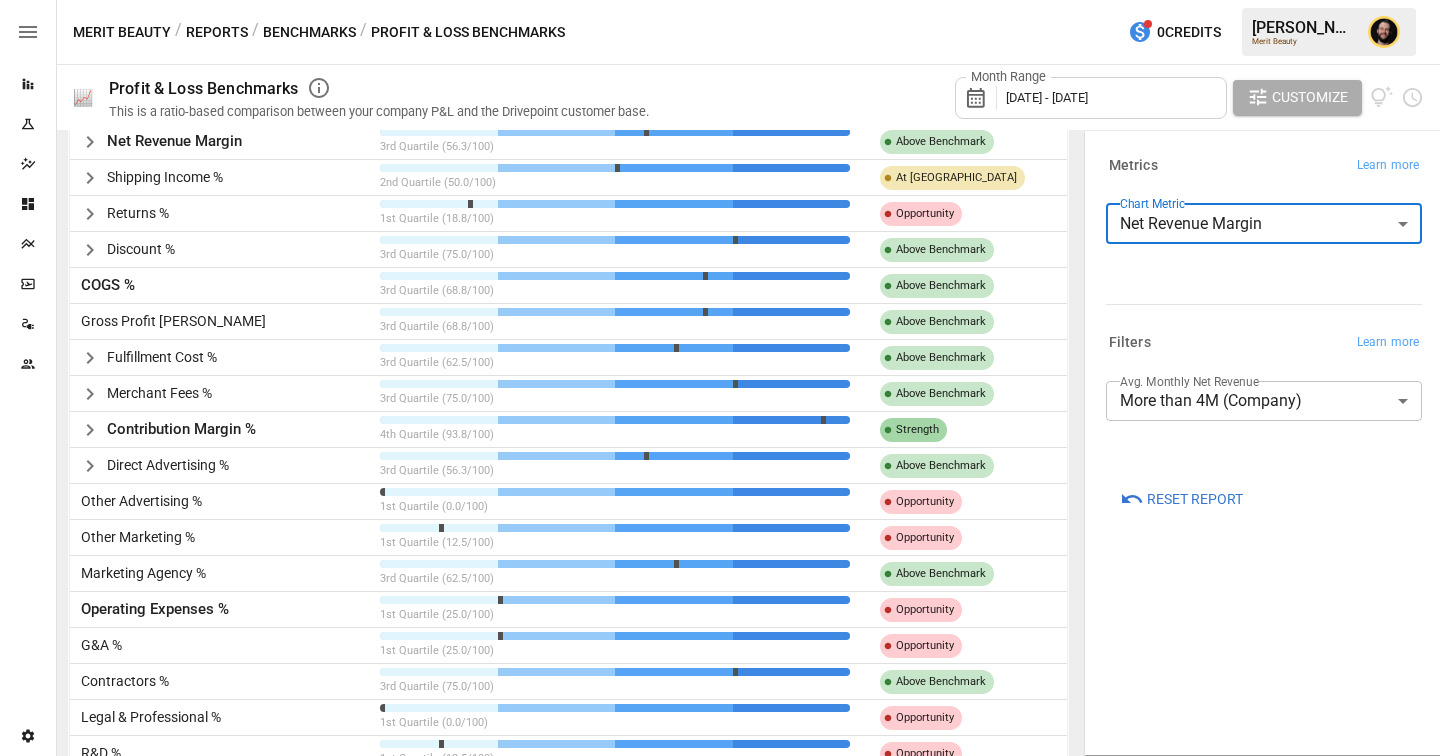 click 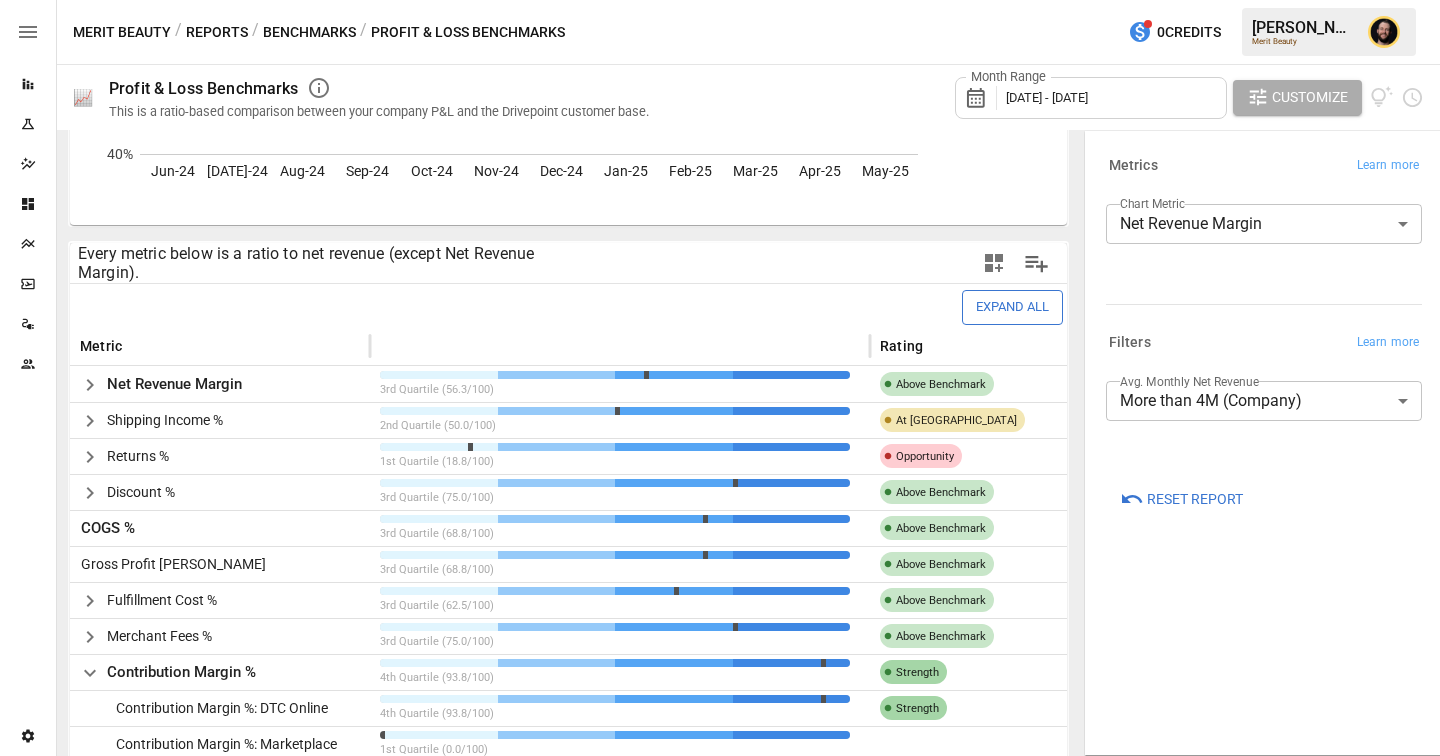 scroll, scrollTop: 21, scrollLeft: 0, axis: vertical 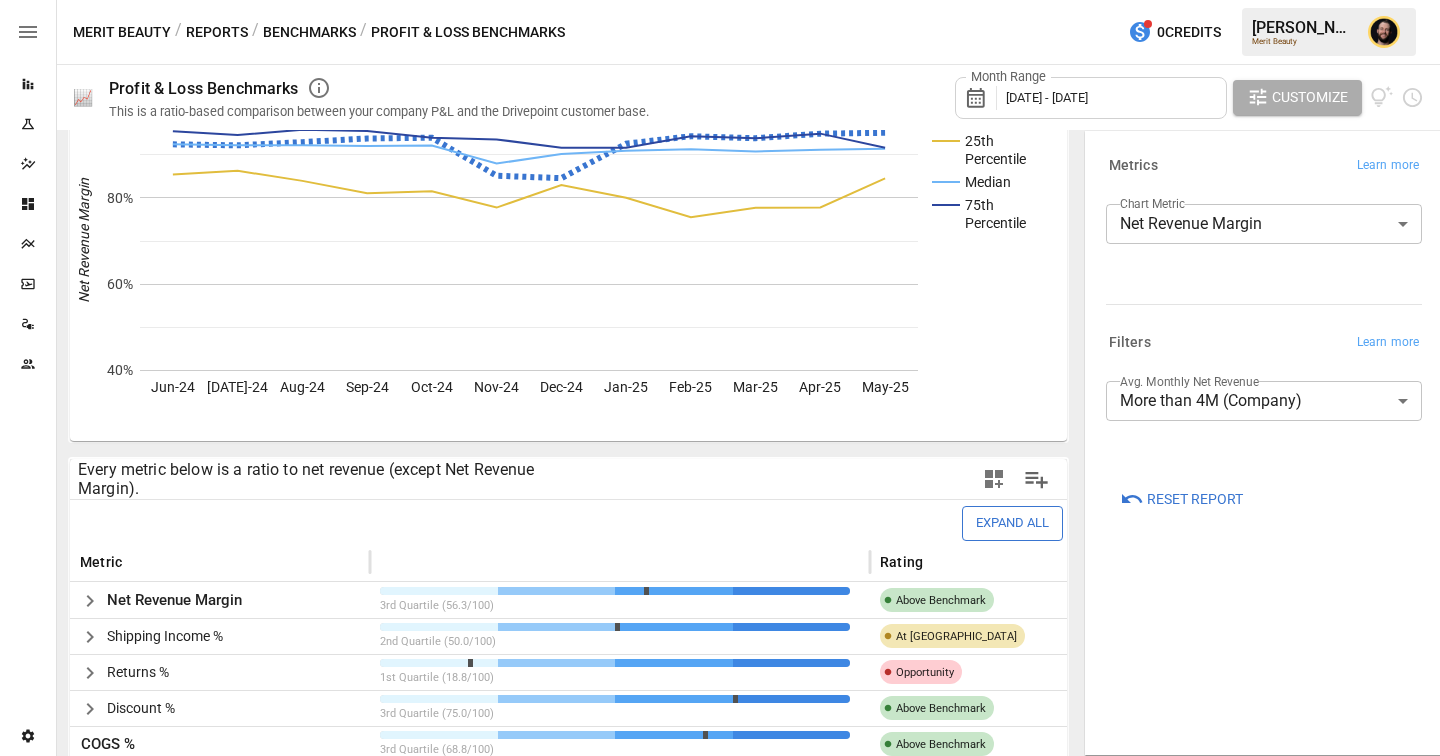 click on "Reports Experiments Dazzler Studio Dashboards Plans SmartModel ™ Data Sources Team Settings Merit Beauty / Reports / Benchmarks / Profit & Loss Benchmarks 0  Credits [PERSON_NAME] Merit Beauty 📈 Profit & Loss Benchmarks This is a ratio-based comparison between your company P&L and the Drivepoint customer base. Month Range [DATE] - [DATE] Customize Merit Beauty 25th Percentile Median 75th Percentile Jun-24 [DATE]-24 Aug-24 Sep-24 Oct-24 Nov-24 Dec-24 Jan-25 Feb-25 Mar-25 Apr-25 May-25 40% 60% 80% 100% Net Revenue Margin 75th Every metric below is a ratio to net revenue (except Net Revenue Margin). Expand All Metric   Rating Net Revenue Margin 3rd Quartile (56.3/100) Above Benchmark Shipping Income % 2nd Quartile (50.0/100) At Benchmark Returns % 1st Quartile (18.8/100) Opportunity Discount % 3rd Quartile (75.0/100) Above Benchmark COGS % 3rd Quartile (68.8/100) Above Benchmark Gross Profit Margin 3rd Quartile (68.8/100) Above Benchmark Fulfillment Cost % 3rd Quartile (62.5/100) Above Benchmark Strength ​" at bounding box center (720, 0) 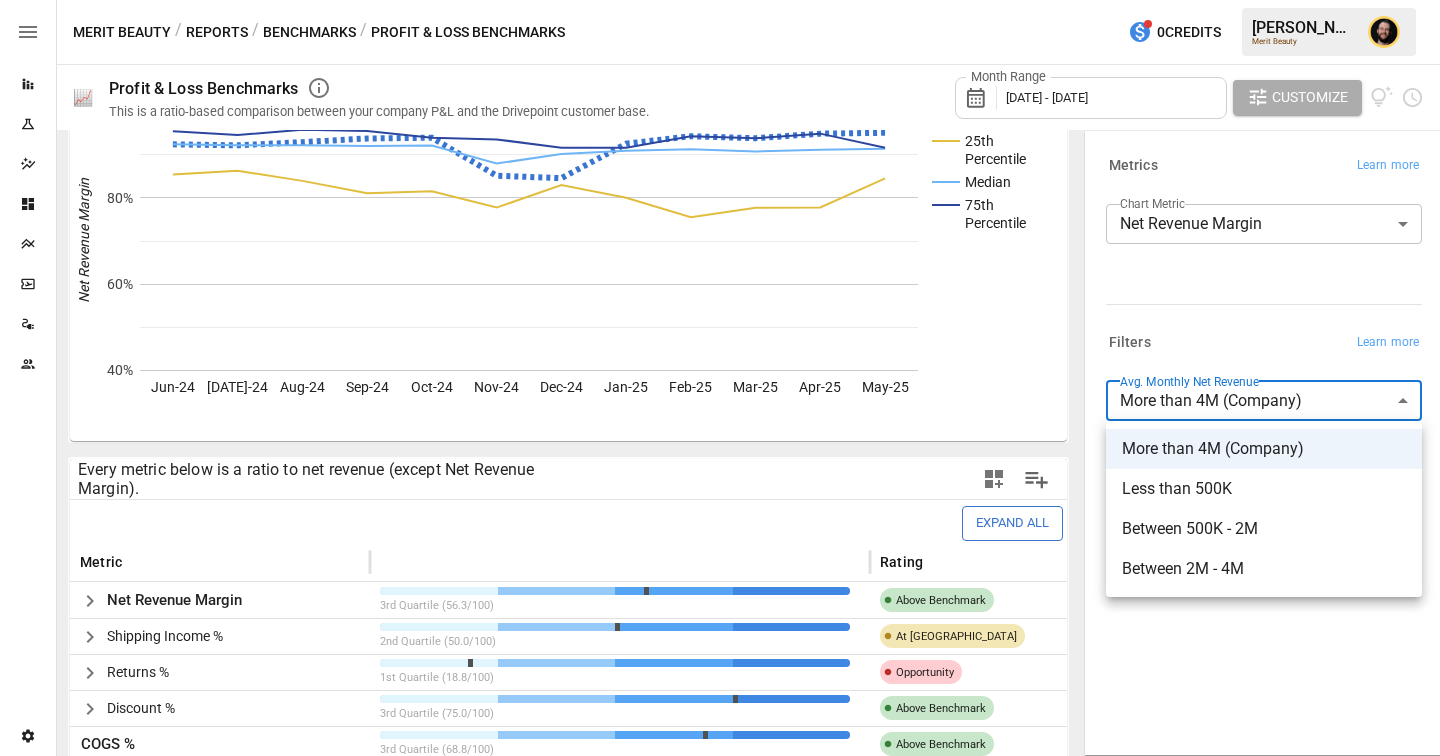 click at bounding box center (720, 378) 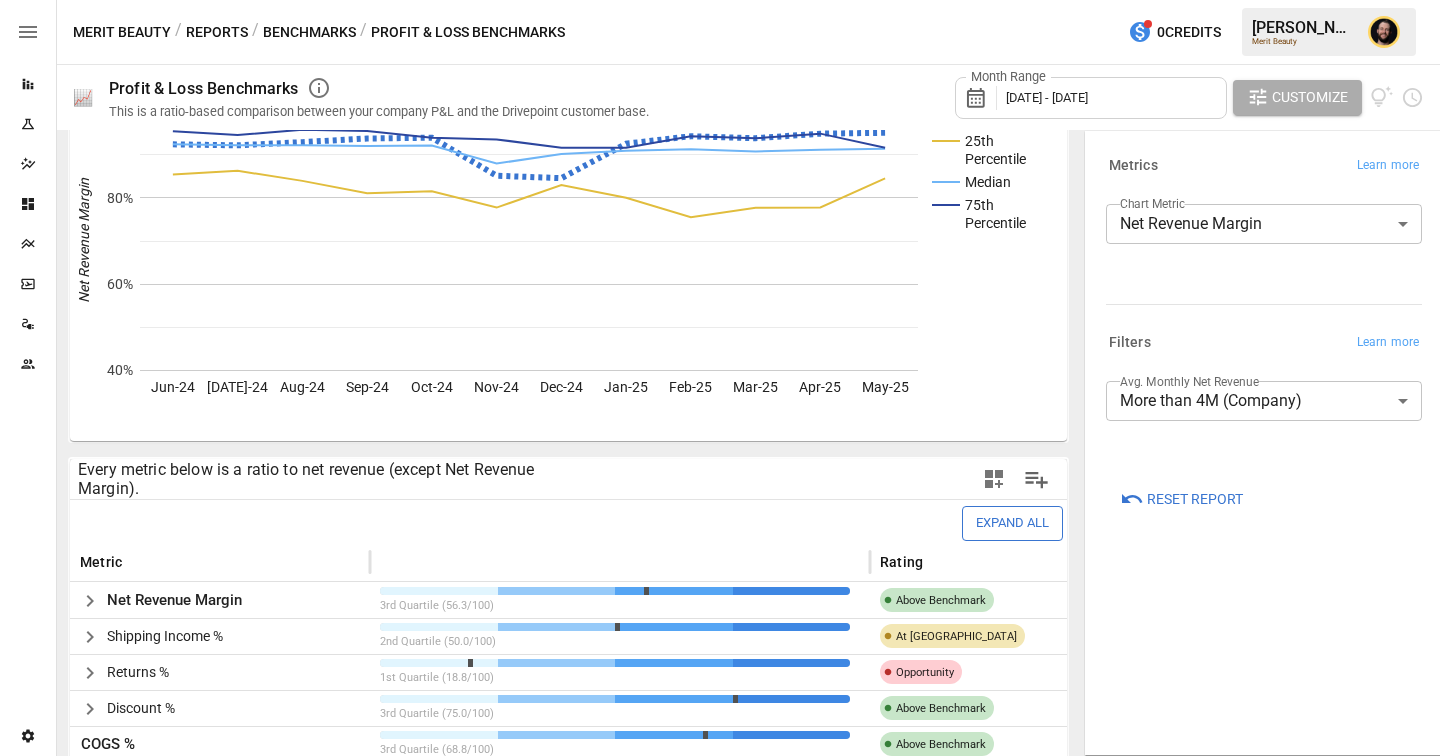 click on "Benchmarks" at bounding box center (309, 32) 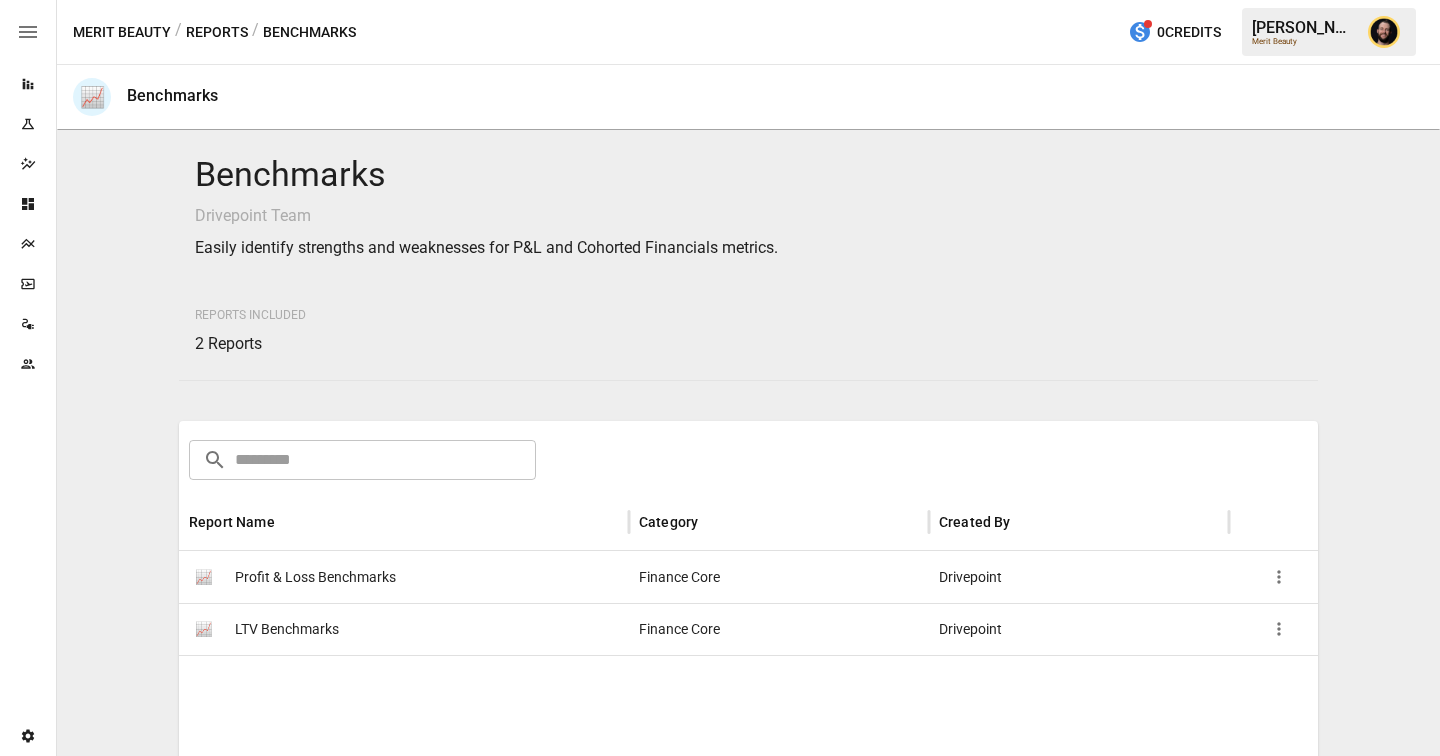 click on "📈 LTV Benchmarks" at bounding box center [404, 629] 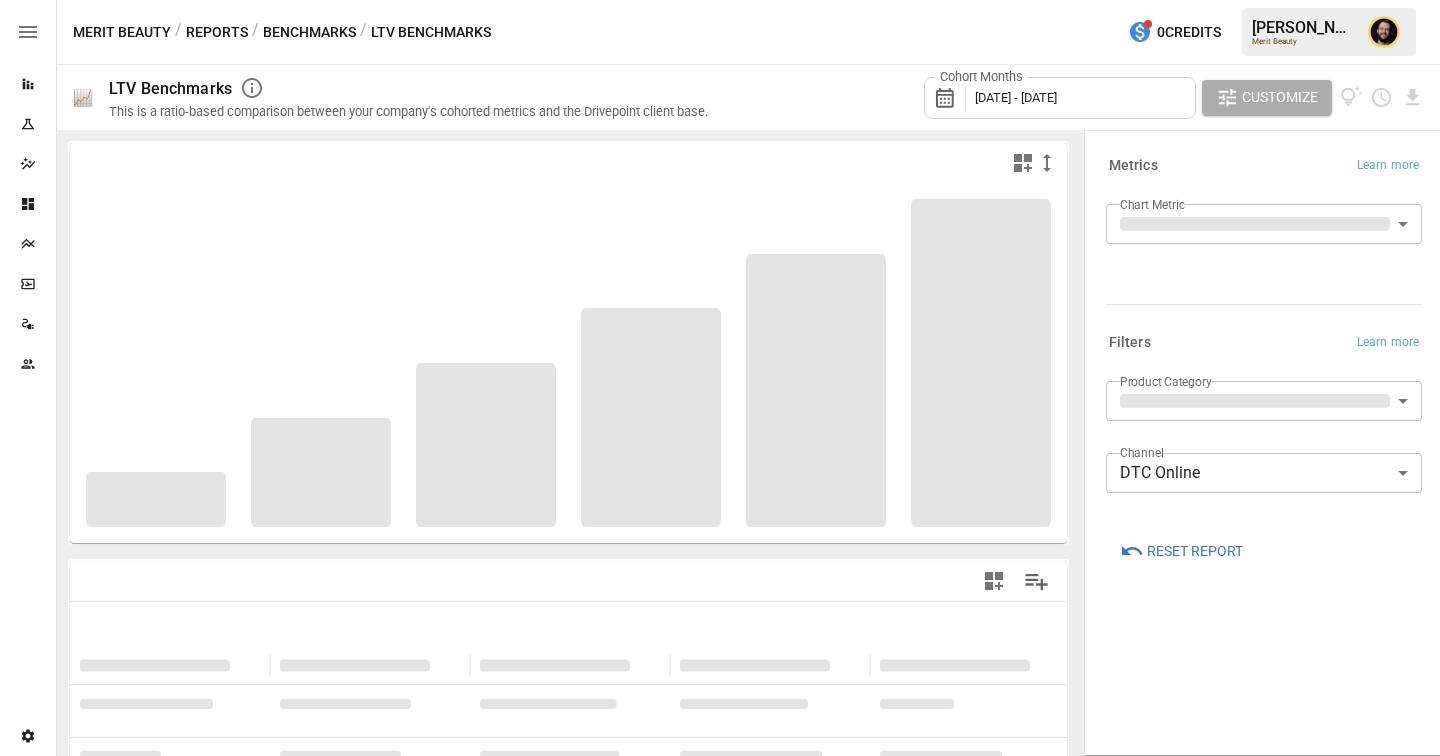 click on "**********" at bounding box center [720, 0] 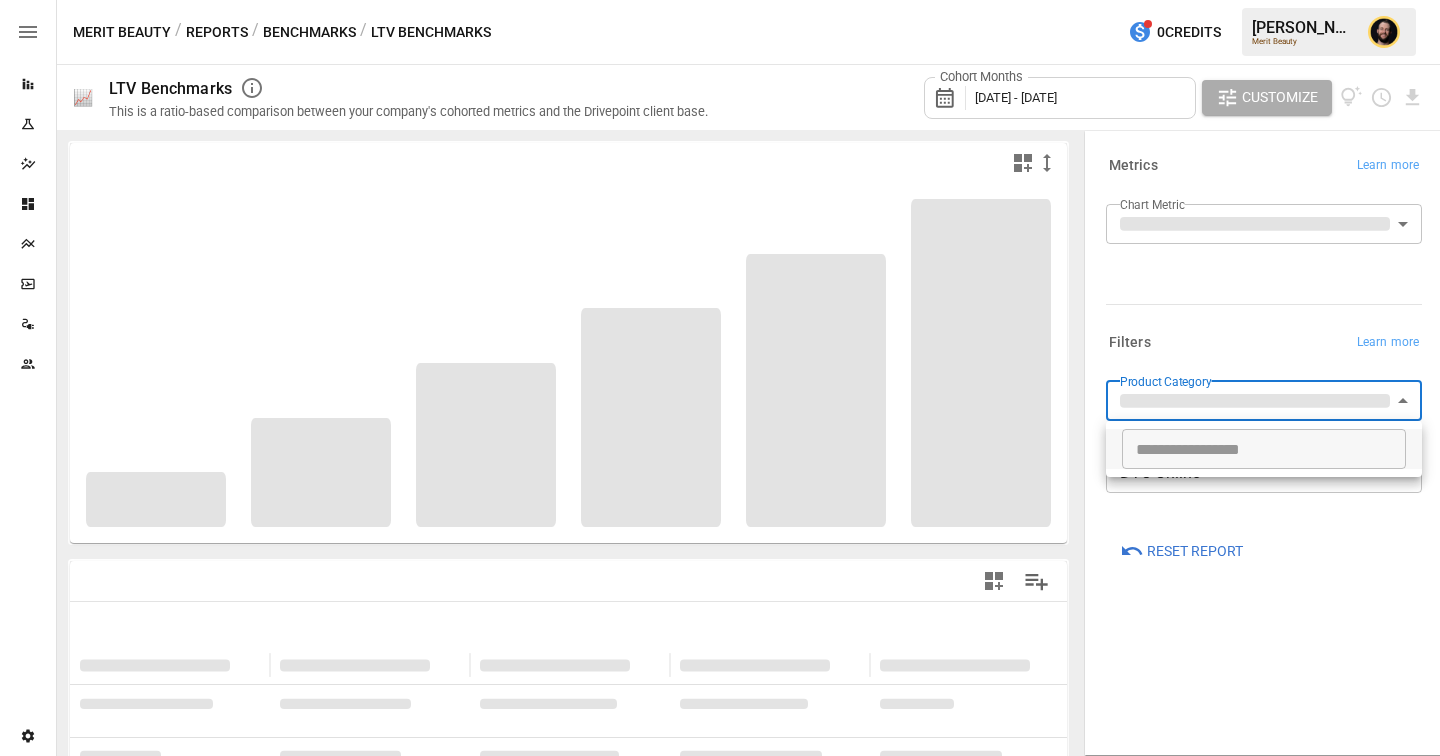 click at bounding box center [720, 378] 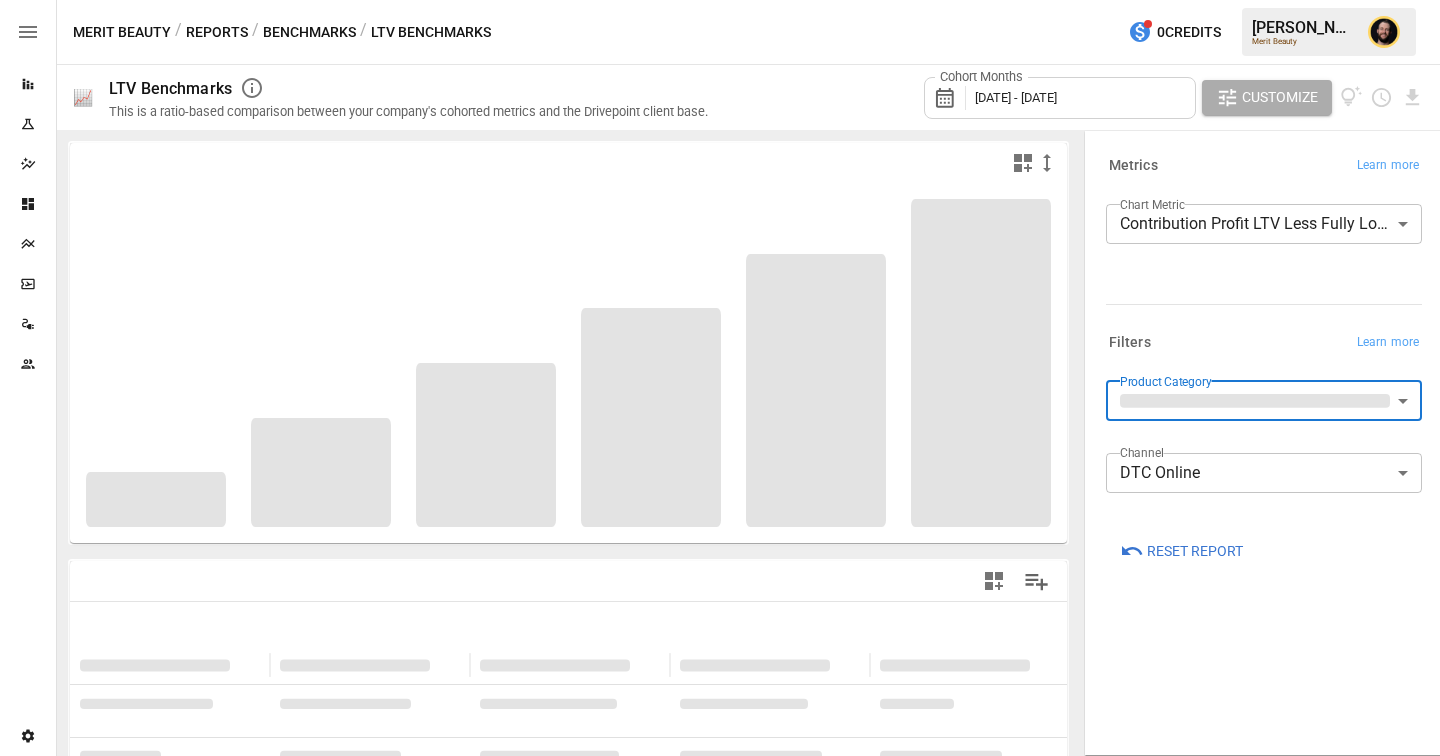 click on "**********" at bounding box center (720, 0) 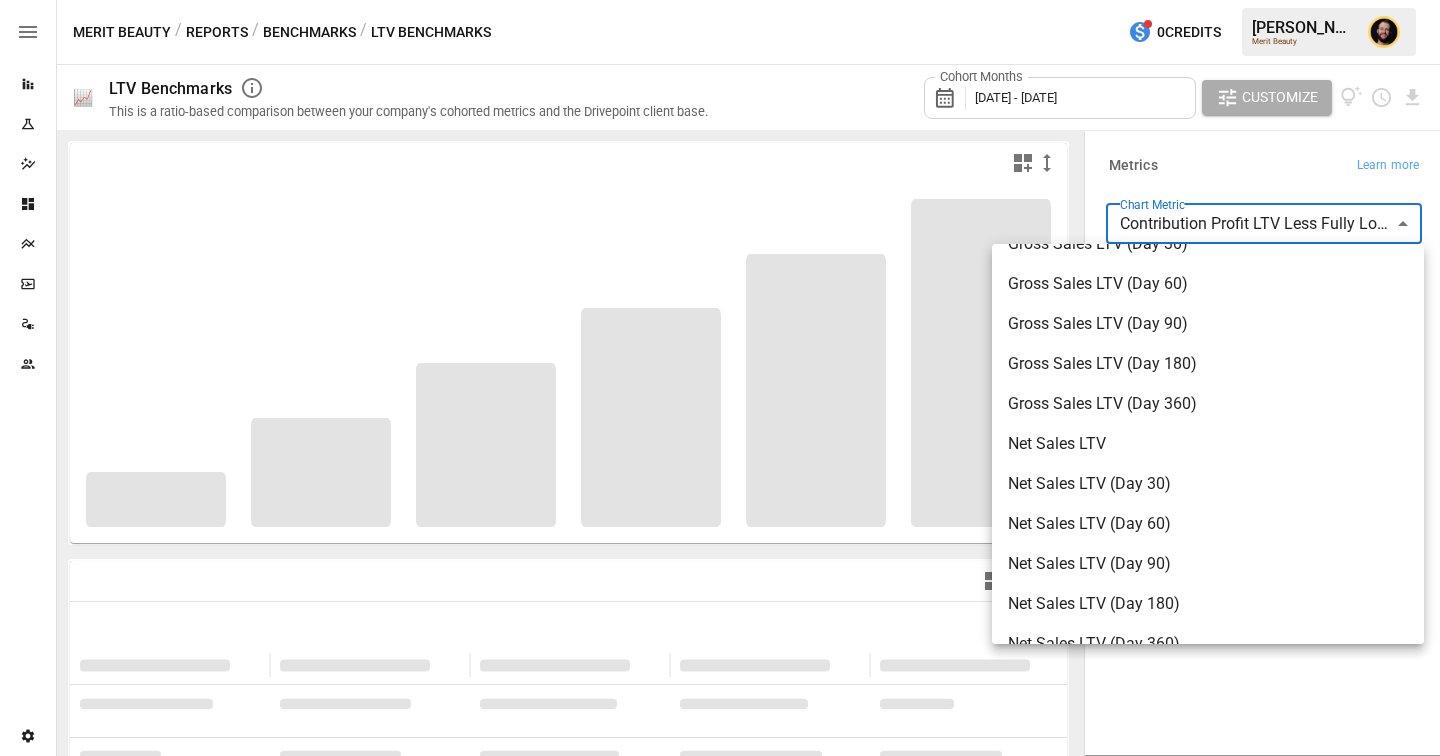 scroll, scrollTop: 0, scrollLeft: 0, axis: both 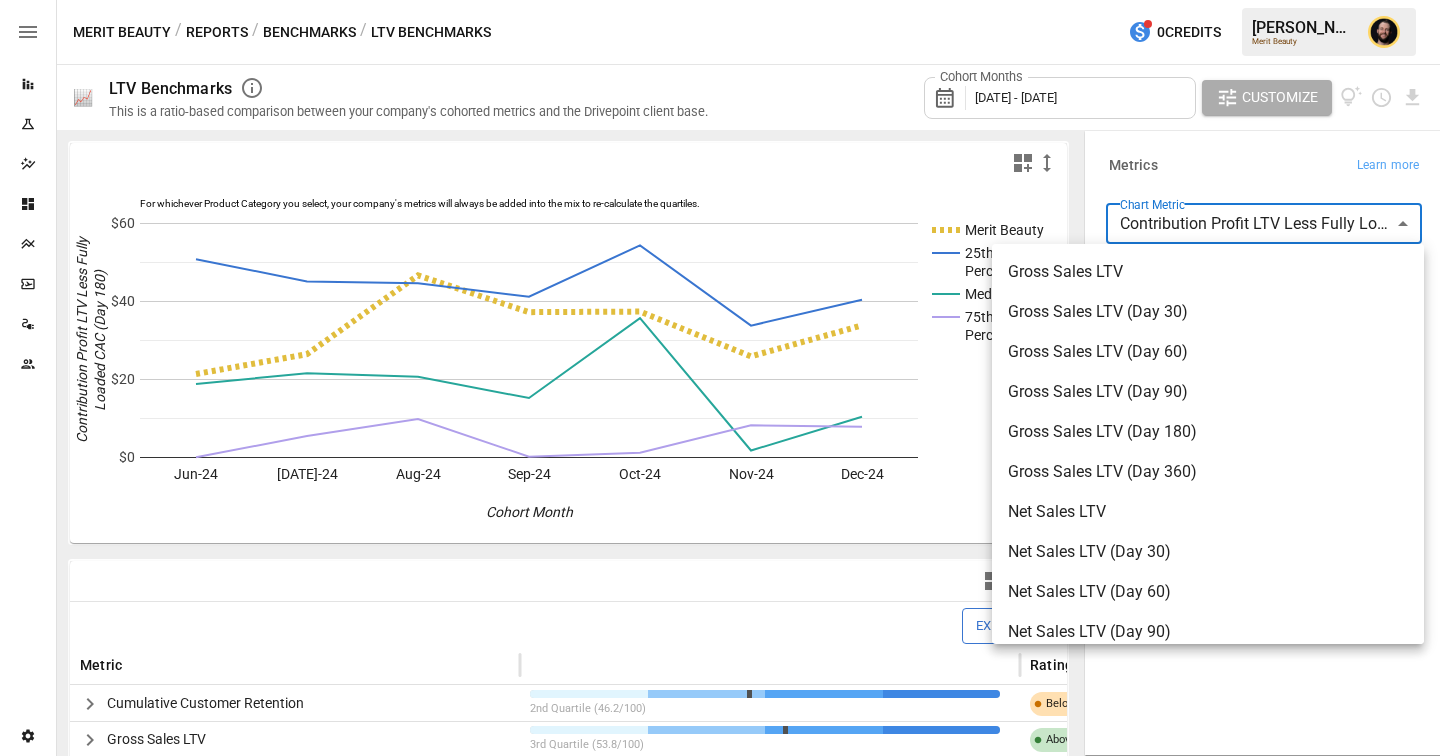 click at bounding box center (720, 378) 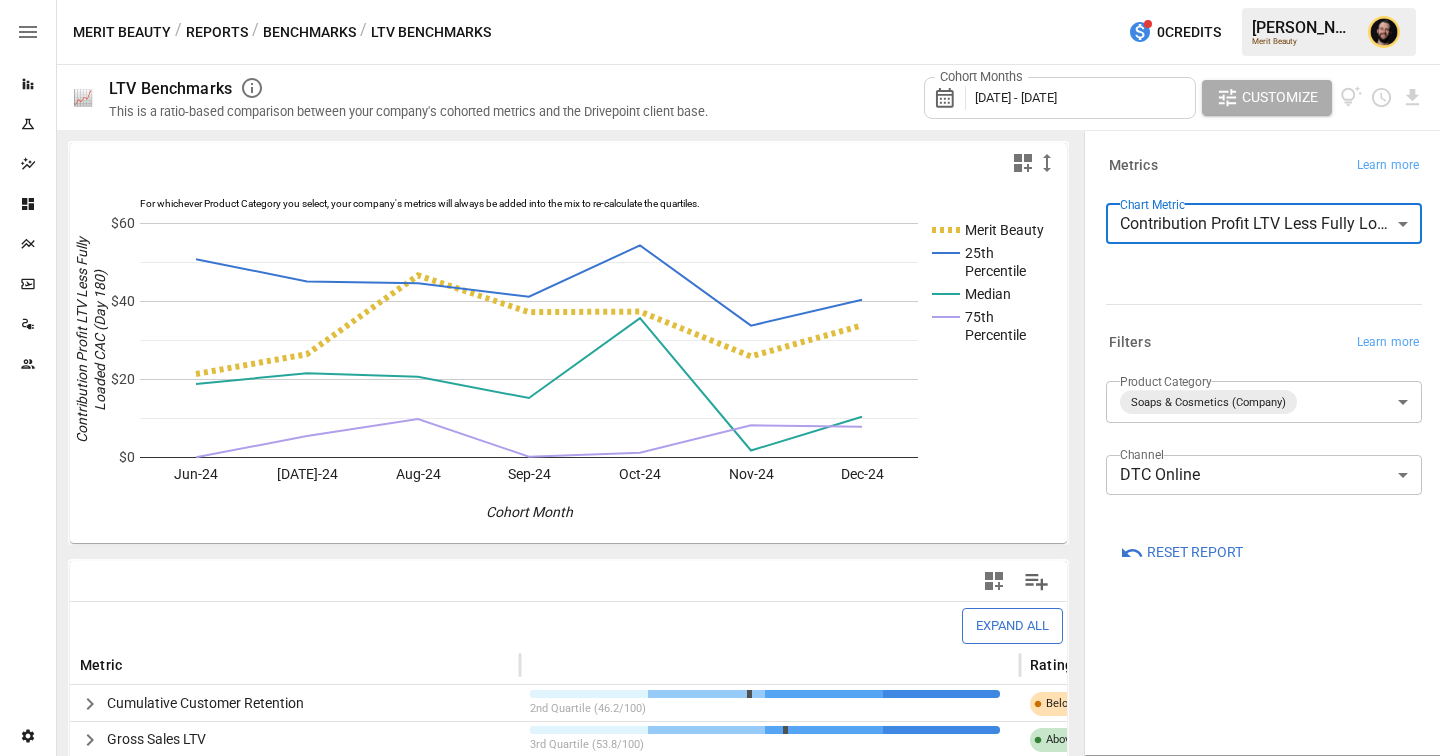 click on "Reports Experiments Dazzler Studio Dashboards Plans SmartModel ™ Data Sources Team Settings Merit Beauty / Reports / Benchmarks / LTV Benchmarks 0  Credits [PERSON_NAME] Merit Beauty 📈 LTV Benchmarks This is a ratio-based comparison between your company's cohorted metrics and the Drivepoint client base. Cohort Months [DATE] - [DATE] Customize For whichever Product Category you select, your company's metrics will always be added into the mix to re-calculate the quartiles. Merit Beauty 25th Percentile Median 75th Percentile Jun-24 [DATE]-24 Aug-24 Sep-24 Oct-24 Nov-24 Dec-24 $0 $20 $40 $60 Cohort Month Contribution Profit LTV Less Fully Loaded CAC (Day 180) 75th Expand All Metric   Rating Cumulative Customer Retention 2nd Quartile (46.2/100) Below Benchmark Gross Sales LTV 3rd Quartile (53.8/100) Above Benchmark Net Sales LTV 3rd Quartile (61.5/100) Above Benchmark Contribution Profit LTV 4th Quartile (76.9/100) Strength Contribution Profit LTV Less Blended CAC 4th Quartile (84.6/100) Strength Blended CAC" at bounding box center (720, 0) 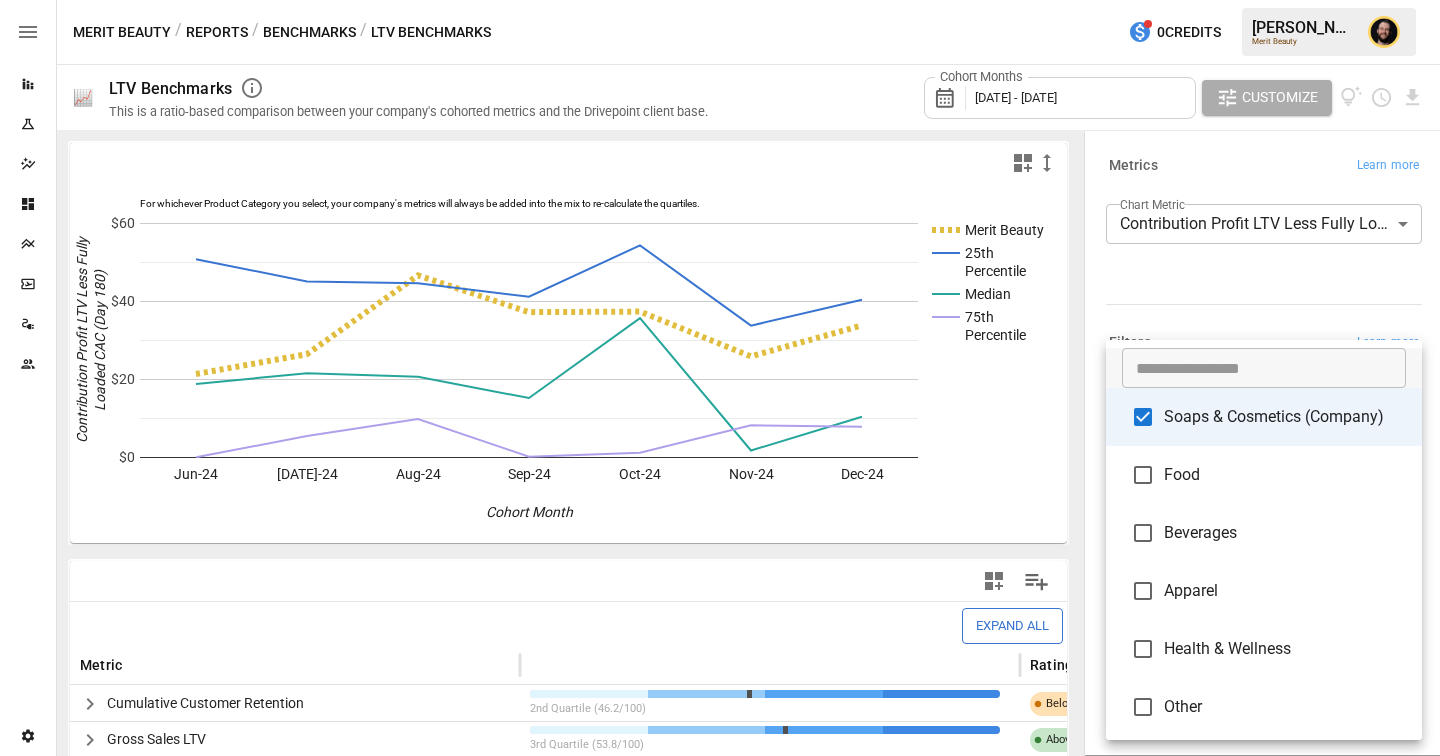 click at bounding box center (720, 378) 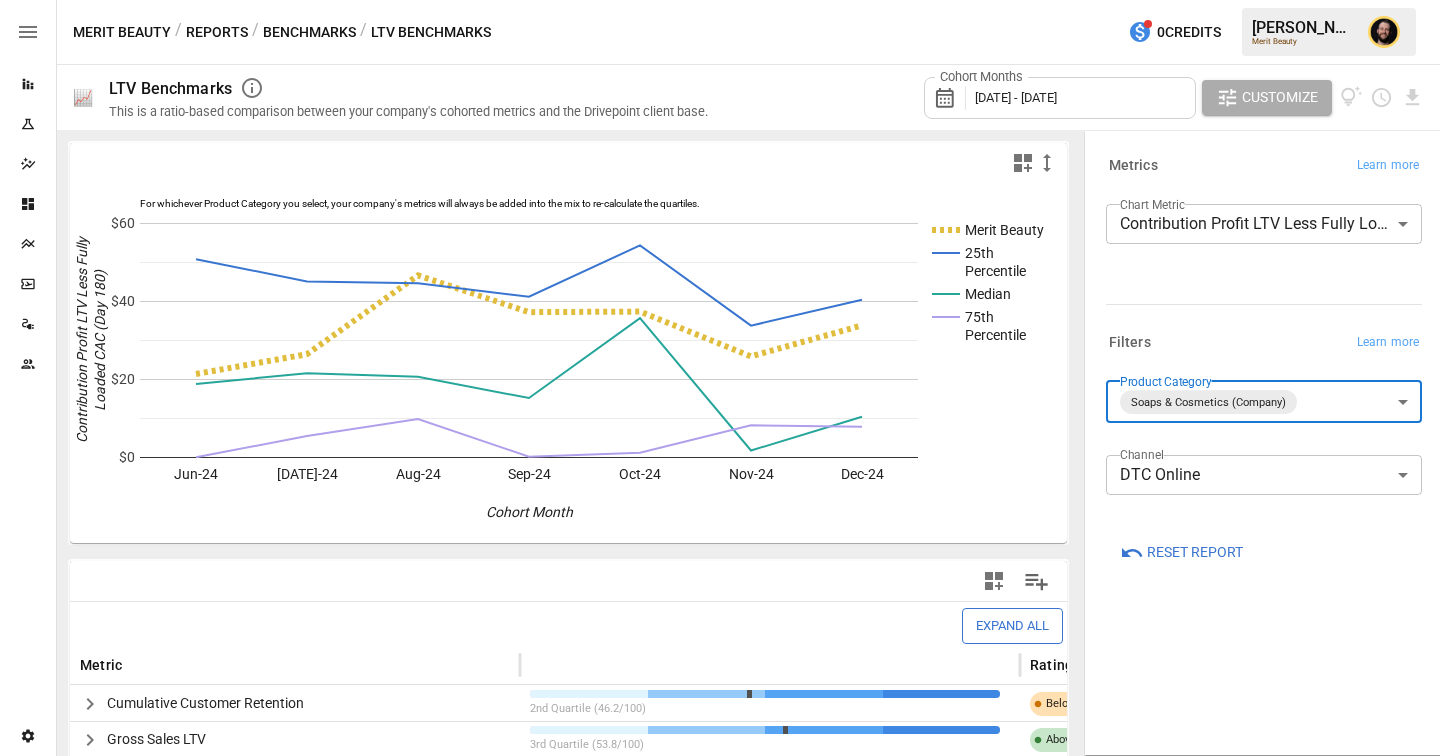 scroll, scrollTop: 266, scrollLeft: 0, axis: vertical 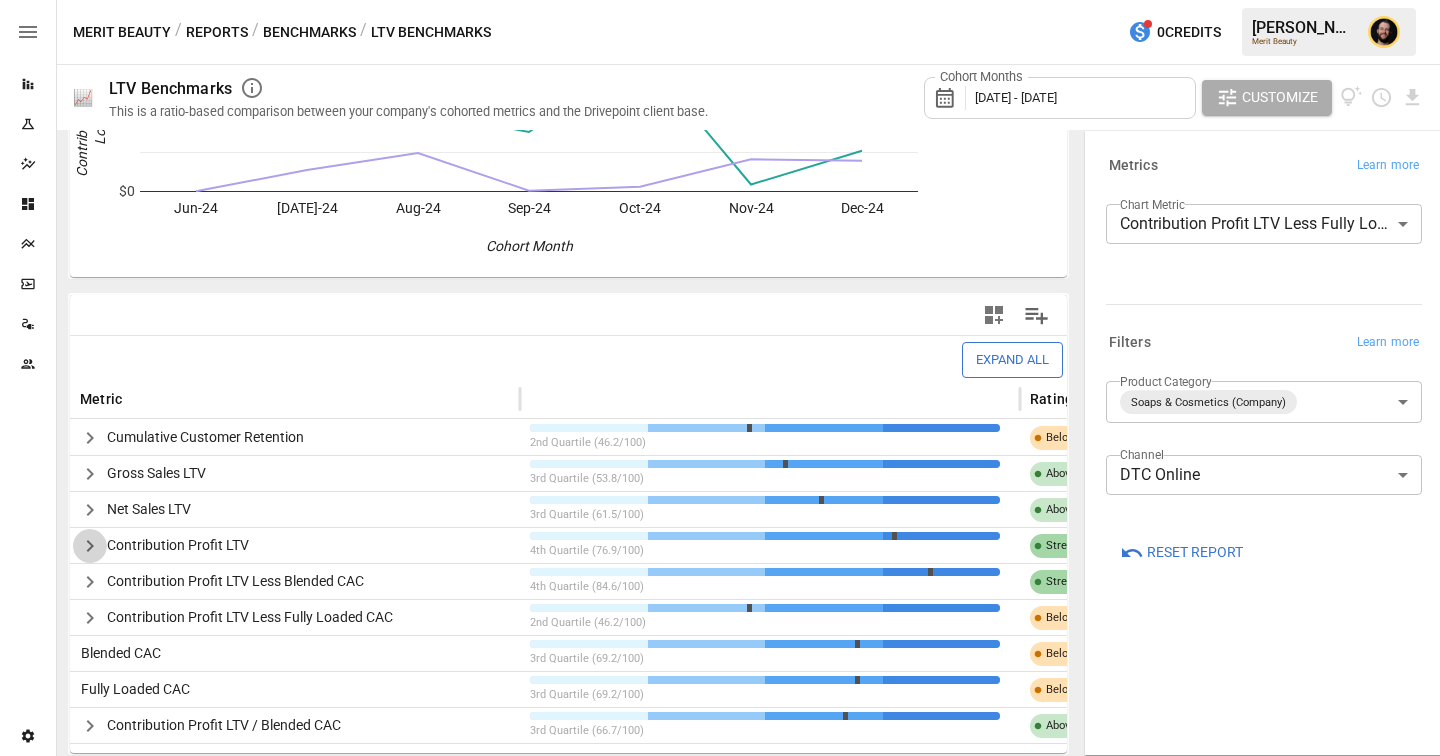 click 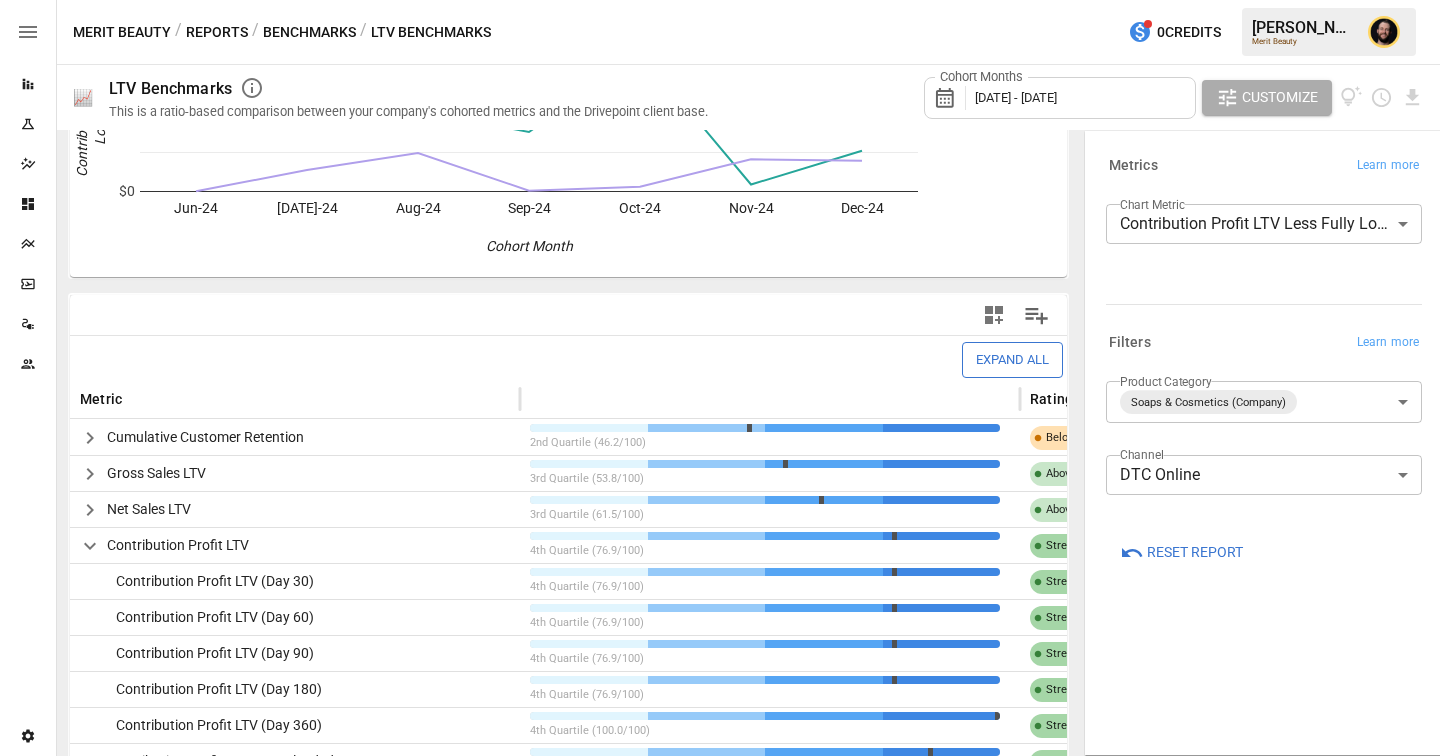 scroll, scrollTop: 429, scrollLeft: 0, axis: vertical 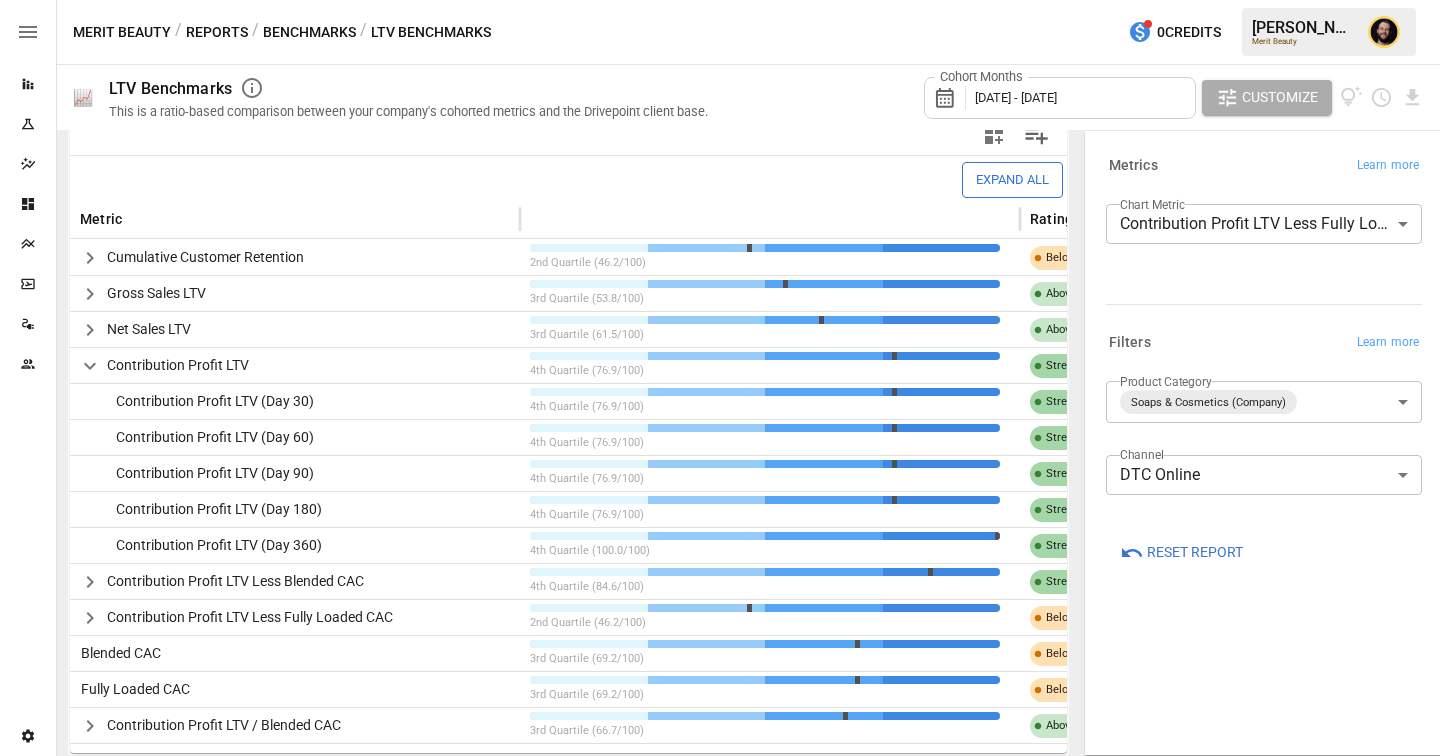 click on "Reports Experiments Dazzler Studio Dashboards Plans SmartModel ™ Data Sources Team Settings Merit Beauty / Reports / Benchmarks / LTV Benchmarks 0  Credits [PERSON_NAME] Merit Beauty 📈 LTV Benchmarks This is a ratio-based comparison between your company's cohorted metrics and the Drivepoint client base. Cohort Months [DATE] - [DATE] Customize For whichever Product Category you select, your company's metrics will always be added into the mix to re-calculate the quartiles. Merit Beauty 25th Percentile Median 75th Percentile Jun-24 [DATE]-24 Aug-24 Sep-24 Oct-24 Nov-24 Dec-24 $0 $20 $40 $60 Cohort Month Contribution Profit LTV Less Fully Loaded CAC (Day 180) 75th Expand All Metric   Rating Cumulative Customer Retention 2nd Quartile (46.2/100) Below Benchmark Gross Sales LTV 3rd Quartile (53.8/100) Above Benchmark Net Sales LTV 3rd Quartile (61.5/100) Above Benchmark Contribution Profit LTV 4th Quartile (76.9/100) Strength Contribution Profit LTV (Day 30) 4th Quartile (76.9/100) Strength Strength Strength ​" at bounding box center (720, 0) 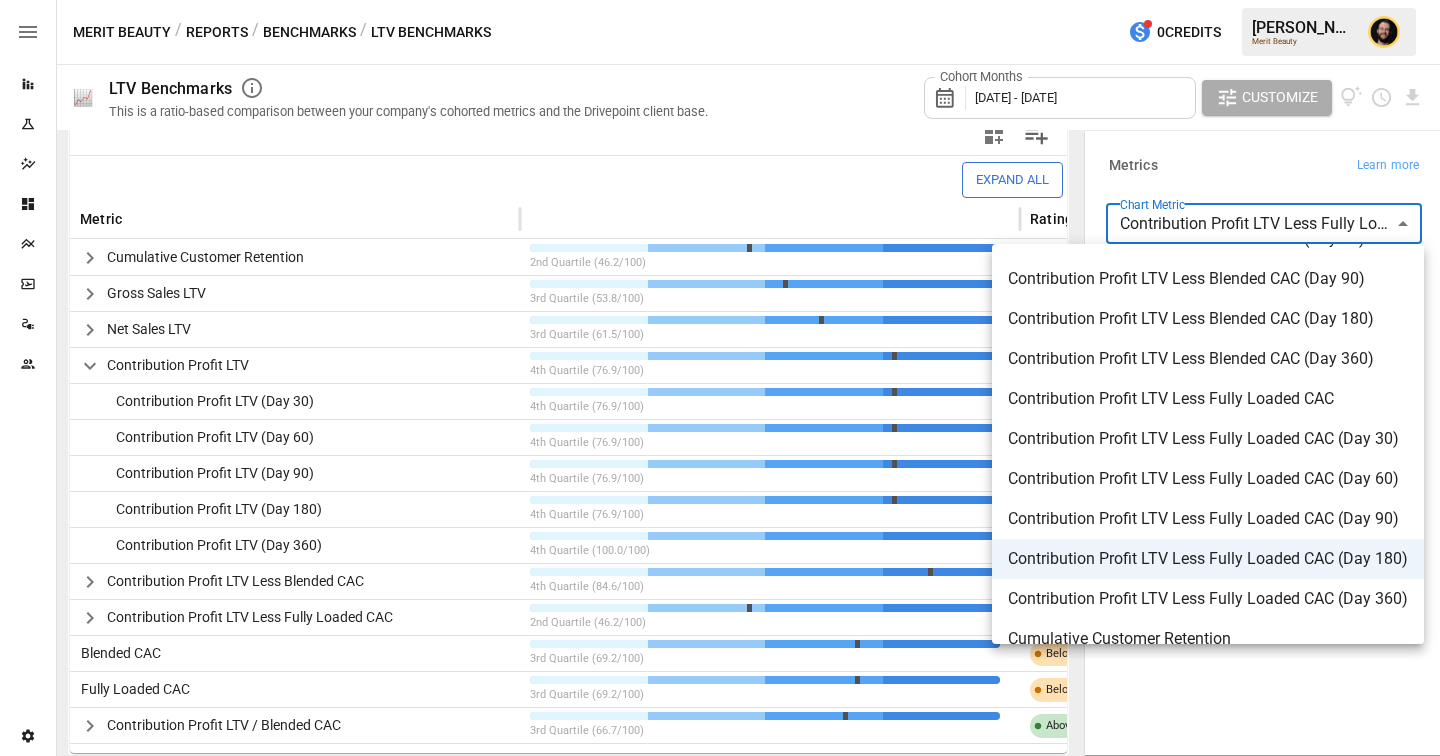 scroll, scrollTop: 827, scrollLeft: 0, axis: vertical 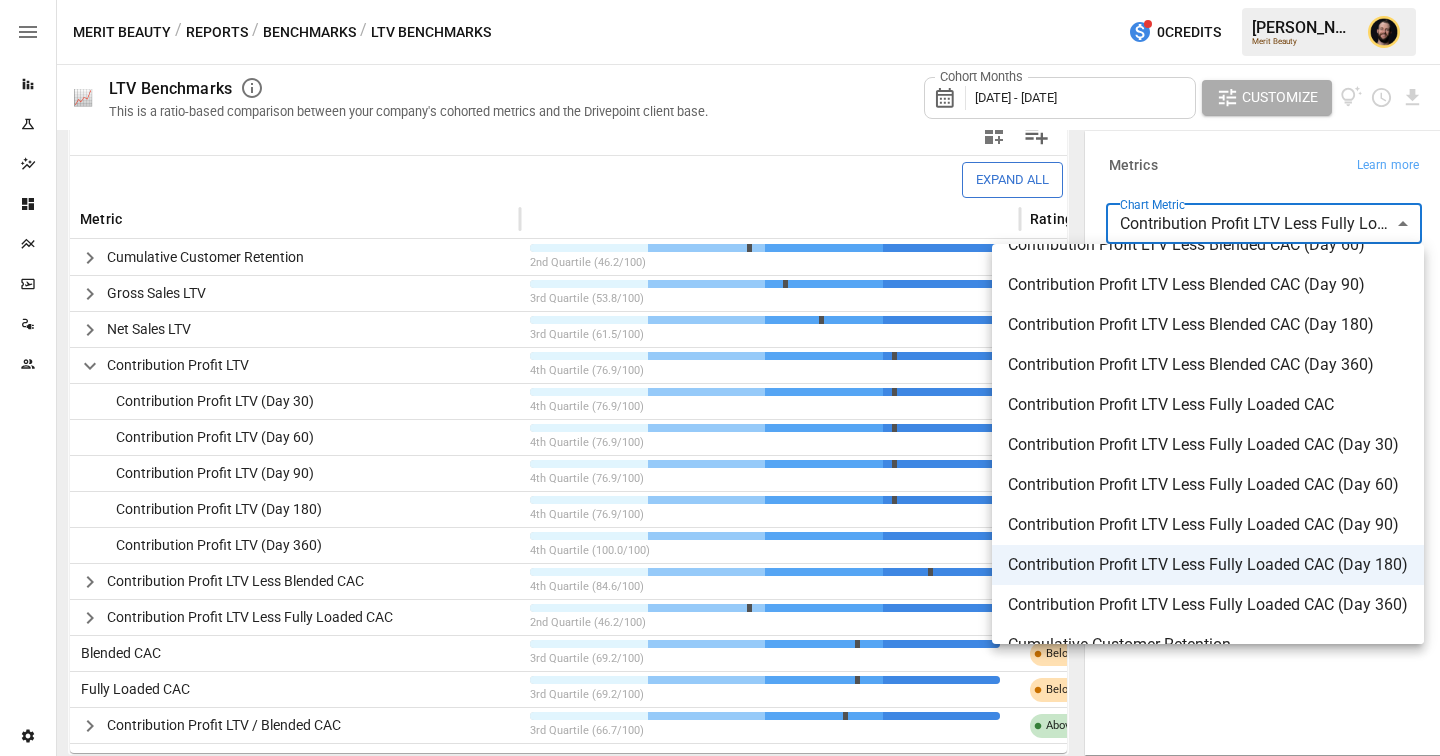 click at bounding box center (720, 378) 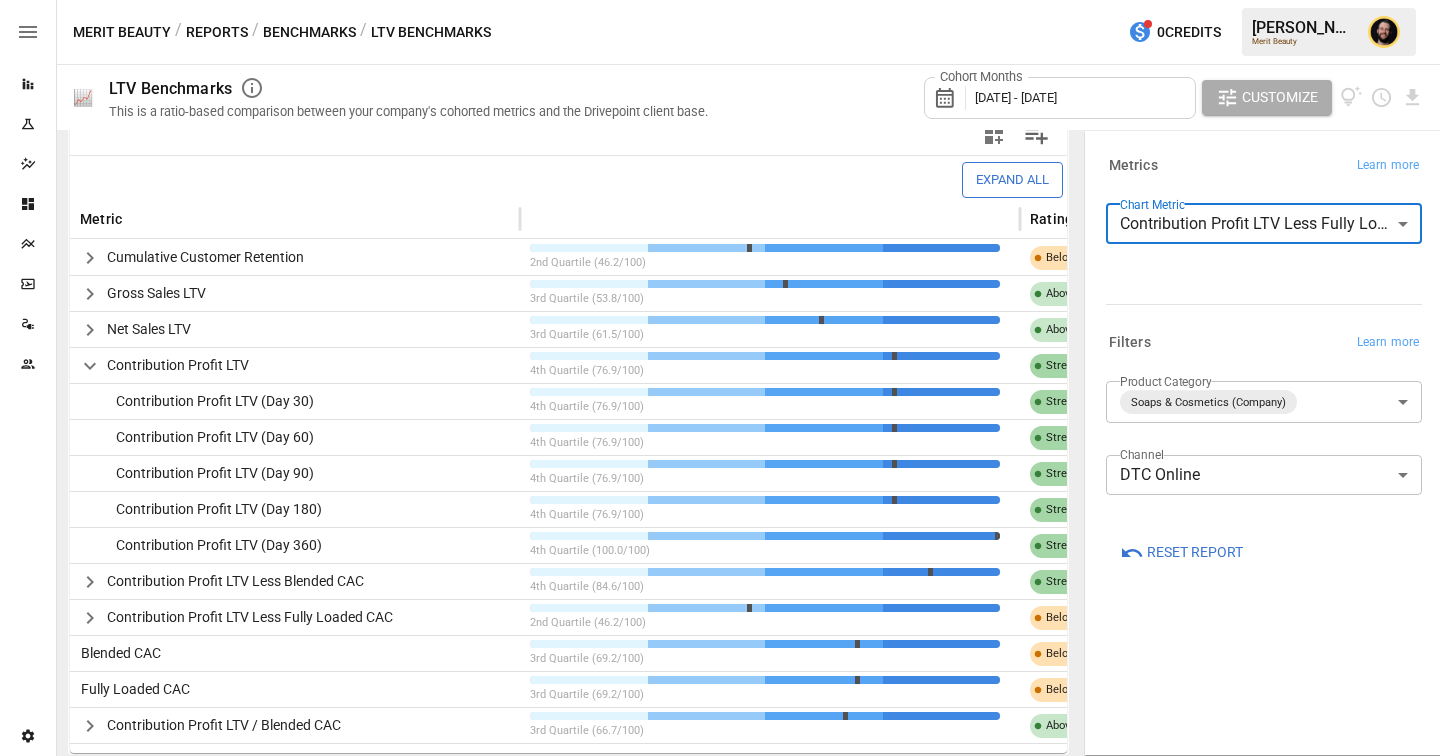 click on "Reports Experiments Dazzler Studio Dashboards Plans SmartModel ™ Data Sources Team Settings Merit Beauty / Reports / Benchmarks / LTV Benchmarks 0  Credits [PERSON_NAME] Merit Beauty 📈 LTV Benchmarks This is a ratio-based comparison between your company's cohorted metrics and the Drivepoint client base. Cohort Months [DATE] - [DATE] Customize For whichever Product Category you select, your company's metrics will always be added into the mix to re-calculate the quartiles. Merit Beauty 25th Percentile Median 75th Percentile Jun-24 [DATE]-24 Aug-24 Sep-24 Oct-24 Nov-24 Dec-24 $0 $20 $40 $60 Cohort Month Contribution Profit LTV Less Fully Loaded CAC (Day 180) 75th Expand All Metric   Rating Cumulative Customer Retention 2nd Quartile (46.2/100) Below Benchmark Gross Sales LTV 3rd Quartile (53.8/100) Above Benchmark Net Sales LTV 3rd Quartile (61.5/100) Above Benchmark Contribution Profit LTV 4th Quartile (76.9/100) Strength Contribution Profit LTV (Day 30) 4th Quartile (76.9/100) Strength Strength Strength ​" at bounding box center [720, 0] 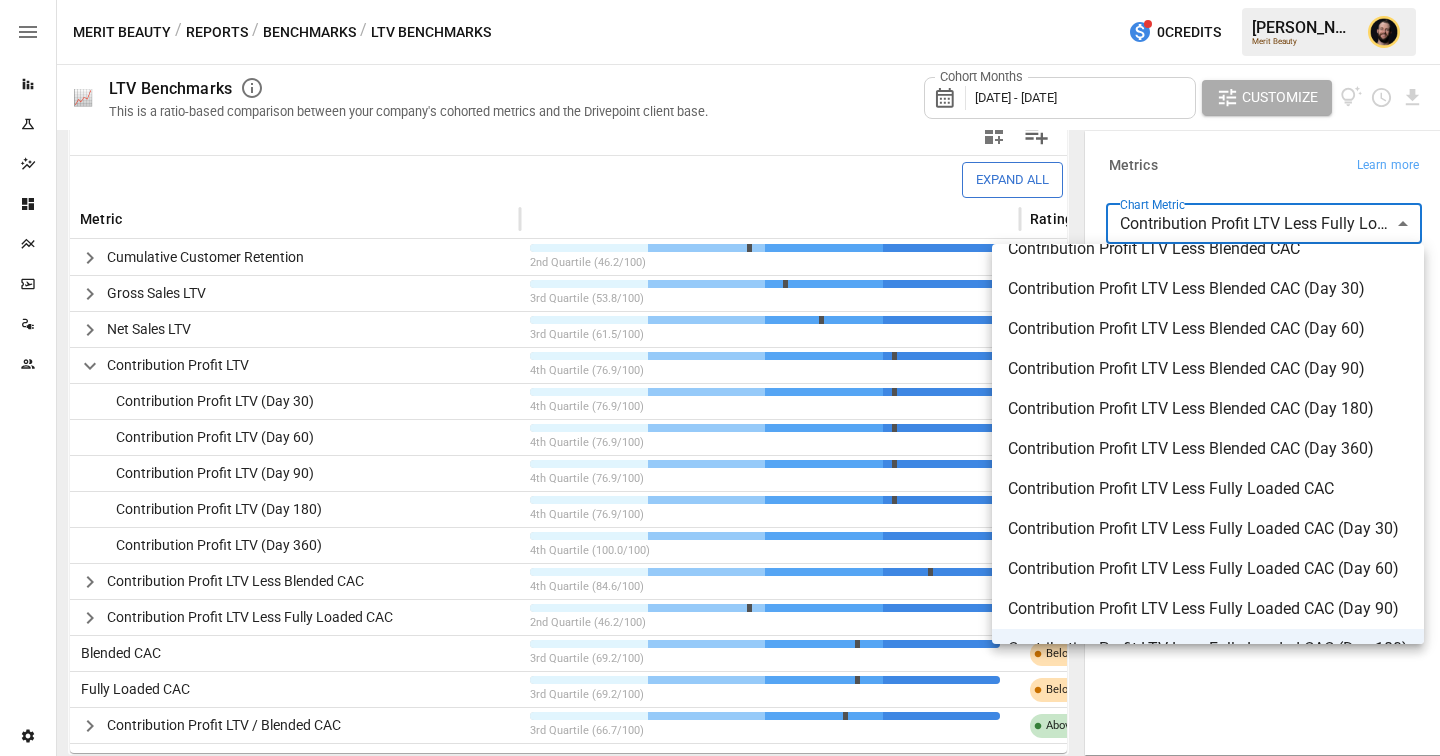 scroll, scrollTop: 1376, scrollLeft: 0, axis: vertical 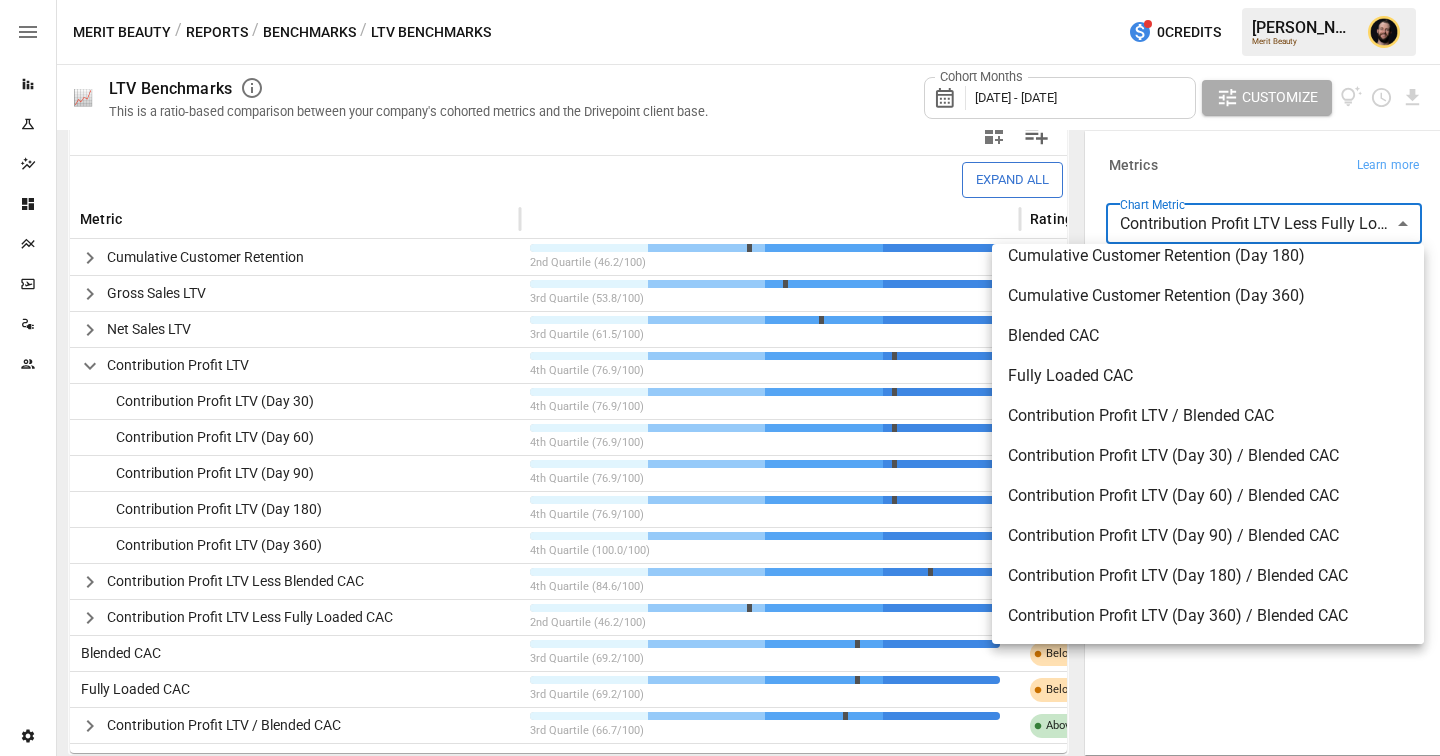 click at bounding box center (720, 378) 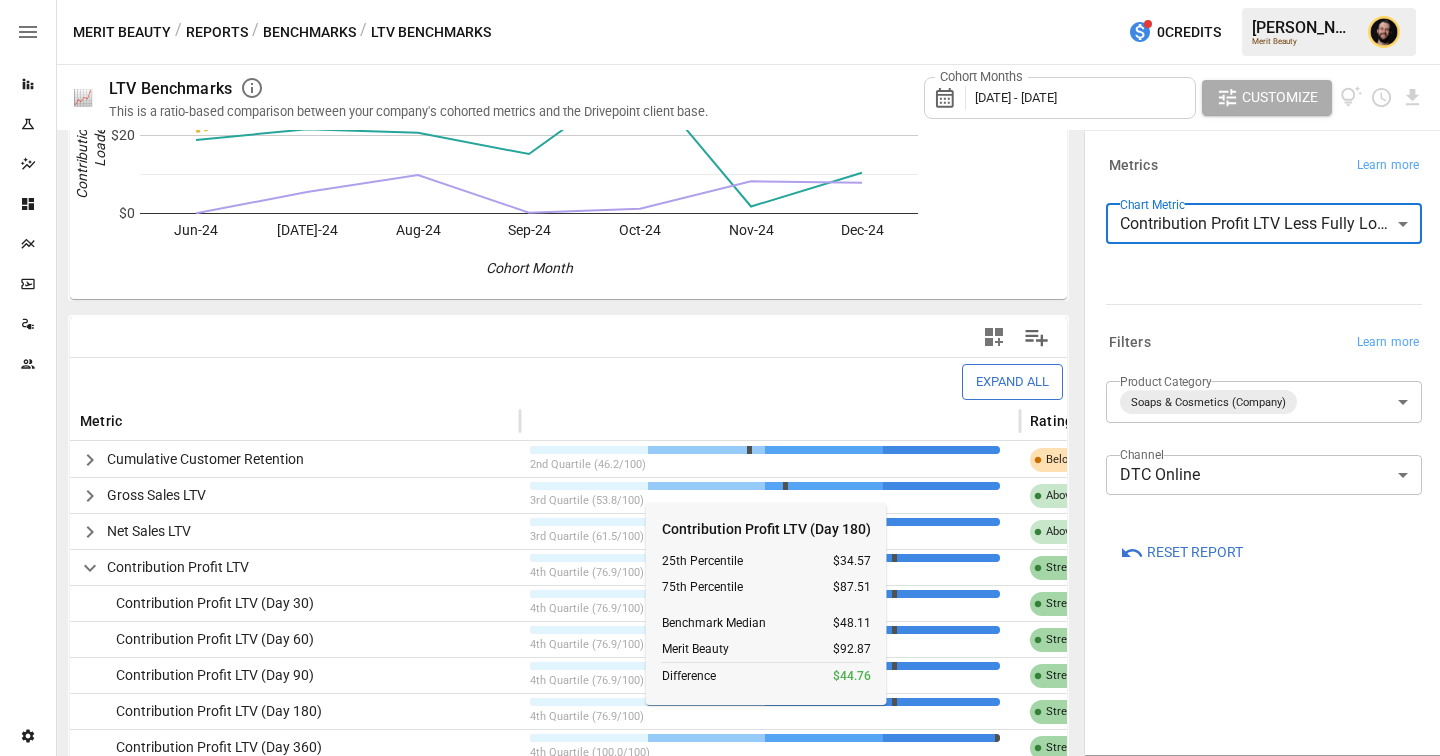 scroll, scrollTop: 232, scrollLeft: 0, axis: vertical 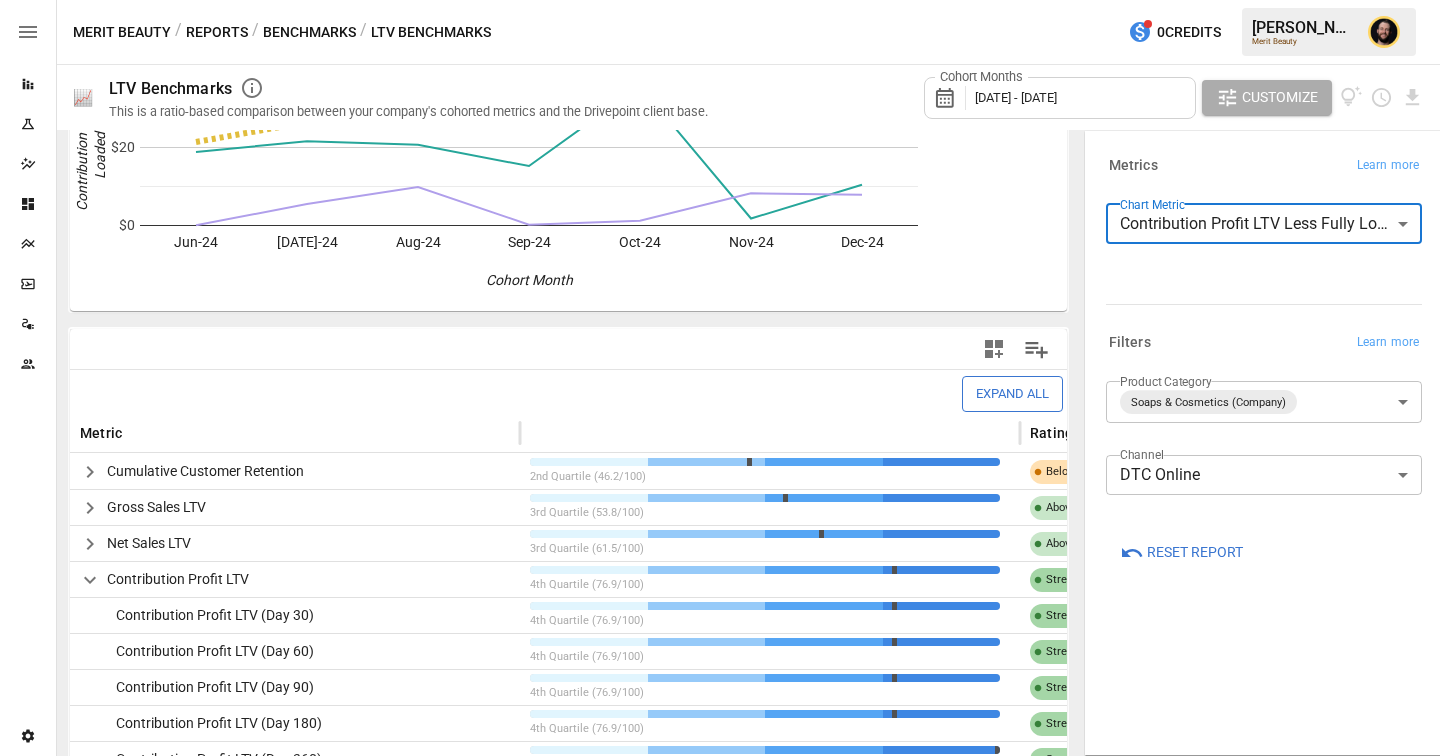 click on "Reports Experiments Dazzler Studio Dashboards Plans SmartModel ™ Data Sources Team Settings Merit Beauty / Reports / Benchmarks / LTV Benchmarks 0  Credits [PERSON_NAME] Merit Beauty 📈 LTV Benchmarks This is a ratio-based comparison between your company's cohorted metrics and the Drivepoint client base. Cohort Months [DATE] - [DATE] Customize For whichever Product Category you select, your company's metrics will always be added into the mix to re-calculate the quartiles. Merit Beauty 25th Percentile Median 75th Percentile Jun-24 [DATE]-24 Aug-24 Sep-24 Oct-24 Nov-24 Dec-24 $0 $20 $40 $60 Cohort Month Contribution Profit LTV Less Fully Loaded CAC (Day 180) 75th Expand All Metric   Rating Cumulative Customer Retention 2nd Quartile (46.2/100) Below Benchmark Gross Sales LTV 3rd Quartile (53.8/100) Above Benchmark Net Sales LTV 3rd Quartile (61.5/100) Above Benchmark Contribution Profit LTV 4th Quartile (76.9/100) Strength Contribution Profit LTV (Day 30) 4th Quartile (76.9/100) Strength Strength Strength ​" at bounding box center (720, 0) 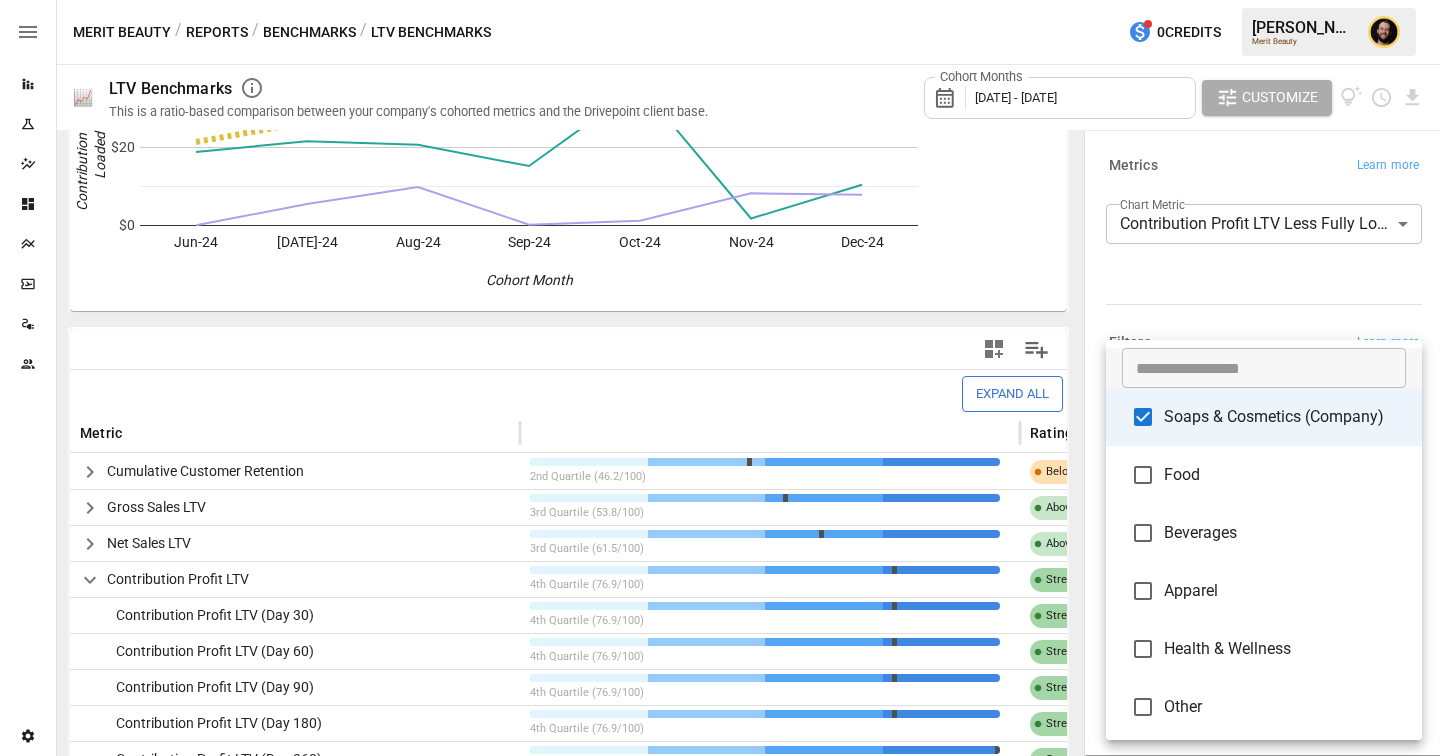 click at bounding box center (720, 378) 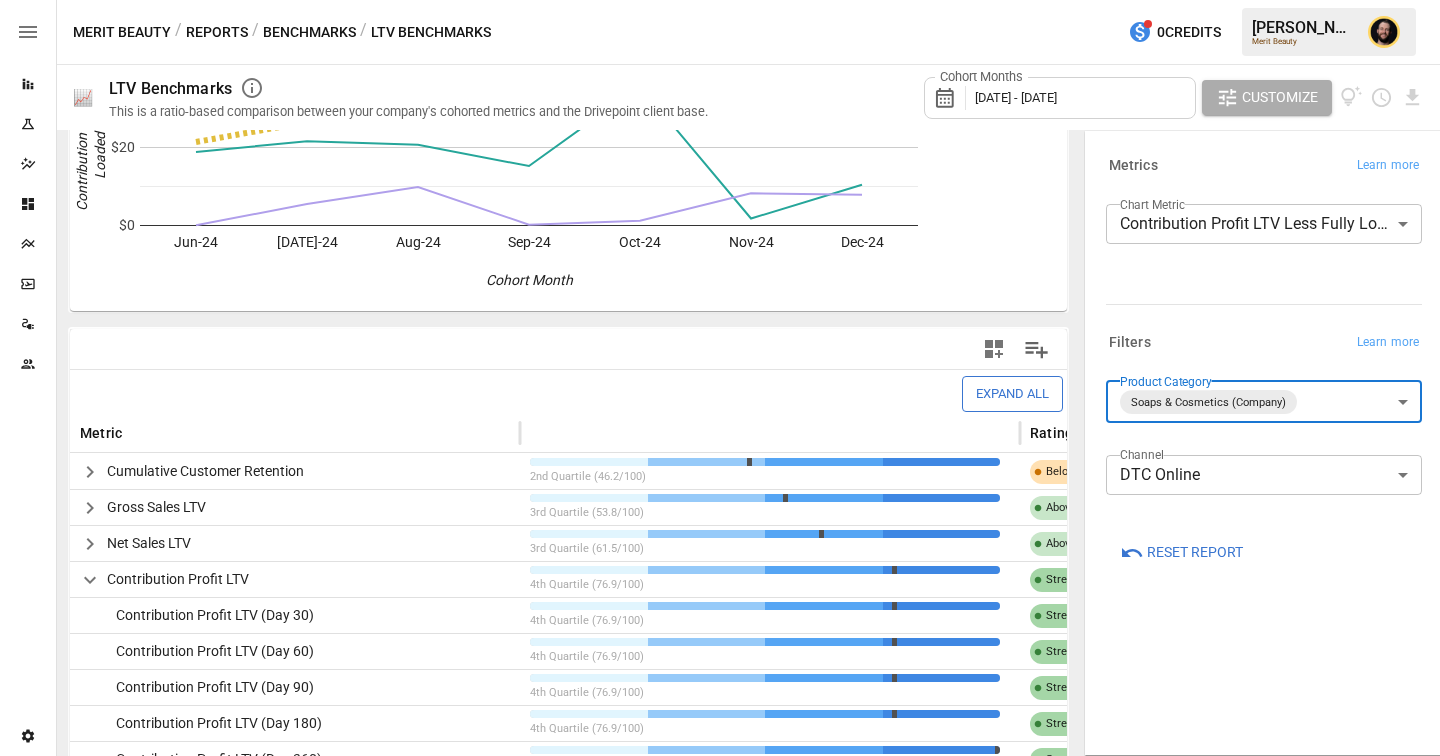scroll, scrollTop: 434, scrollLeft: 0, axis: vertical 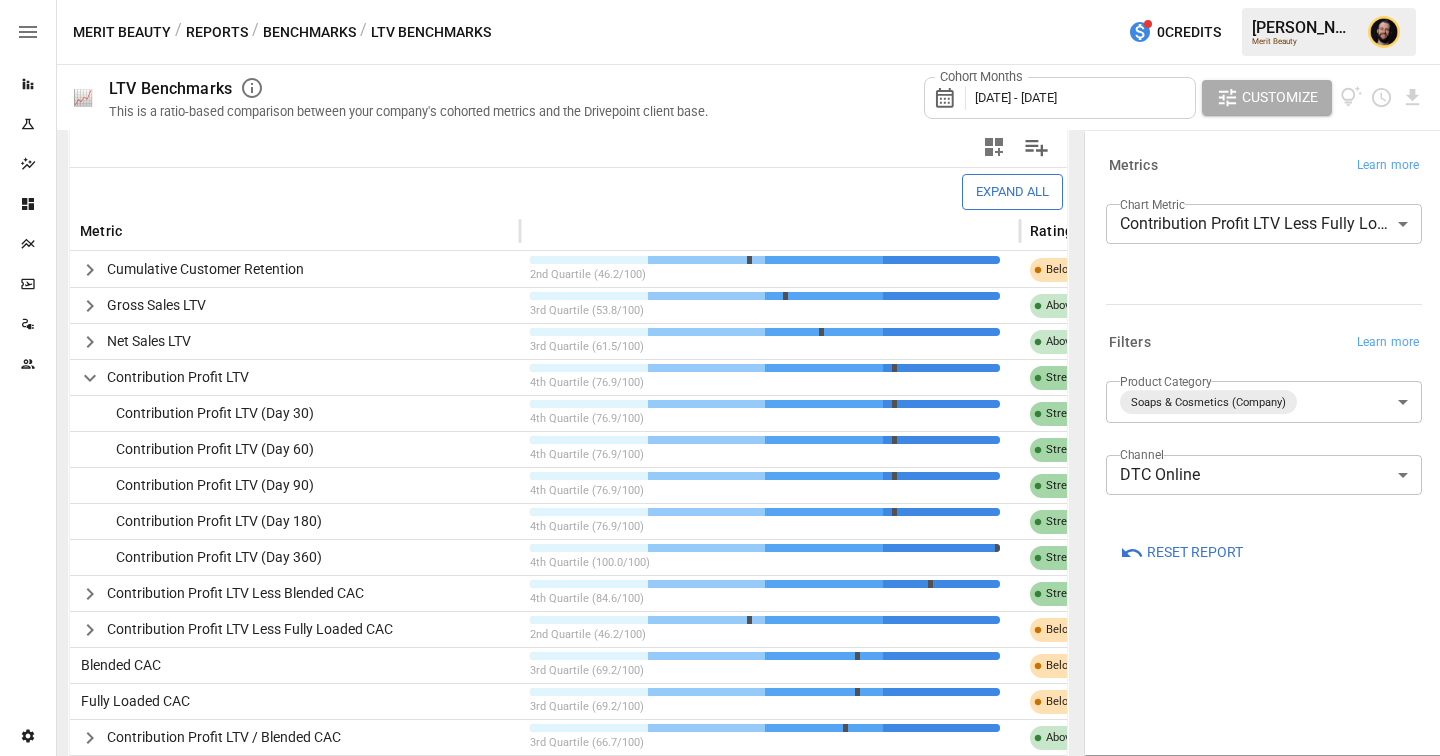 click on "Benchmarks" at bounding box center (309, 32) 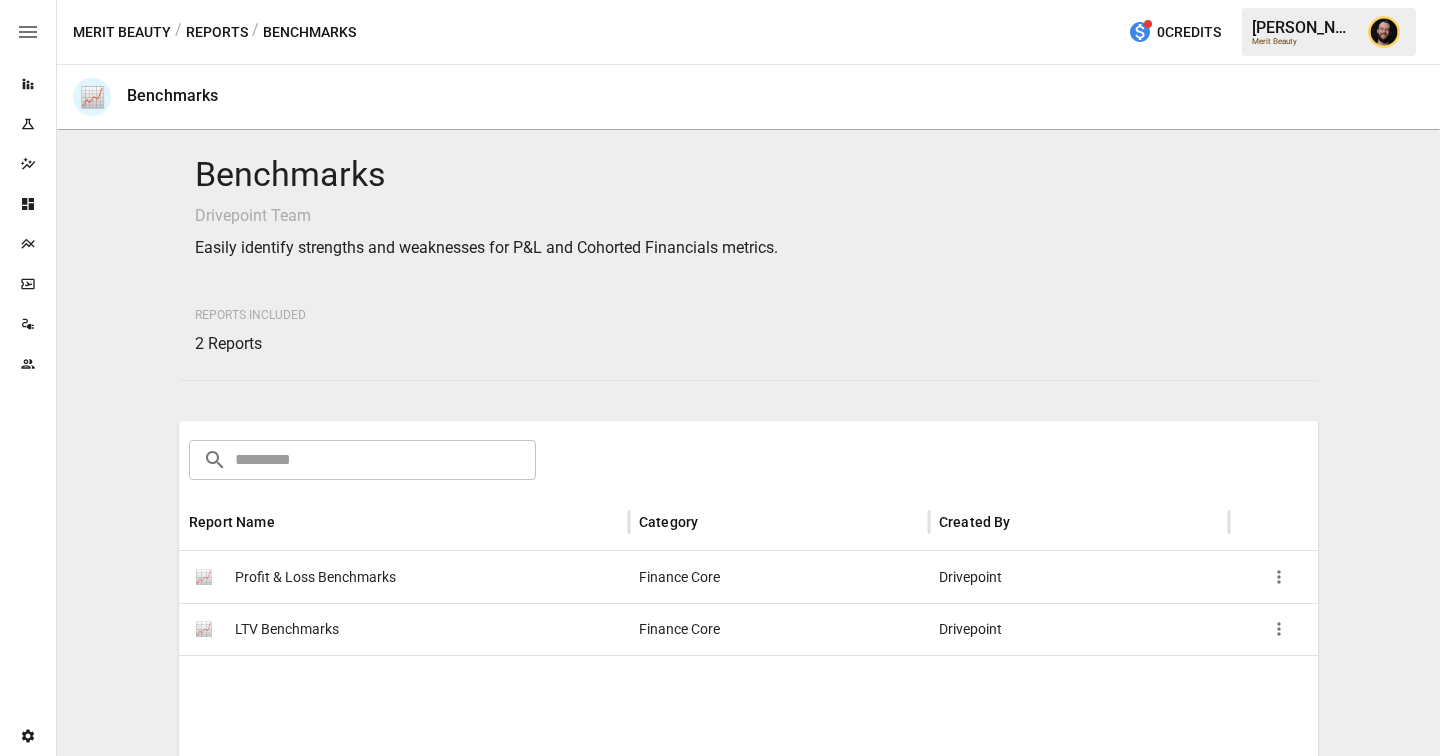 click on "Profit & Loss Benchmarks" at bounding box center [315, 577] 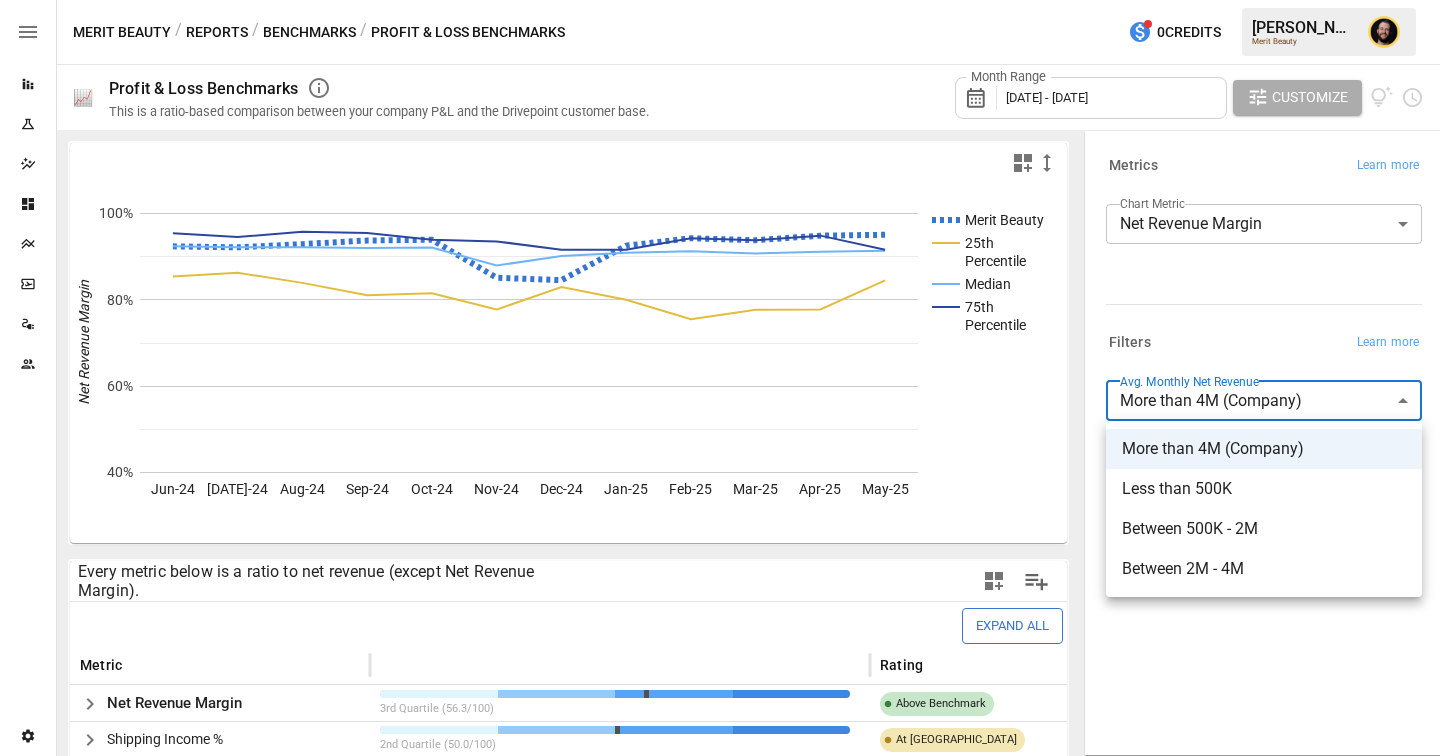 click on "Reports Experiments Dazzler Studio Dashboards Plans SmartModel ™ Data Sources Team Settings Merit Beauty / Reports / Benchmarks / Profit & Loss Benchmarks 0  Credits [PERSON_NAME] Merit Beauty 📈 Profit & Loss Benchmarks This is a ratio-based comparison between your company P&L and the Drivepoint customer base. Month Range [DATE] - [DATE] Customize Merit Beauty 25th Percentile Median 75th Percentile Jun-24 [DATE]-24 Aug-24 Sep-24 Oct-24 Nov-24 Dec-24 Jan-25 Feb-25 Mar-25 Apr-25 May-25 40% 60% 80% 100% Net Revenue Margin 75th Every metric below is a ratio to net revenue (except Net Revenue Margin). Expand All Metric   Rating Net Revenue Margin 3rd Quartile (56.3/100) Above Benchmark Shipping Income % 2nd Quartile (50.0/100) At Benchmark Returns % 1st Quartile (18.8/100) Opportunity Discount % 3rd Quartile (75.0/100) Above Benchmark COGS % 3rd Quartile (68.8/100) Above Benchmark Gross Profit Margin 3rd Quartile (68.8/100) Above Benchmark Fulfillment Cost % 3rd Quartile (62.5/100) Above Benchmark Strength ​" at bounding box center [720, 0] 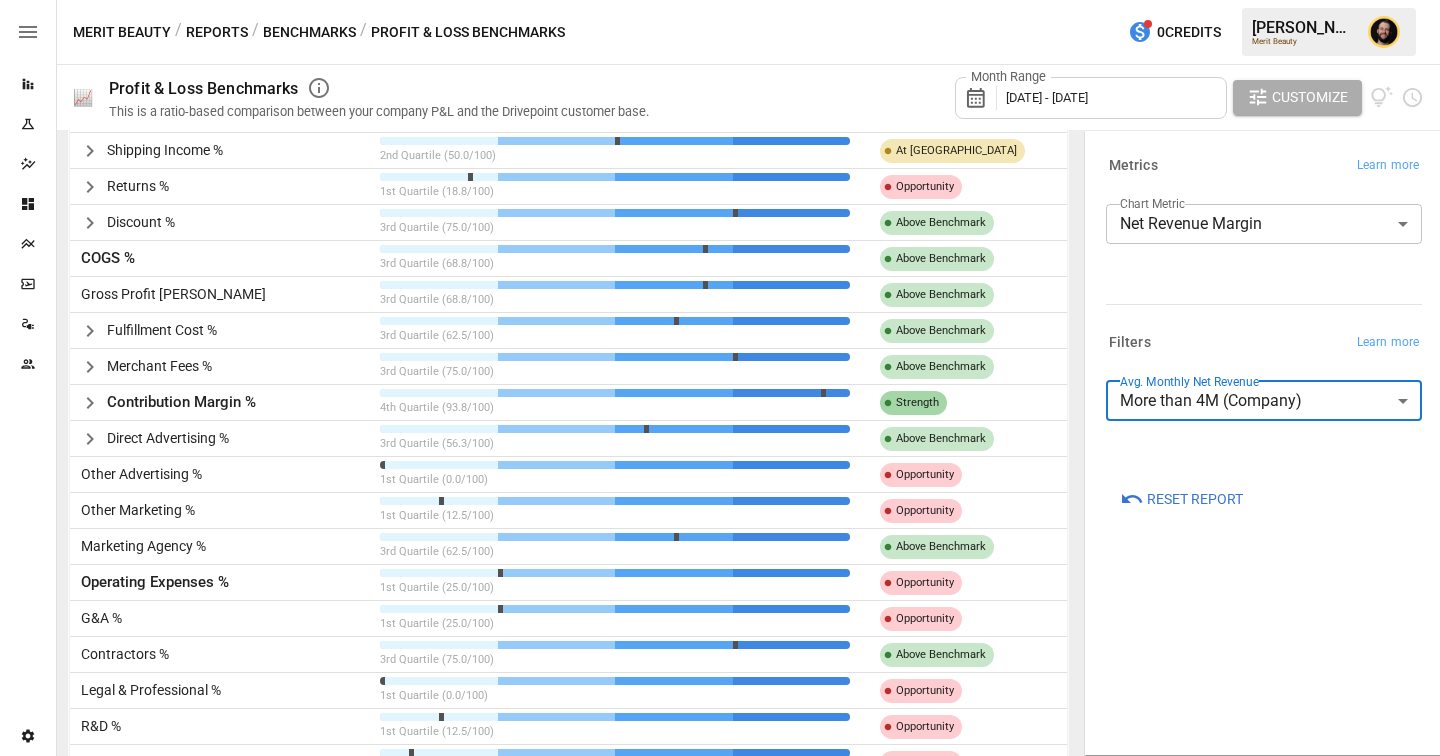 scroll, scrollTop: 573, scrollLeft: 0, axis: vertical 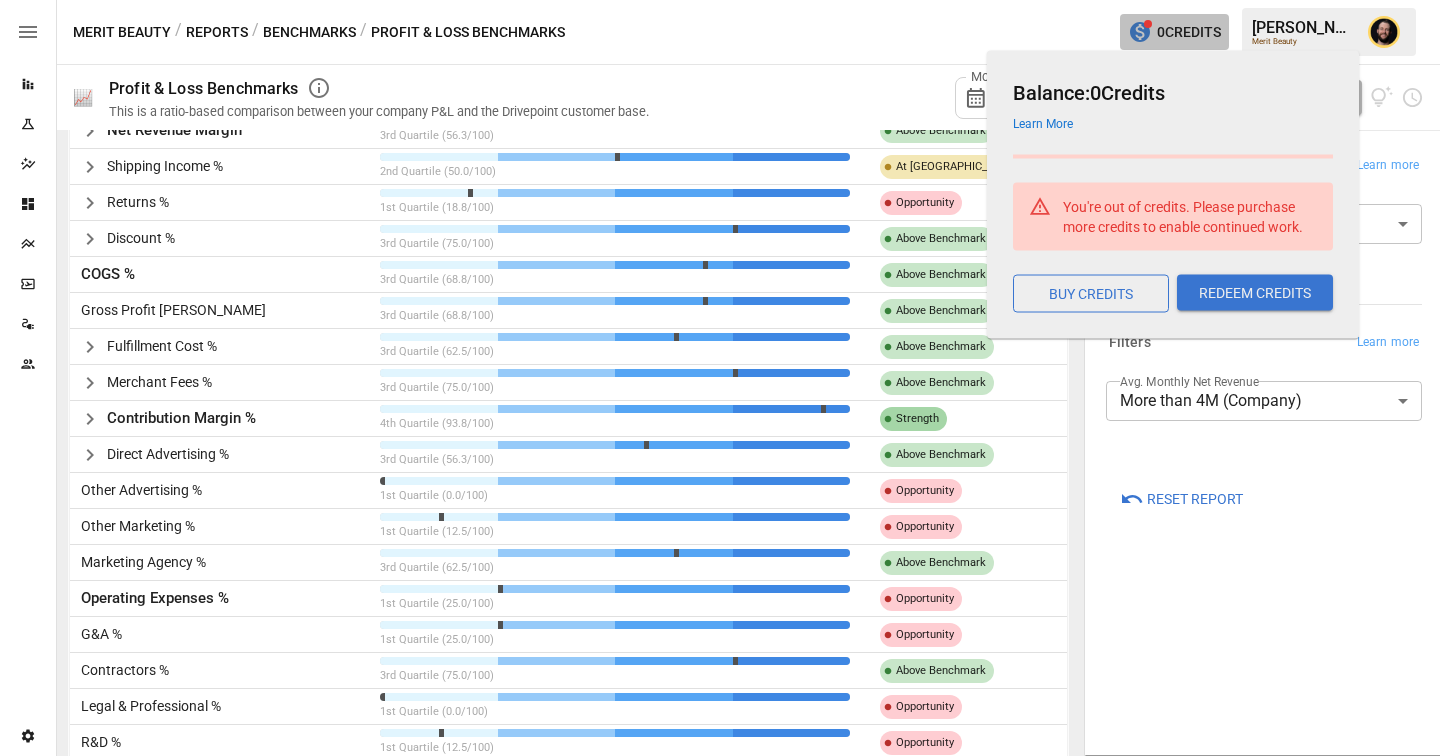 click on "0  Credits" at bounding box center [1189, 32] 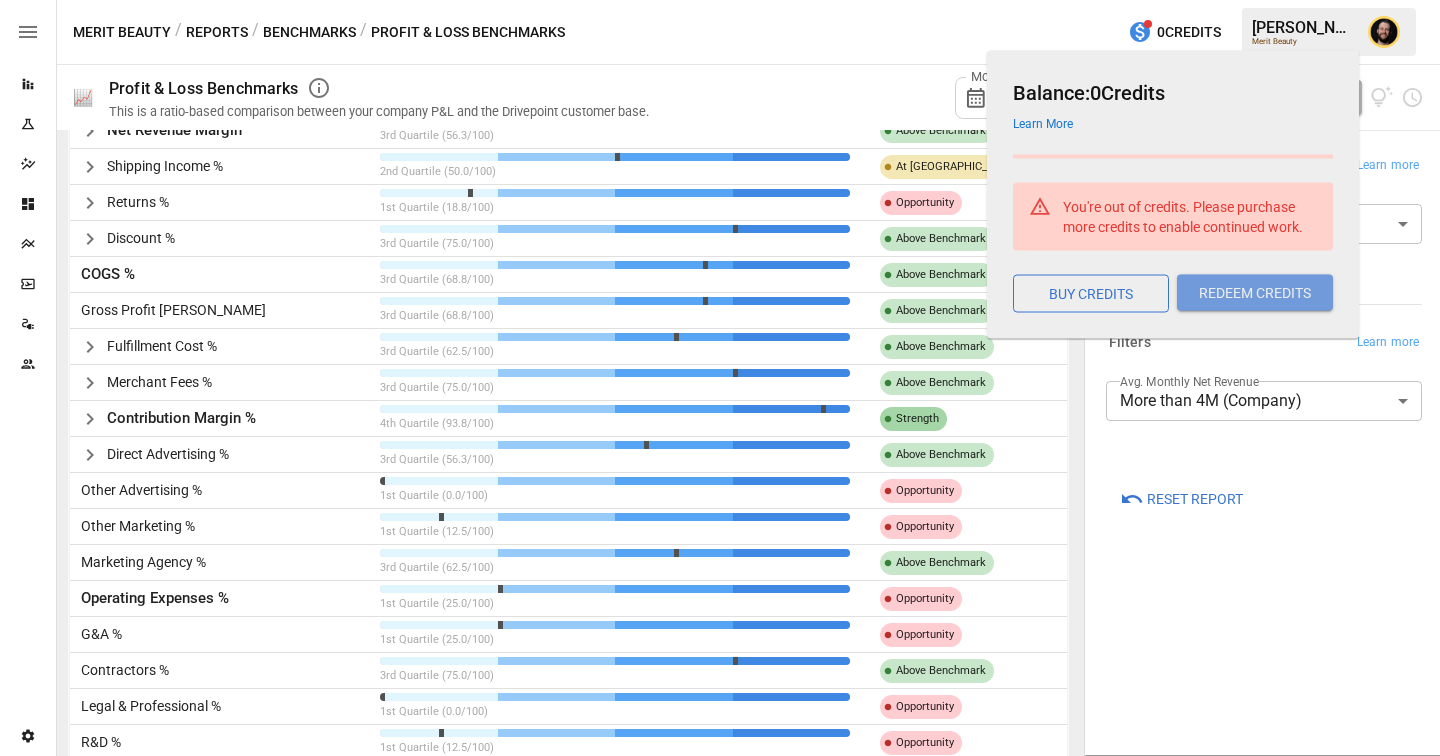 click on "REDEEM CREDITS" at bounding box center [1255, 293] 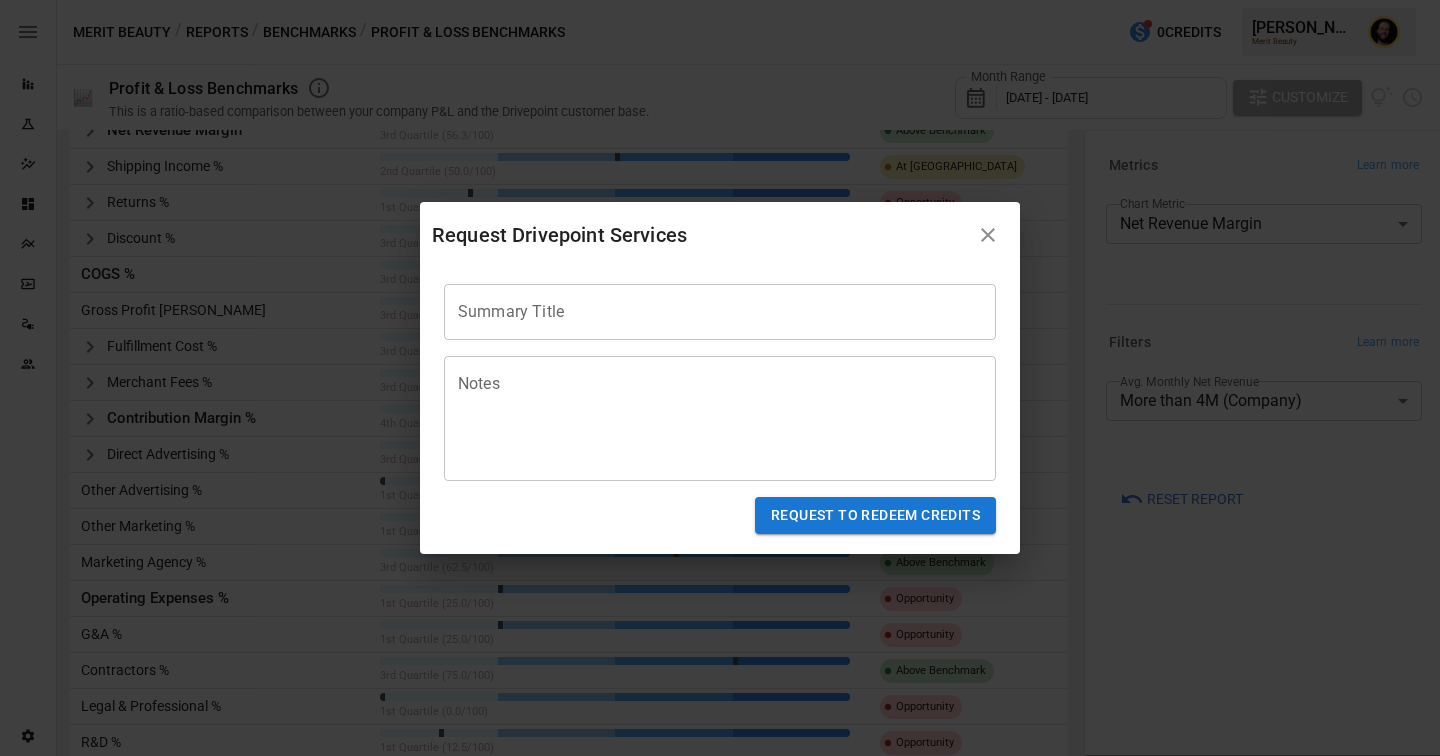 click on "Summary Title" at bounding box center [720, 312] 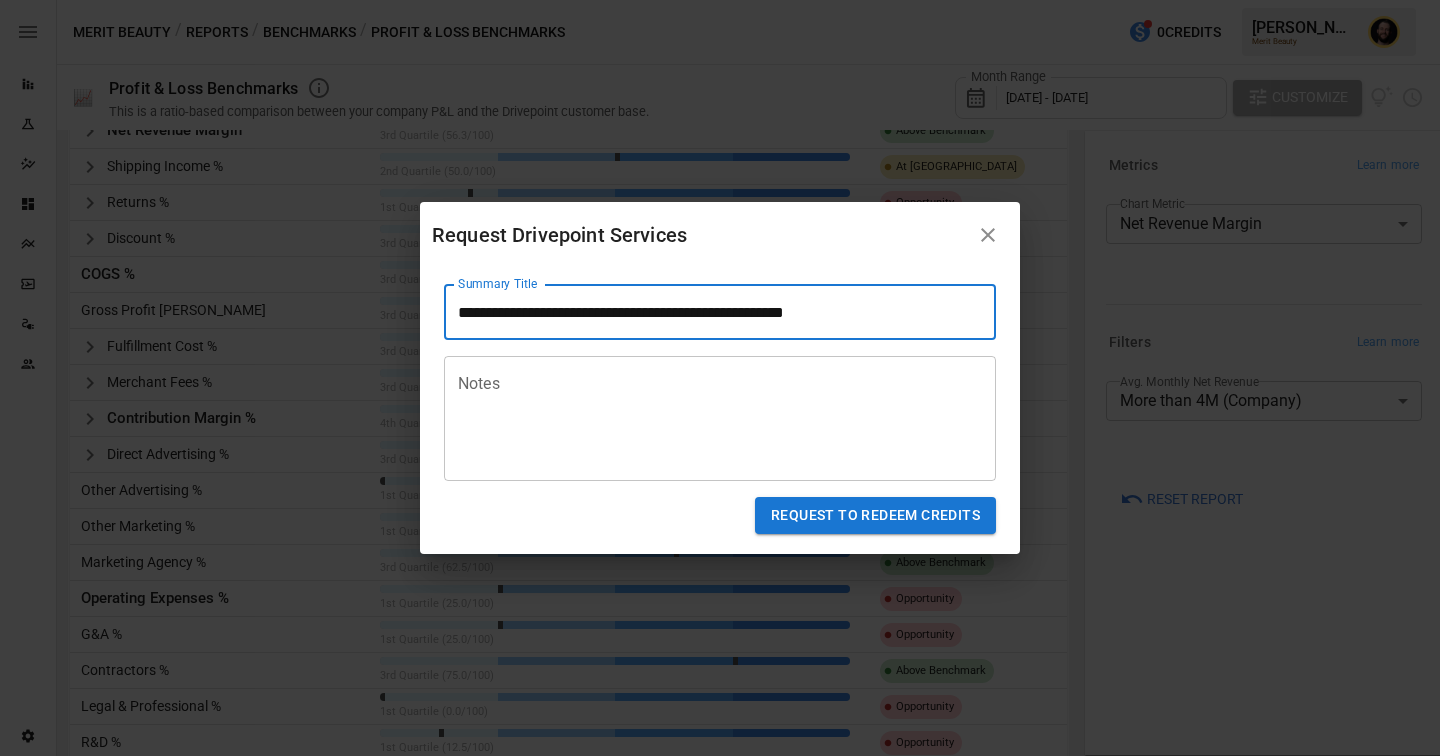 type on "**********" 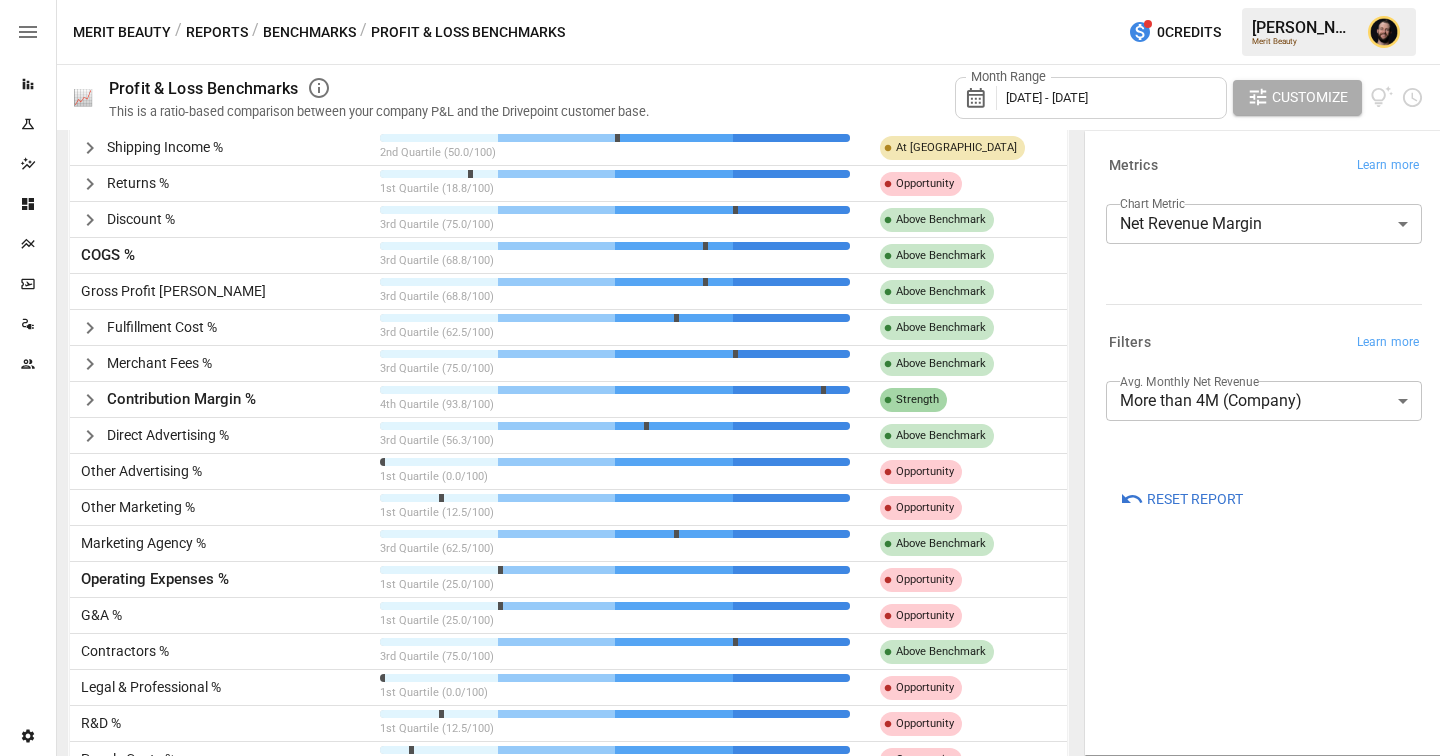 scroll, scrollTop: 264, scrollLeft: 0, axis: vertical 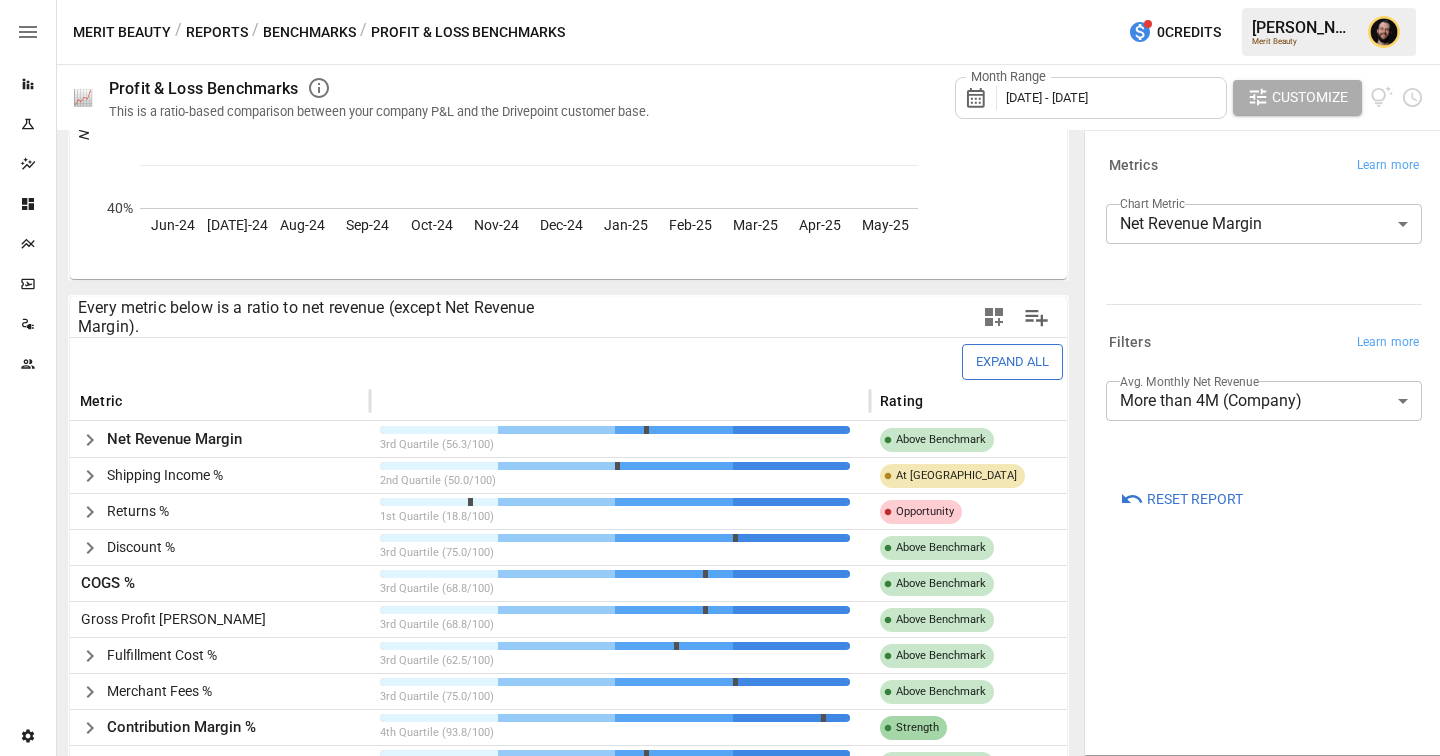 click on "Benchmarks" at bounding box center [309, 32] 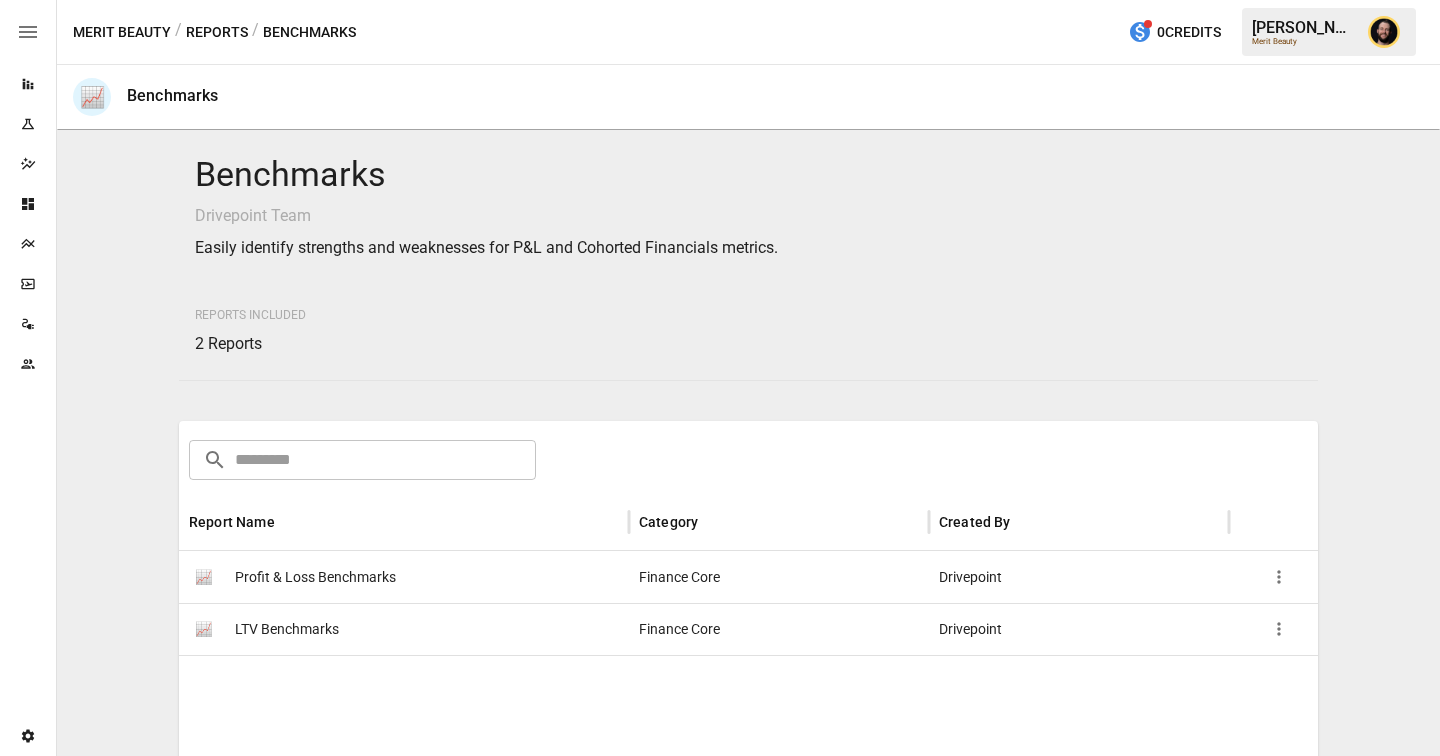 scroll, scrollTop: 141, scrollLeft: 0, axis: vertical 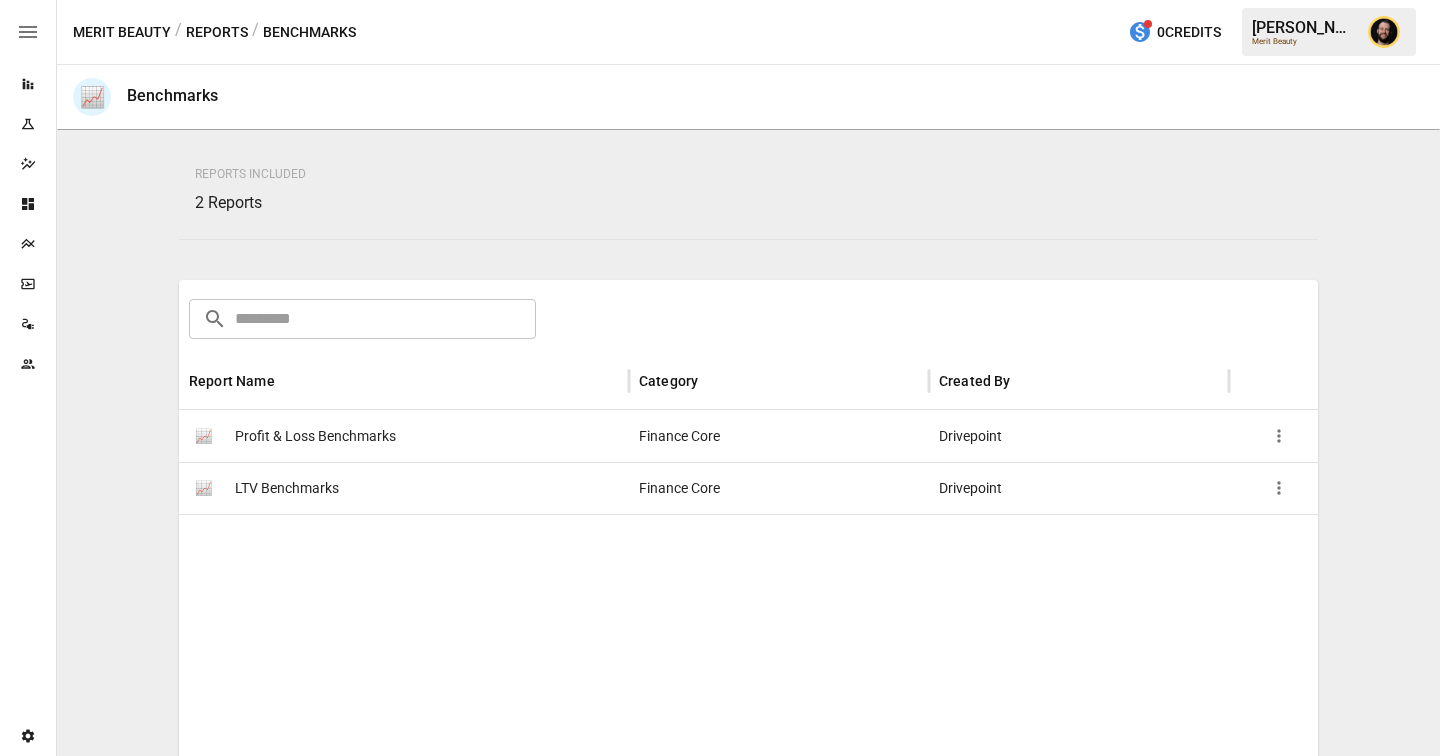 click on "📈 LTV Benchmarks" at bounding box center (404, 488) 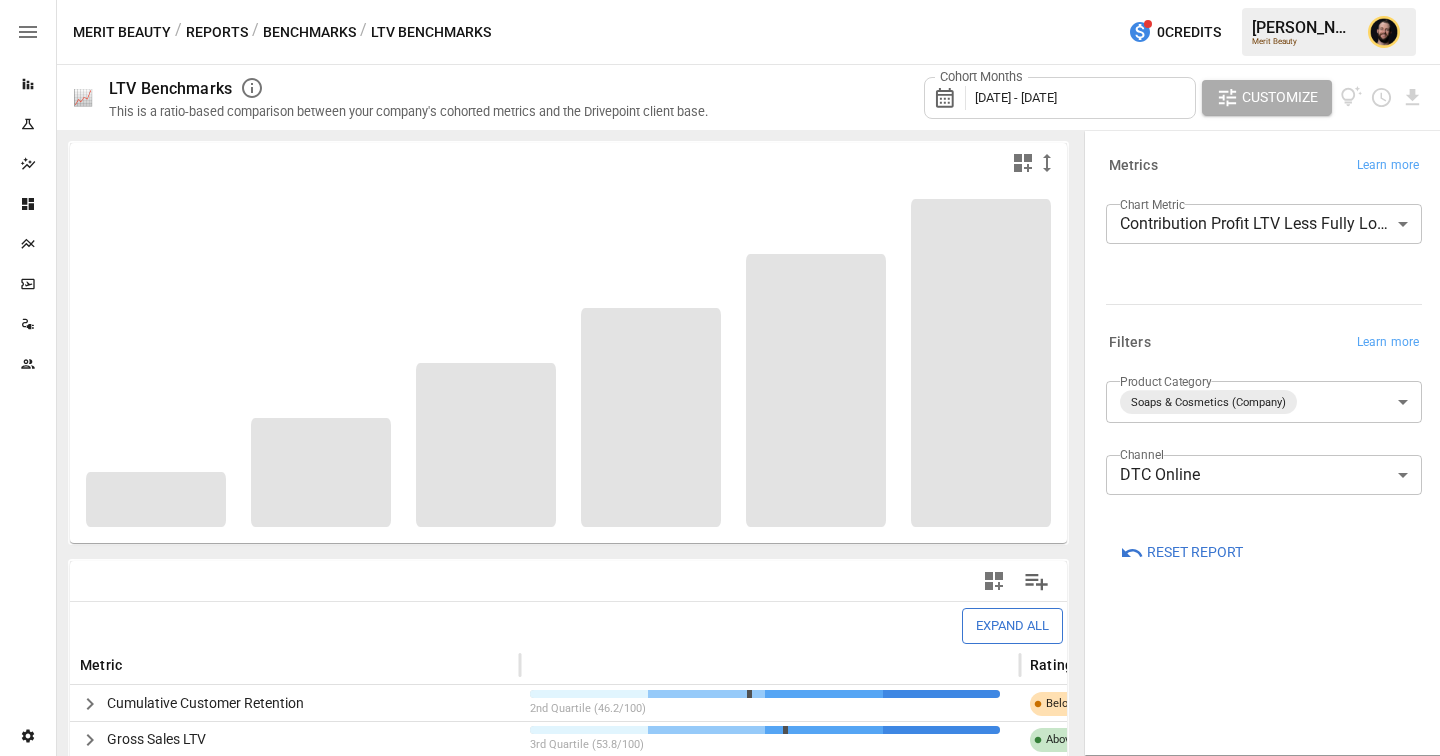 click on "Reports Experiments Dazzler Studio Dashboards Plans SmartModel ™ Data Sources Team Settings Merit Beauty / Reports / Benchmarks / LTV Benchmarks 0  Credits [PERSON_NAME] Merit Beauty 📈 LTV Benchmarks This is a ratio-based comparison between your company's cohorted metrics and the Drivepoint client base. Cohort Months [DATE] - [DATE] Customize Cannot draw chart: no data specified. Cannot draw chart: no data specified. Expand All Metric   Rating Cumulative Customer Retention 2nd Quartile (46.2/100) Below Benchmark Gross Sales LTV 3rd Quartile (53.8/100) Above Benchmark Net Sales LTV 3rd Quartile (61.5/100) Above Benchmark Contribution Profit LTV 4th Quartile (76.9/100) Strength Contribution Profit LTV Less Blended CAC 4th Quartile (84.6/100) Strength Contribution Profit LTV Less Fully Loaded CAC 2nd Quartile (46.2/100) Below Benchmark Blended CAC 3rd Quartile (69.2/100) Below Benchmark Fully Loaded CAC 3rd Quartile (69.2/100) Below Benchmark Contribution Profit LTV / Blended CAC 3rd Quartile (66.7/100)" at bounding box center (720, 0) 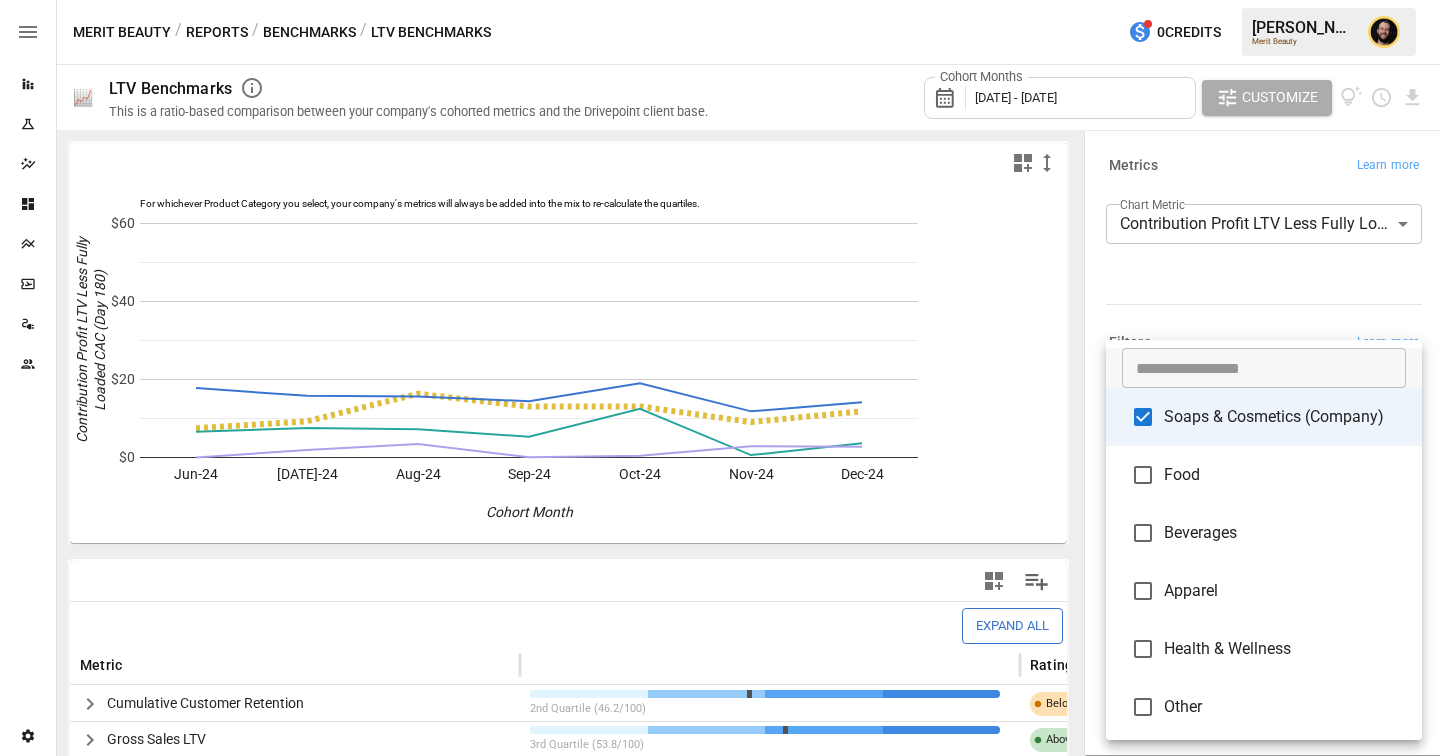 click at bounding box center (720, 378) 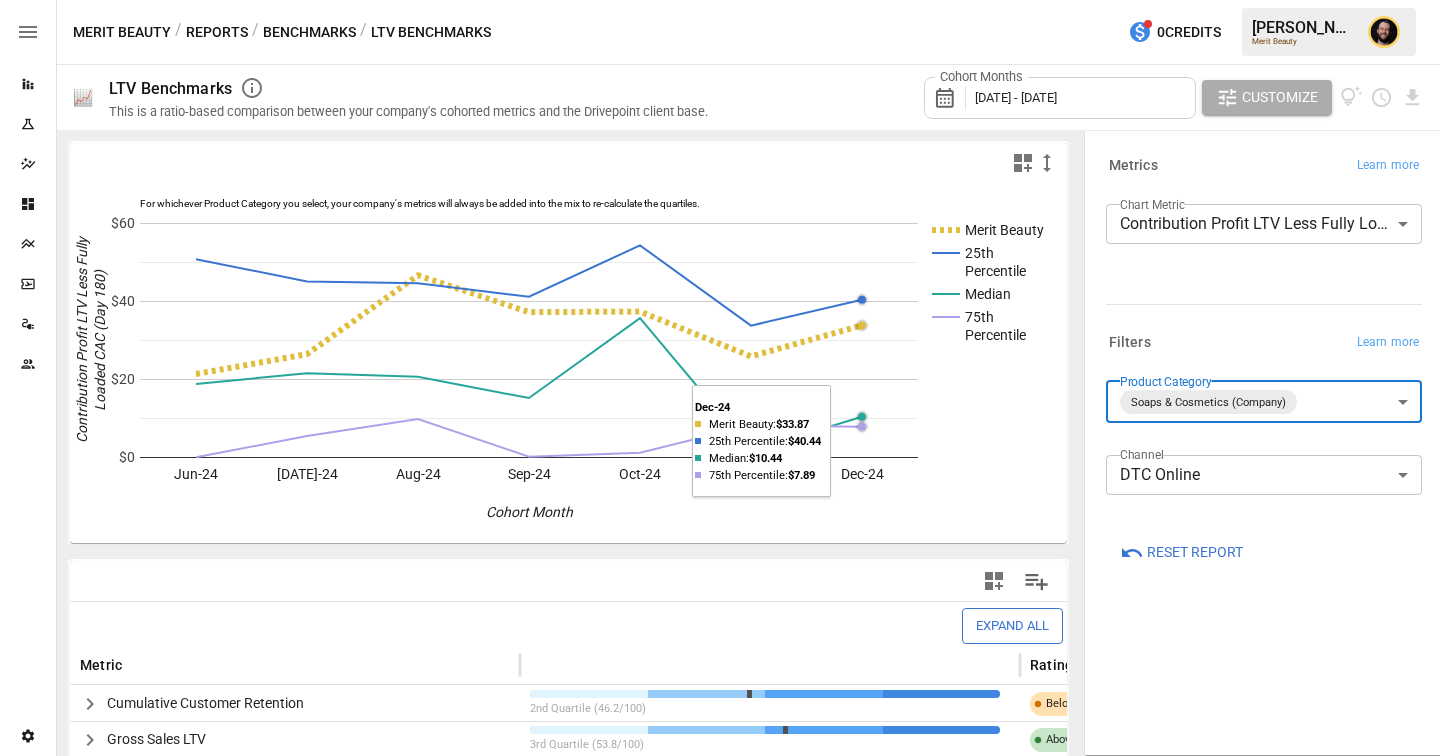 scroll, scrollTop: 36, scrollLeft: 0, axis: vertical 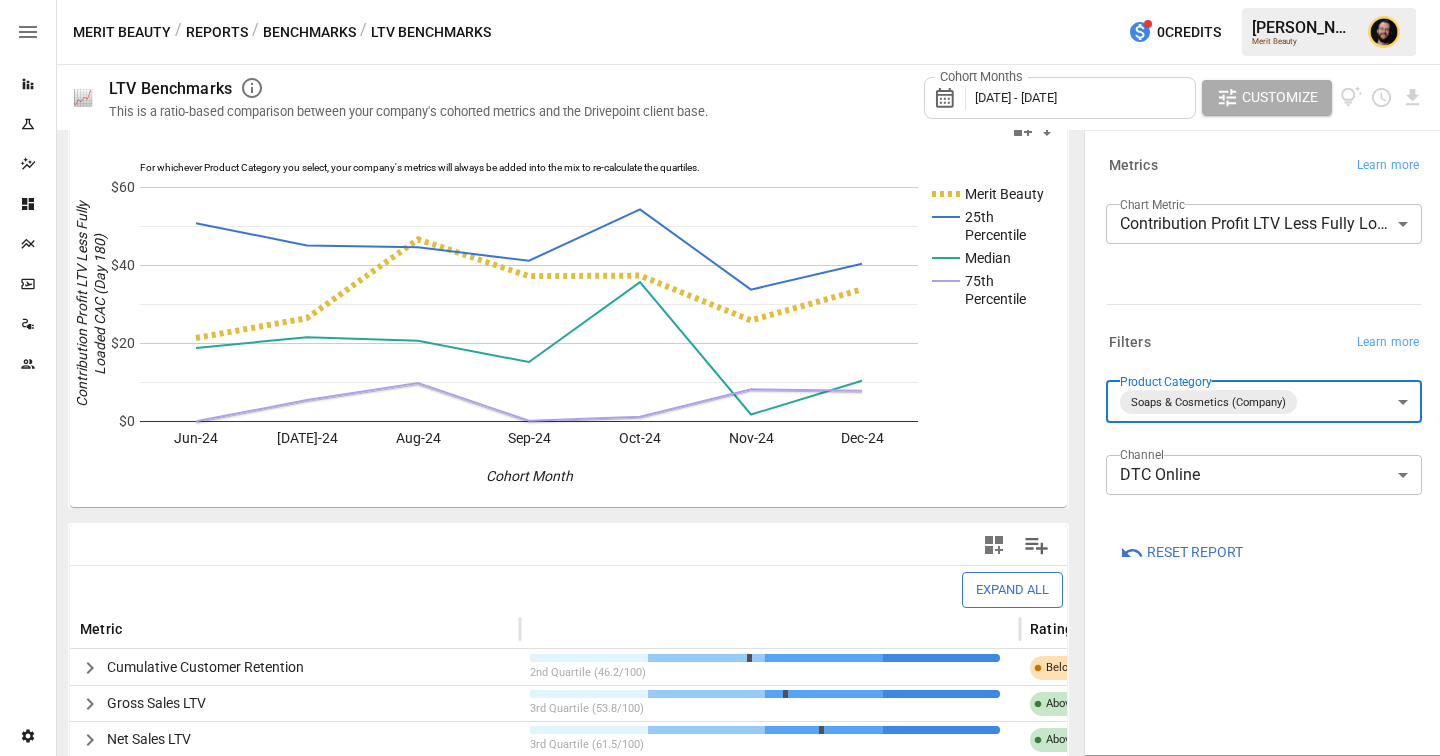 click on "Reports Experiments Dazzler Studio Dashboards Plans SmartModel ™ Data Sources Team Settings Merit Beauty / Reports / Benchmarks / LTV Benchmarks 0  Credits [PERSON_NAME] Merit Beauty 📈 LTV Benchmarks This is a ratio-based comparison between your company's cohorted metrics and the Drivepoint client base. Cohort Months [DATE] - [DATE] Customize For whichever Product Category you select, your company's metrics will always be added into the mix to re-calculate the quartiles. Merit Beauty 25th Percentile Median 75th Percentile Jun-24 [DATE]-24 Aug-24 Sep-24 Oct-24 Nov-24 Dec-24 $0 $20 $40 $60 Cohort Month Contribution Profit LTV Less Fully Loaded CAC (Day 180) 75th Expand All Metric   Rating Cumulative Customer Retention 2nd Quartile (46.2/100) Below Benchmark Gross Sales LTV 3rd Quartile (53.8/100) Above Benchmark Net Sales LTV 3rd Quartile (61.5/100) Above Benchmark Contribution Profit LTV 4th Quartile (76.9/100) Strength Contribution Profit LTV Less Blended CAC 4th Quartile (84.6/100) Strength Blended CAC" at bounding box center (720, 0) 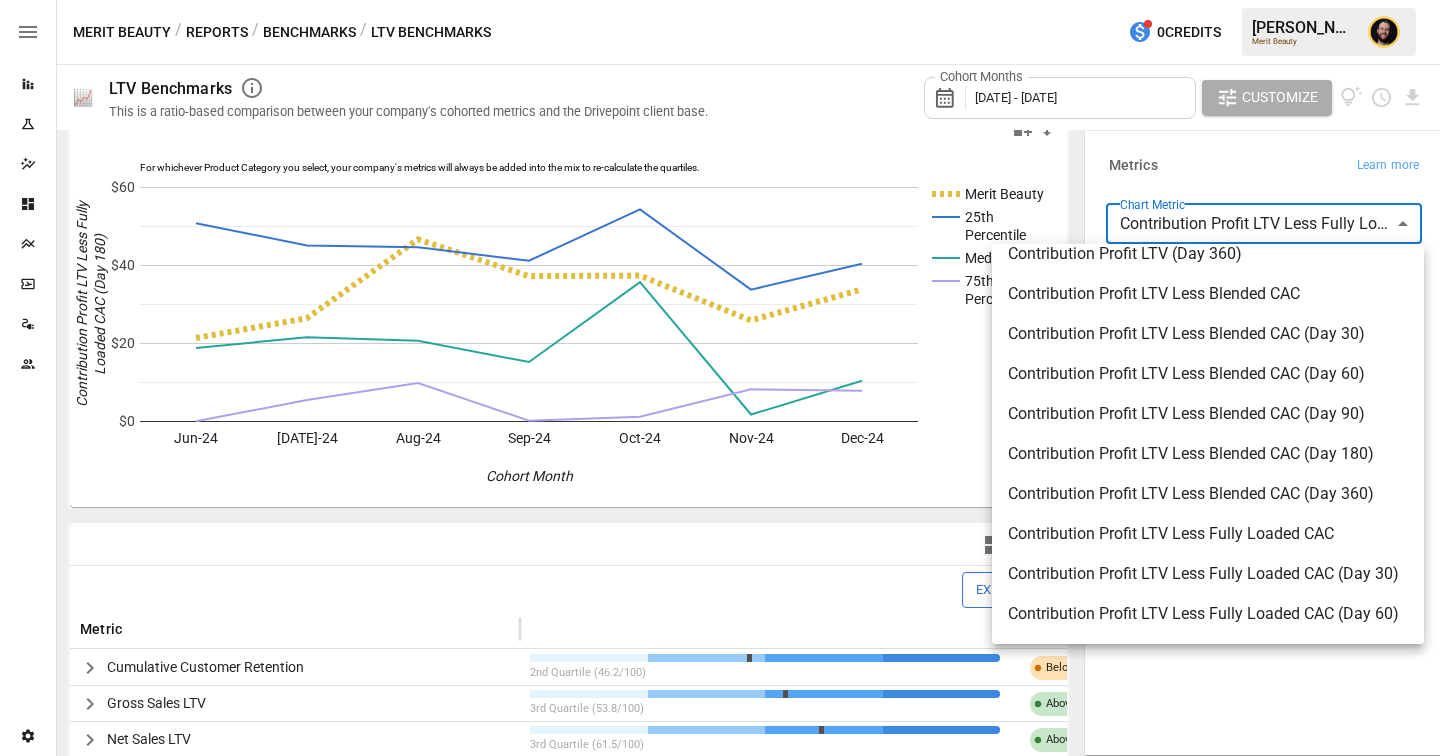 scroll, scrollTop: 691, scrollLeft: 0, axis: vertical 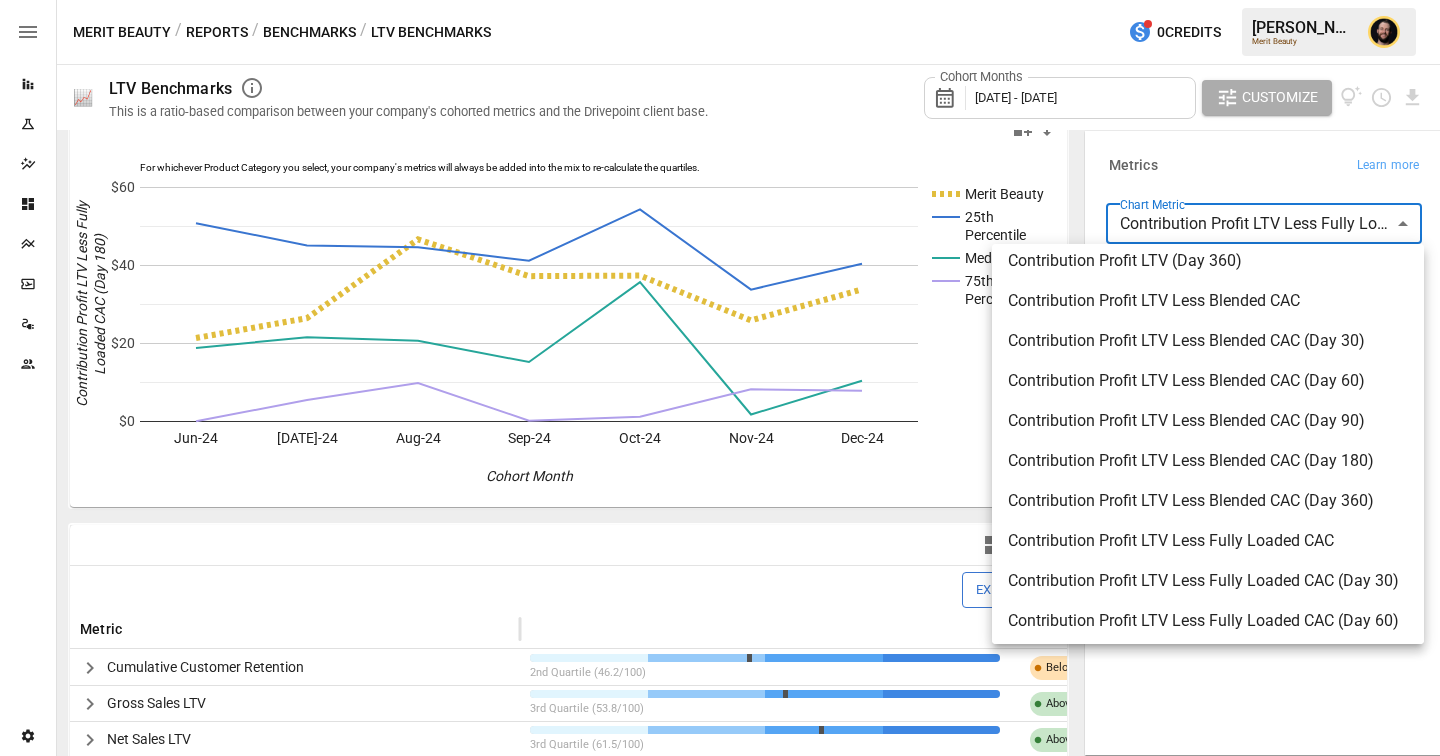 click on "Contribution Profit LTV Less Blended CAC (Day 90)" at bounding box center [1208, 421] 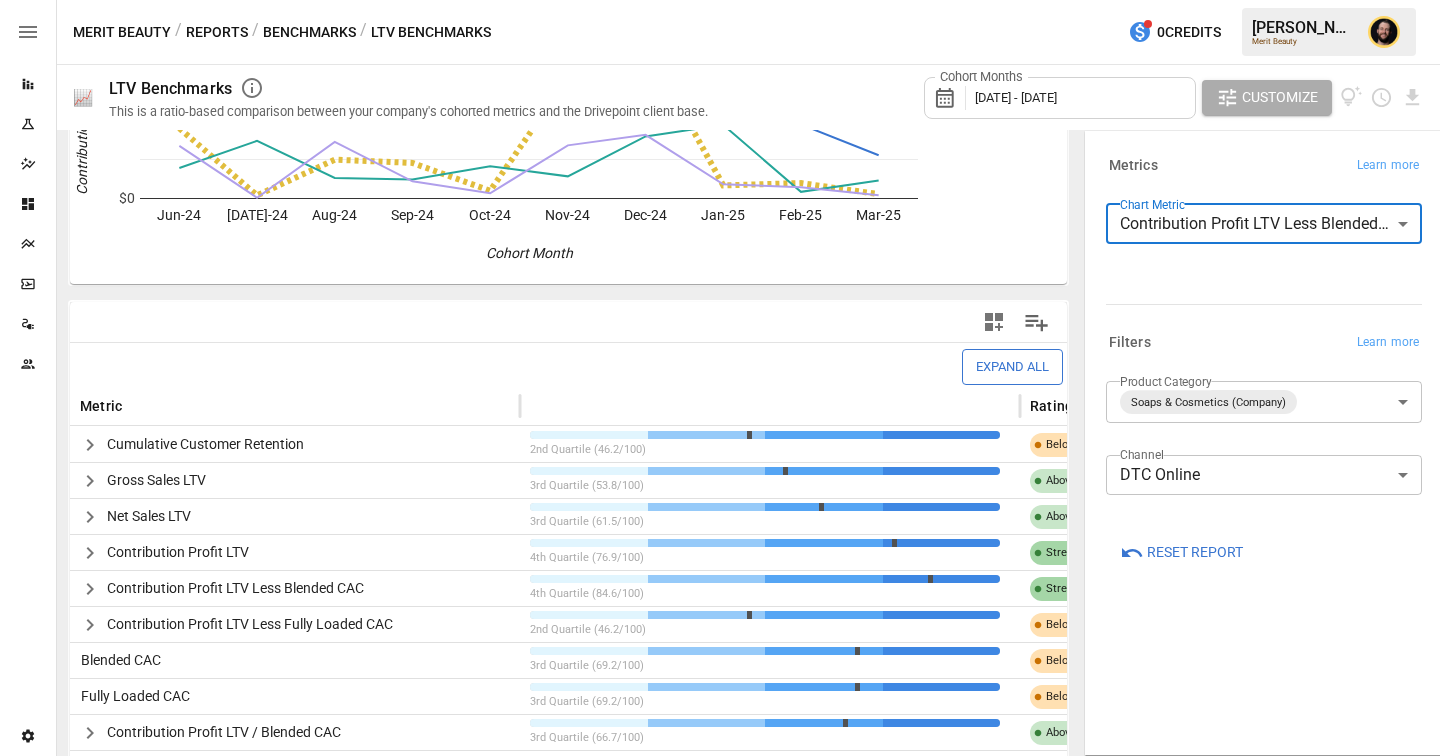 scroll, scrollTop: 266, scrollLeft: 0, axis: vertical 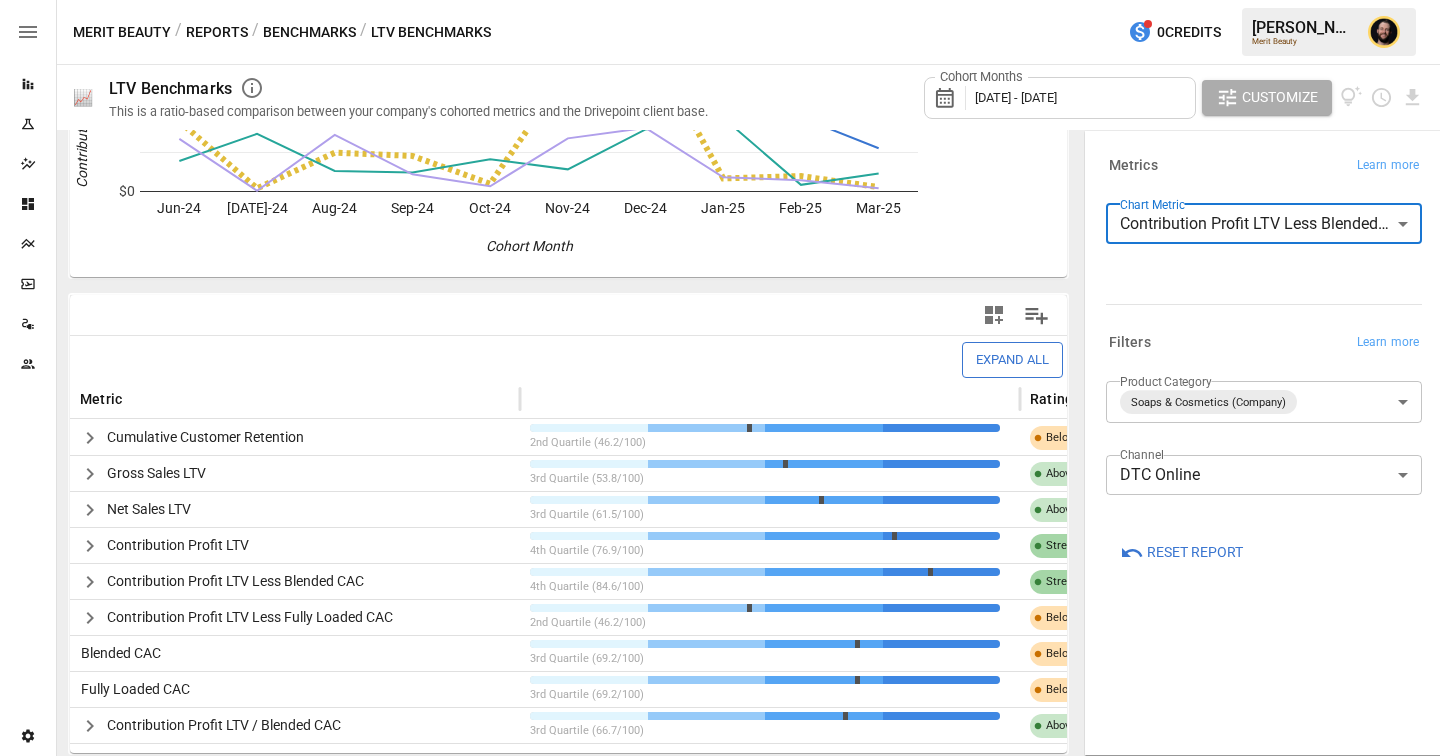click 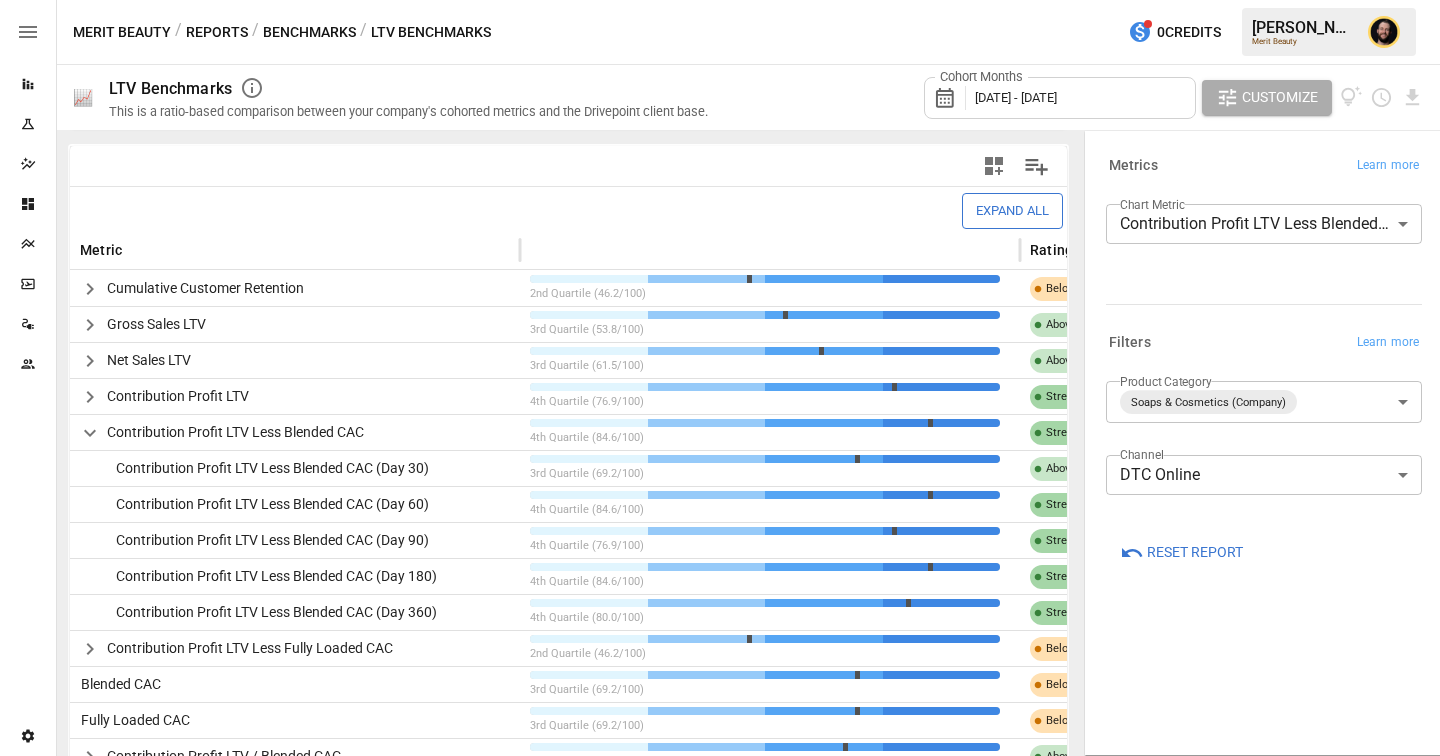 scroll, scrollTop: 418, scrollLeft: 0, axis: vertical 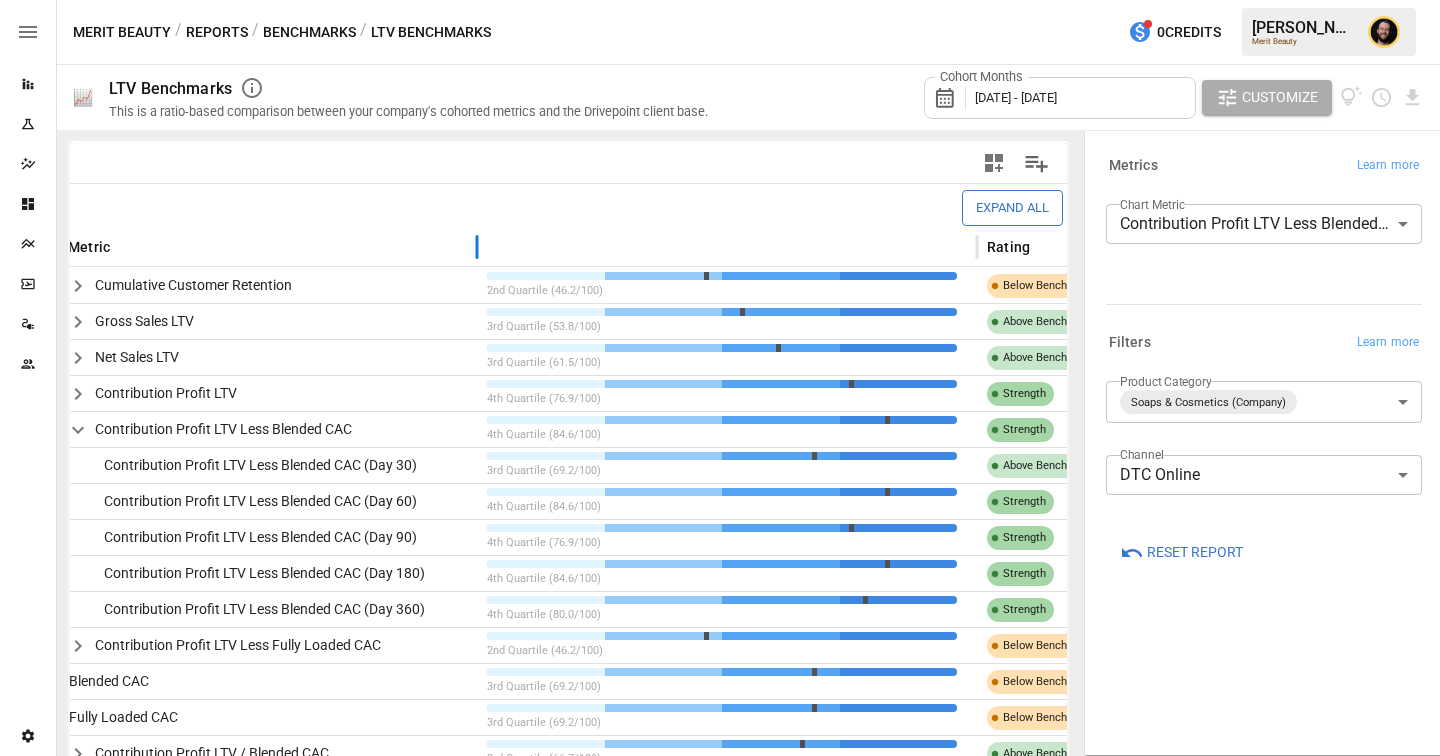 drag, startPoint x: 509, startPoint y: 242, endPoint x: 470, endPoint y: 241, distance: 39.012817 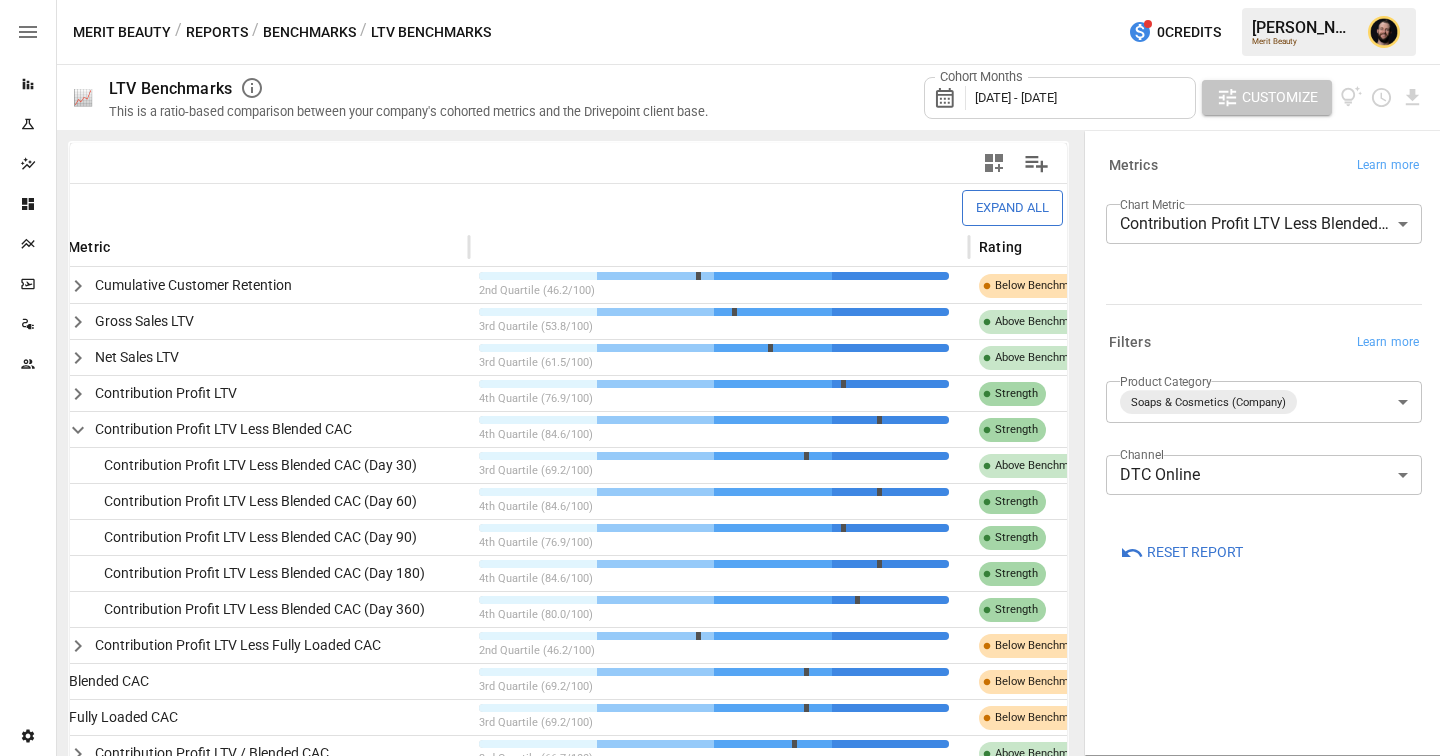 click on "Customize" at bounding box center [1280, 97] 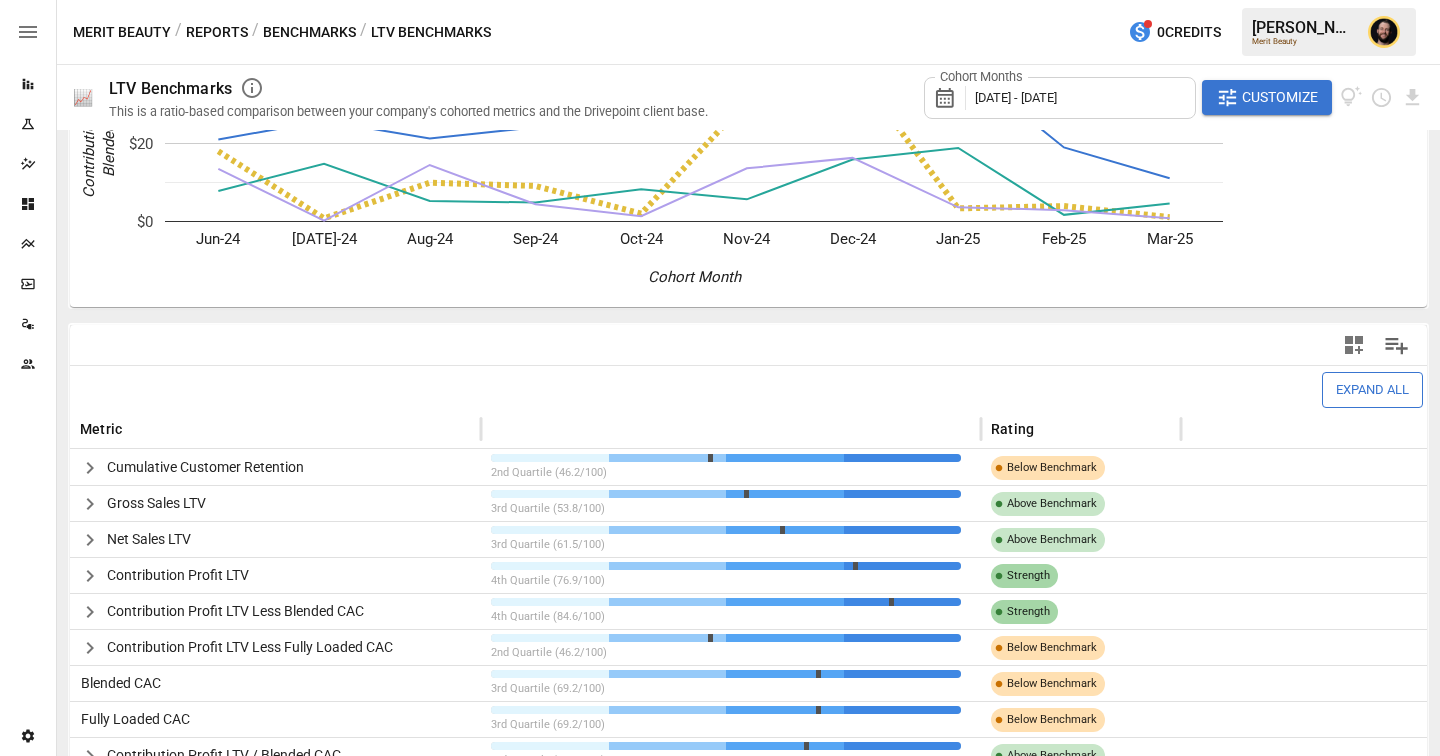 scroll, scrollTop: 266, scrollLeft: 0, axis: vertical 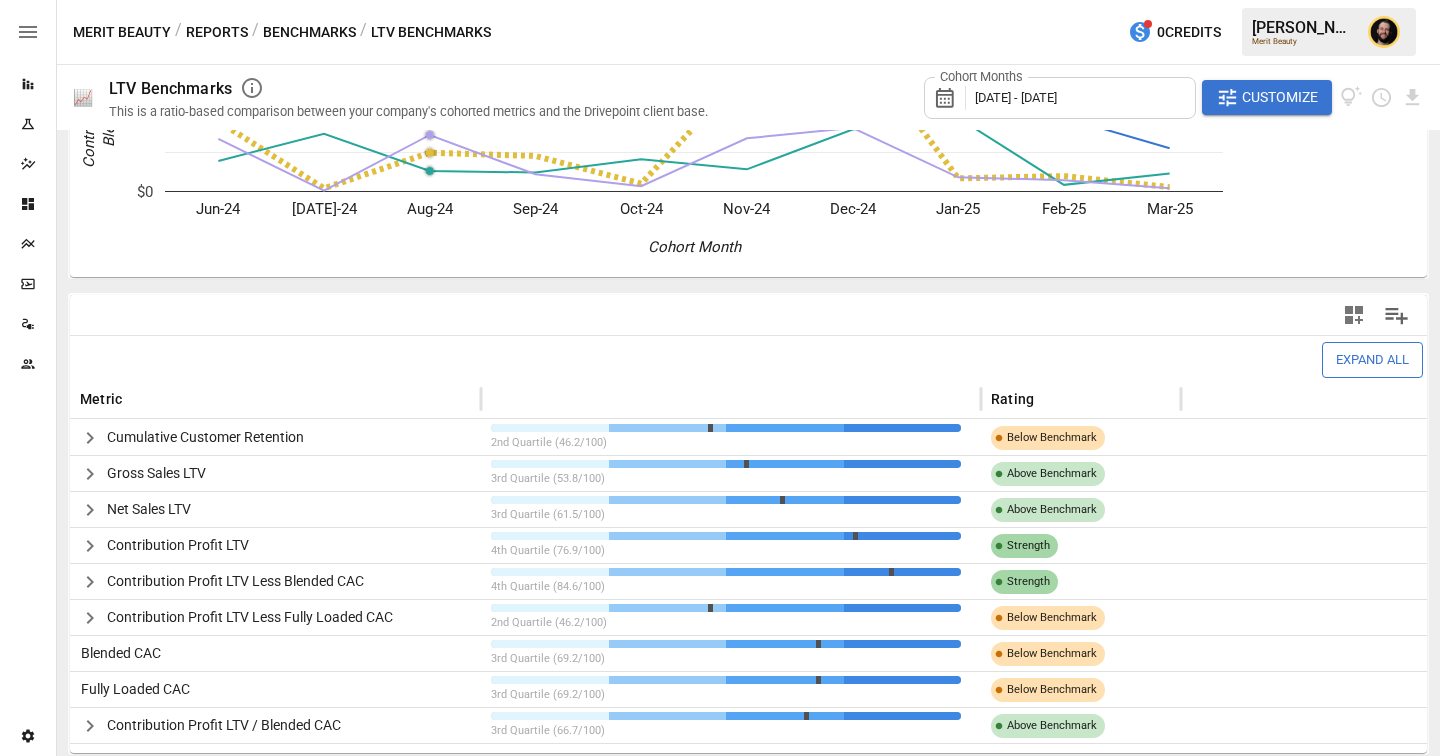 click on "Reports" at bounding box center (217, 32) 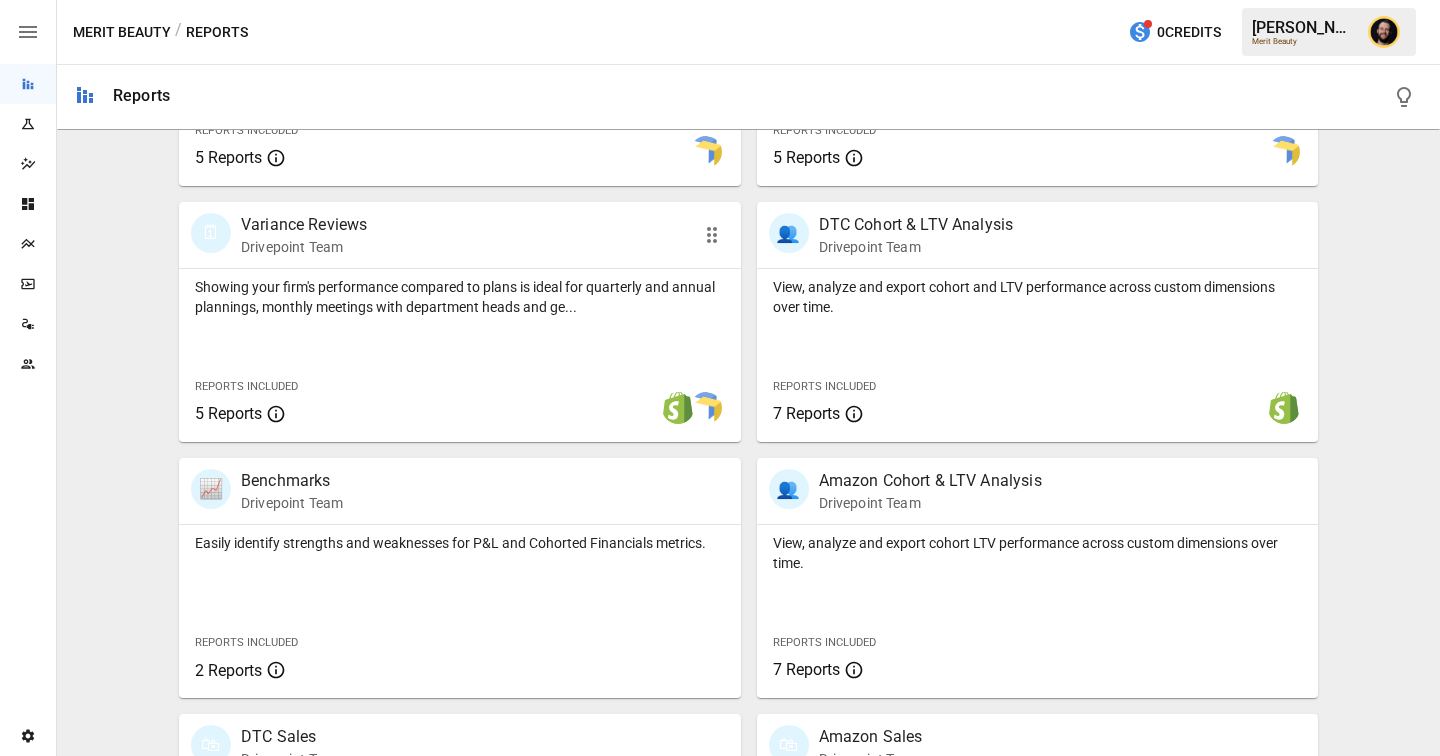 scroll, scrollTop: 601, scrollLeft: 0, axis: vertical 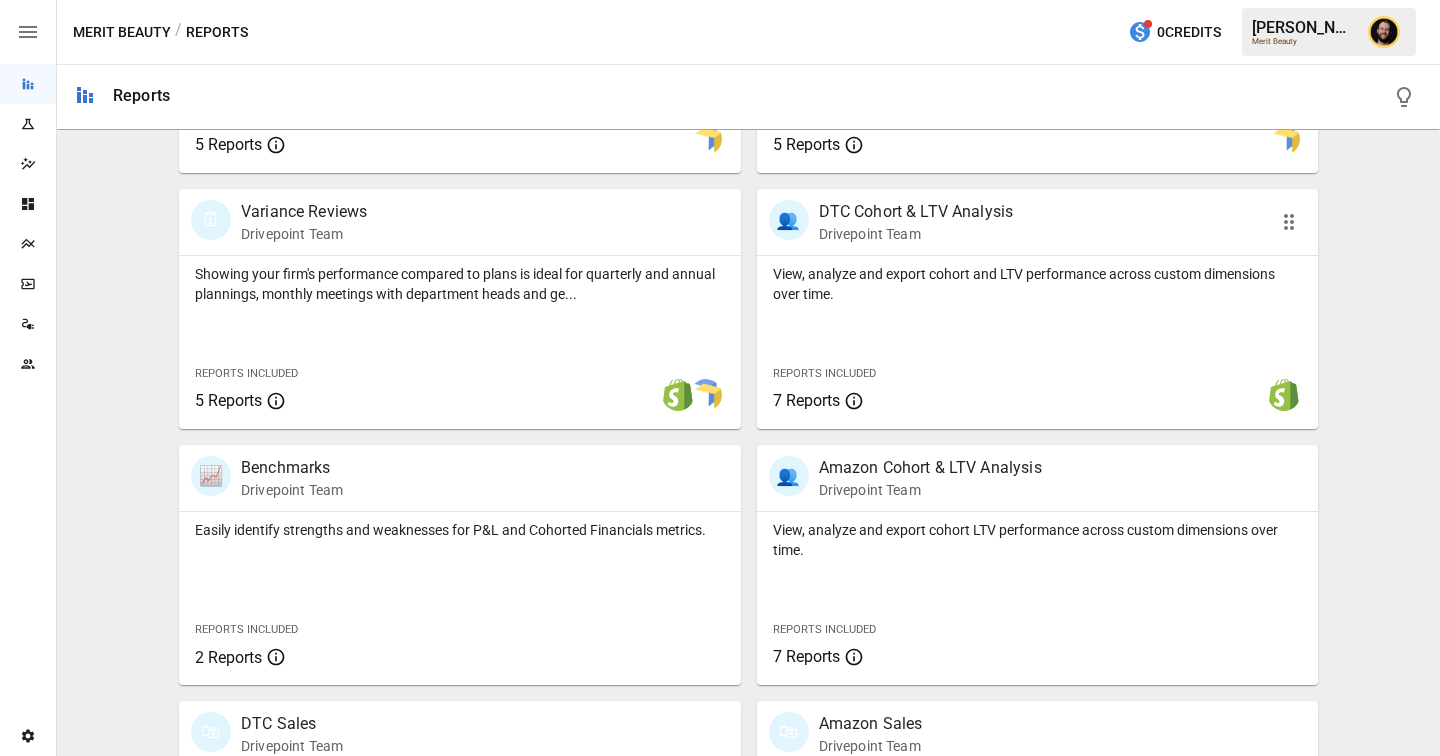 click on "Reports Included 7 Reports" at bounding box center [874, 386] 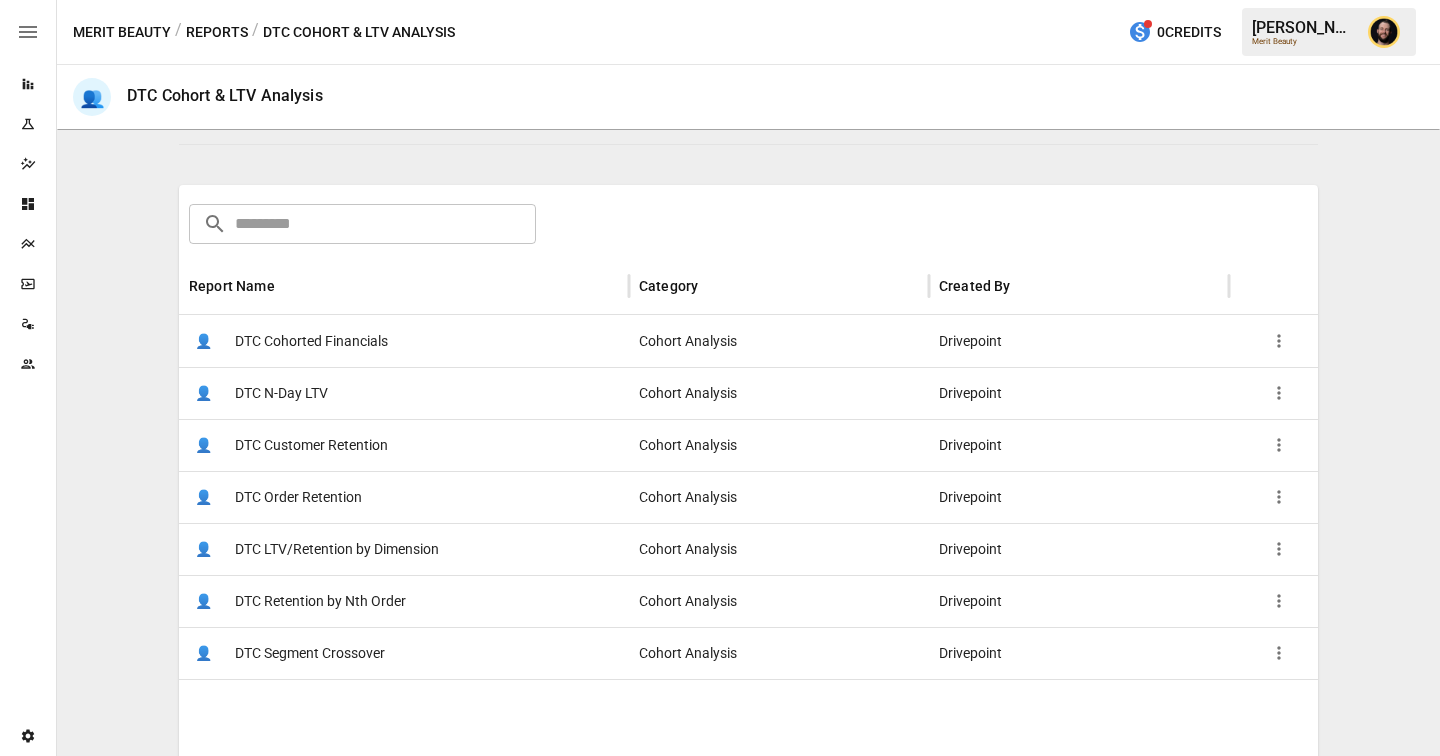 scroll, scrollTop: 309, scrollLeft: 0, axis: vertical 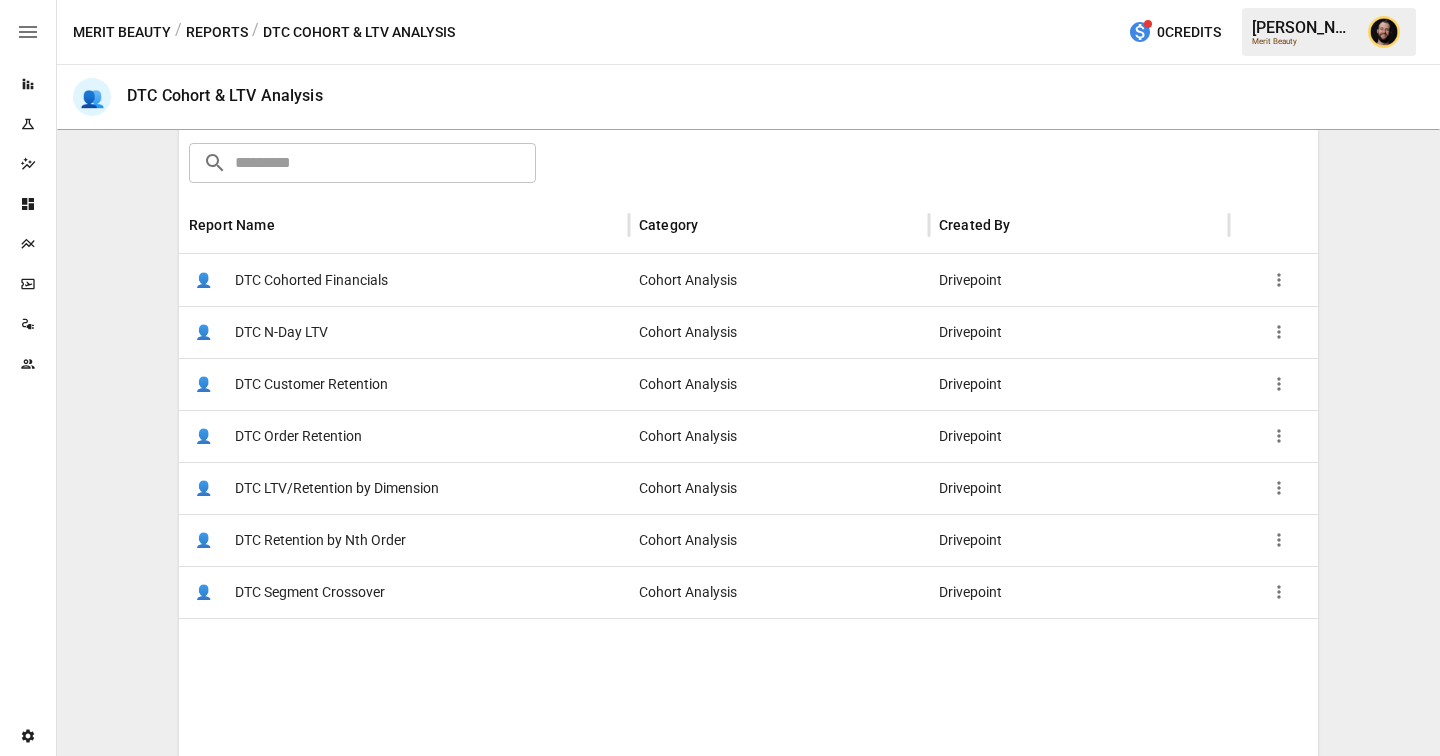 click on "DTC Cohorted Financials" at bounding box center [311, 280] 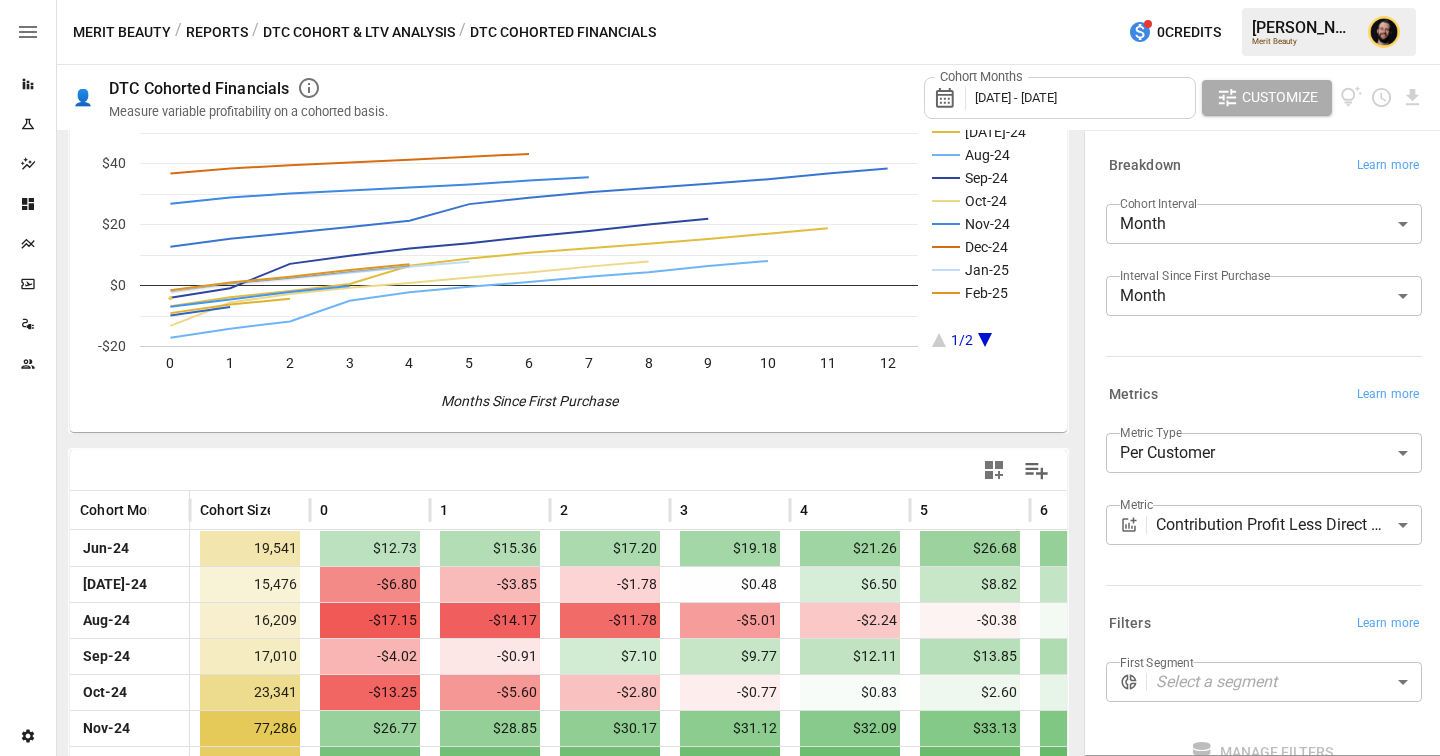 scroll, scrollTop: 136, scrollLeft: 0, axis: vertical 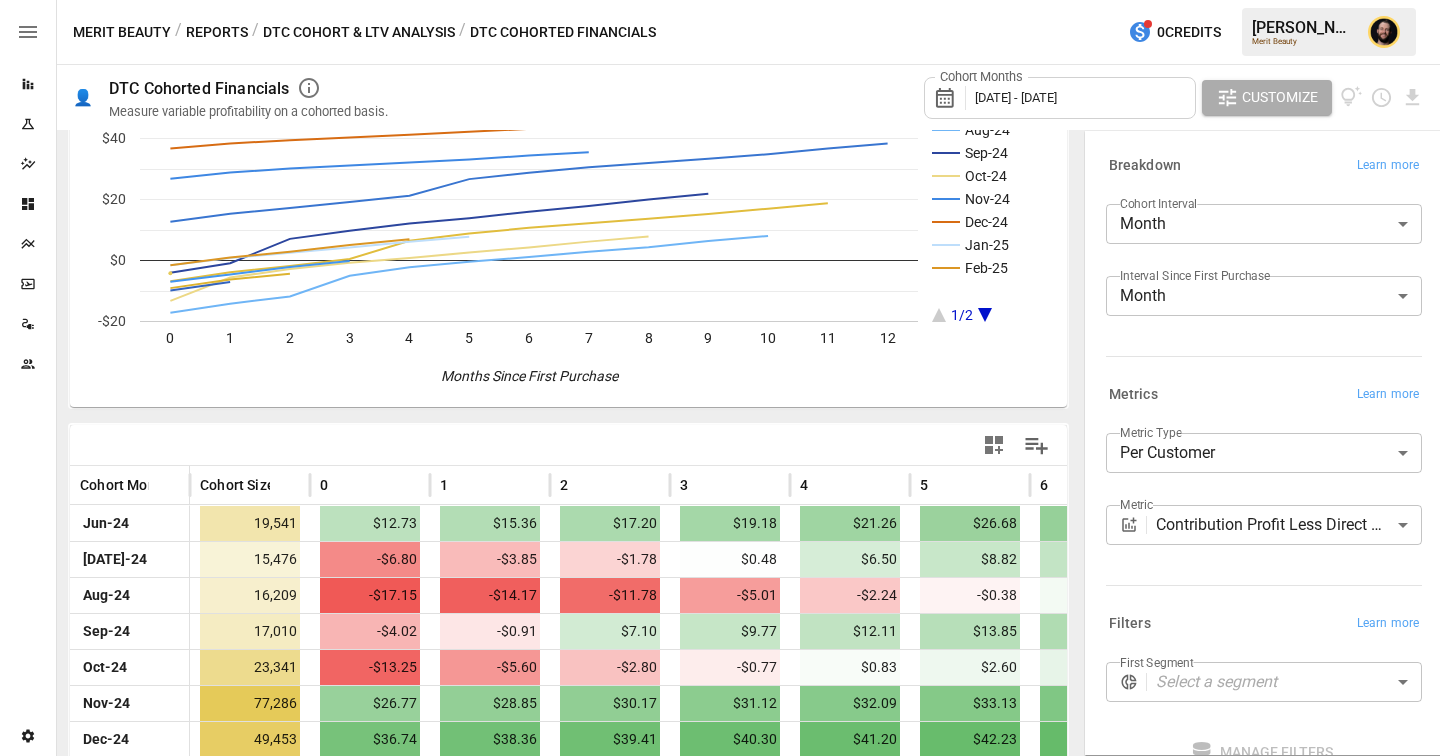 click on "Reports Experiments Dazzler Studio Dashboards Plans SmartModel ™ Data Sources Team Settings Merit Beauty / Reports / DTC Cohort & LTV Analysis / DTC Cohorted Financials 0  Credits [PERSON_NAME] Merit Beauty 👤 DTC Cohorted Financials Measure variable profitability on a cohorted basis. Cohort Months [DATE] - [DATE] Customize Jun-24 [DATE]-24 Aug-24 Sep-24 Oct-24 Nov-24 Dec-24 Jan-25 Feb-25 1/2 0 1 2 3 4 5 6 7 8 9 10 11 12 -$20 $0 $20 $40 $60 Months Since First Purchase 0/0 Cohort Month  Cohort Size   0   1   2   3   4   5   6   7   [DATE]-24 19,541 $12.73 $15.36 $17.20 $19.18 $21.26 $26.68 $28.79 $30.59 $31.94 [DATE]-24 15,476 -$6.80 -$3.85 -$1.78 $0.48 $6.50 $8.82 $10.72 $12.18 $13.69 Aug-24 16,209 -$17.15 -$14.17 -$11.78 -$5.01 -$2.24 -$0.38 $1.15 $2.83 $4.38 Sep-24 17,010 -$4.02 -$0.91 $7.10 $9.77 $12.11 $13.85 $16.00 $17.87 $20.03 Oct-24 23,341 -$13.25 -$5.60 -$2.80 -$0.77 $0.83 $2.60 $4.27 $6.19 $7.88 Nov-24 77,286 $26.77 $28.85 $30.17 $31.12 $32.09 $33.13 $34.41 $35.51 Dec-24 49,453 $36.74 $38.36 $39.41" at bounding box center [720, 0] 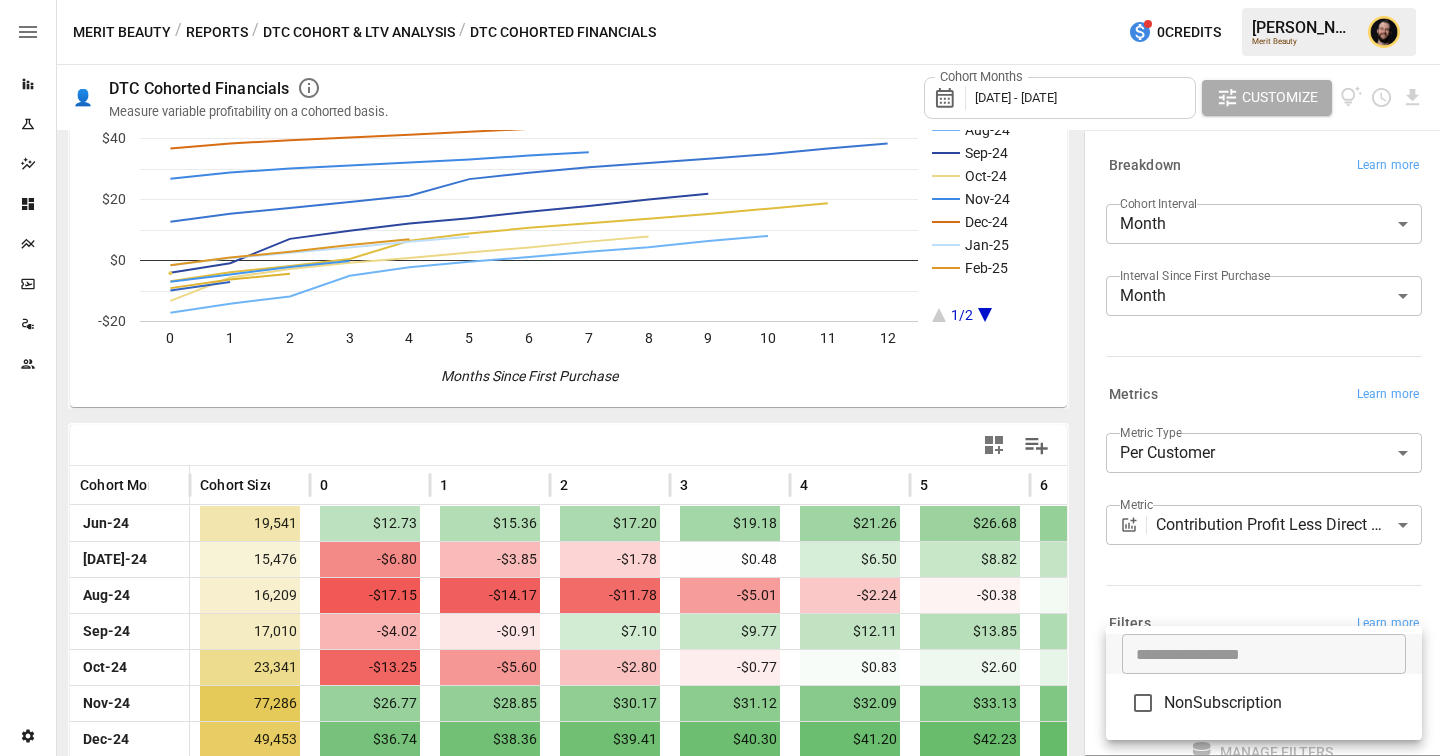 click at bounding box center [720, 378] 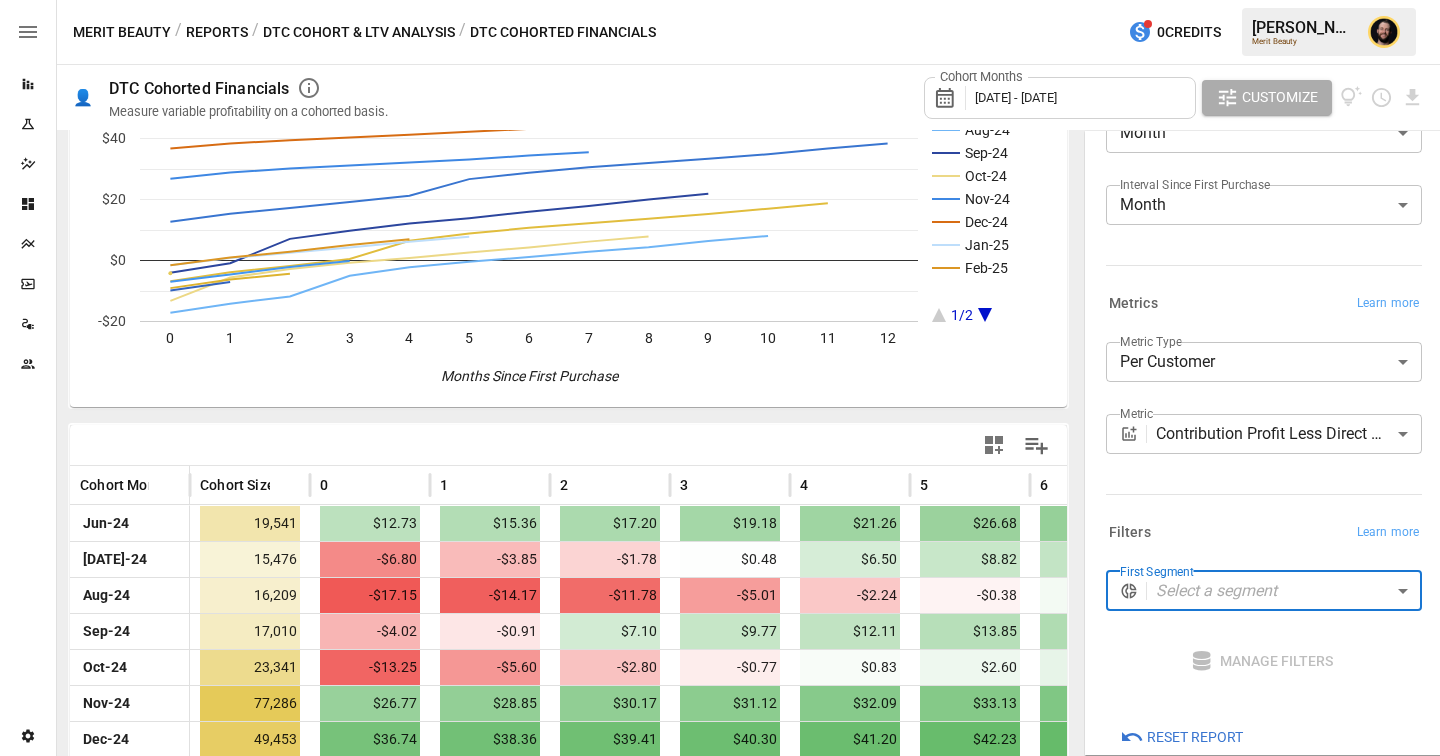 scroll, scrollTop: 123, scrollLeft: 0, axis: vertical 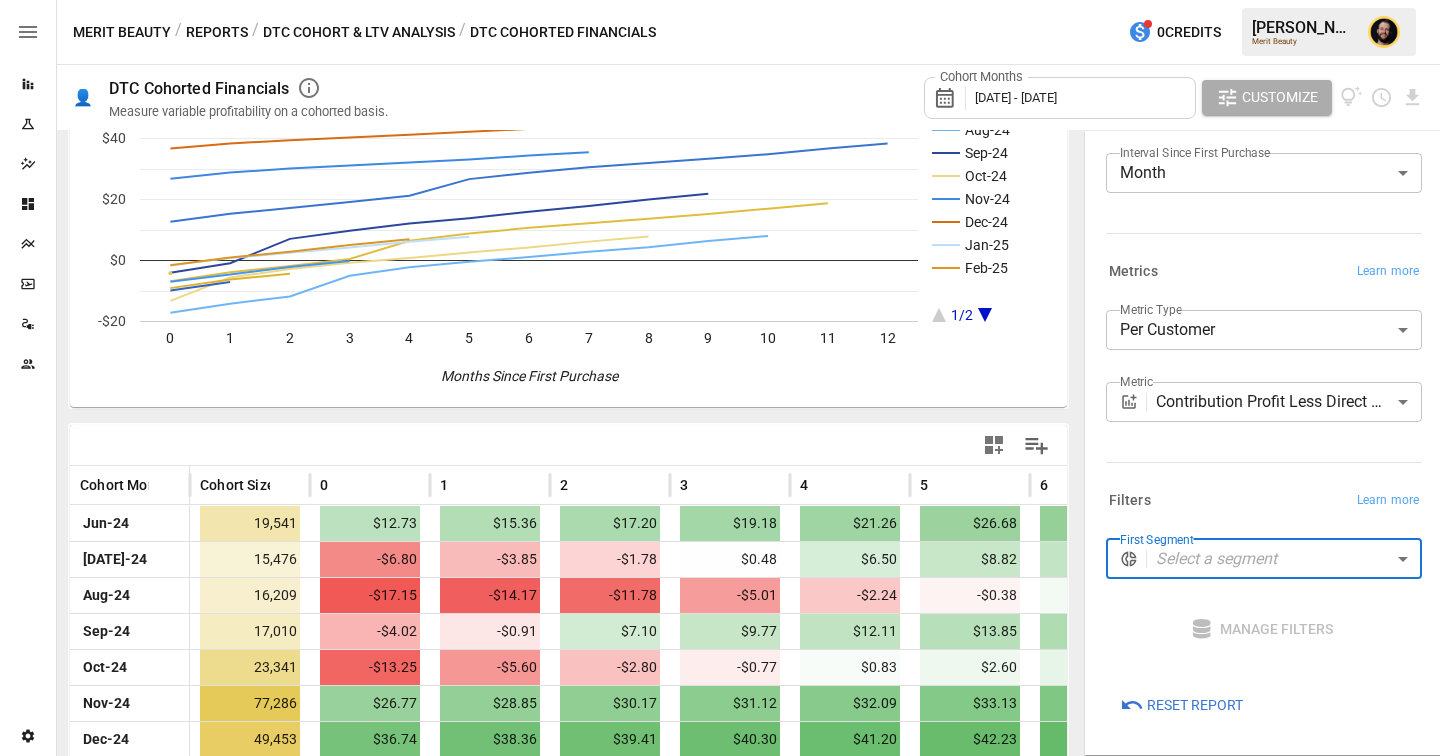 click on "Reports Experiments Dazzler Studio Dashboards Plans SmartModel ™ Data Sources Team Settings Merit Beauty / Reports / DTC Cohort & LTV Analysis / DTC Cohorted Financials 0  Credits [PERSON_NAME] Merit Beauty 👤 DTC Cohorted Financials Measure variable profitability on a cohorted basis. Cohort Months [DATE] - [DATE] Customize Jun-24 [DATE]-24 Aug-24 Sep-24 Oct-24 Nov-24 Dec-24 Jan-25 Feb-25 1/2 0 1 2 3 4 5 6 7 8 9 10 11 12 -$20 $0 $20 $40 $60 Months Since First Purchase 0/0 Cohort Month  Cohort Size   0   1   2   3   4   5   6   7   [DATE]-24 19,541 $12.73 $15.36 $17.20 $19.18 $21.26 $26.68 $28.79 $30.59 $31.94 [DATE]-24 15,476 -$6.80 -$3.85 -$1.78 $0.48 $6.50 $8.82 $10.72 $12.18 $13.69 Aug-24 16,209 -$17.15 -$14.17 -$11.78 -$5.01 -$2.24 -$0.38 $1.15 $2.83 $4.38 Sep-24 17,010 -$4.02 -$0.91 $7.10 $9.77 $12.11 $13.85 $16.00 $17.87 $20.03 Oct-24 23,341 -$13.25 -$5.60 -$2.80 -$0.77 $0.83 $2.60 $4.27 $6.19 $7.88 Nov-24 77,286 $26.77 $28.85 $30.17 $31.12 $32.09 $33.13 $34.41 $35.51 Dec-24 49,453 $36.74 $38.36 $39.41" at bounding box center (720, 0) 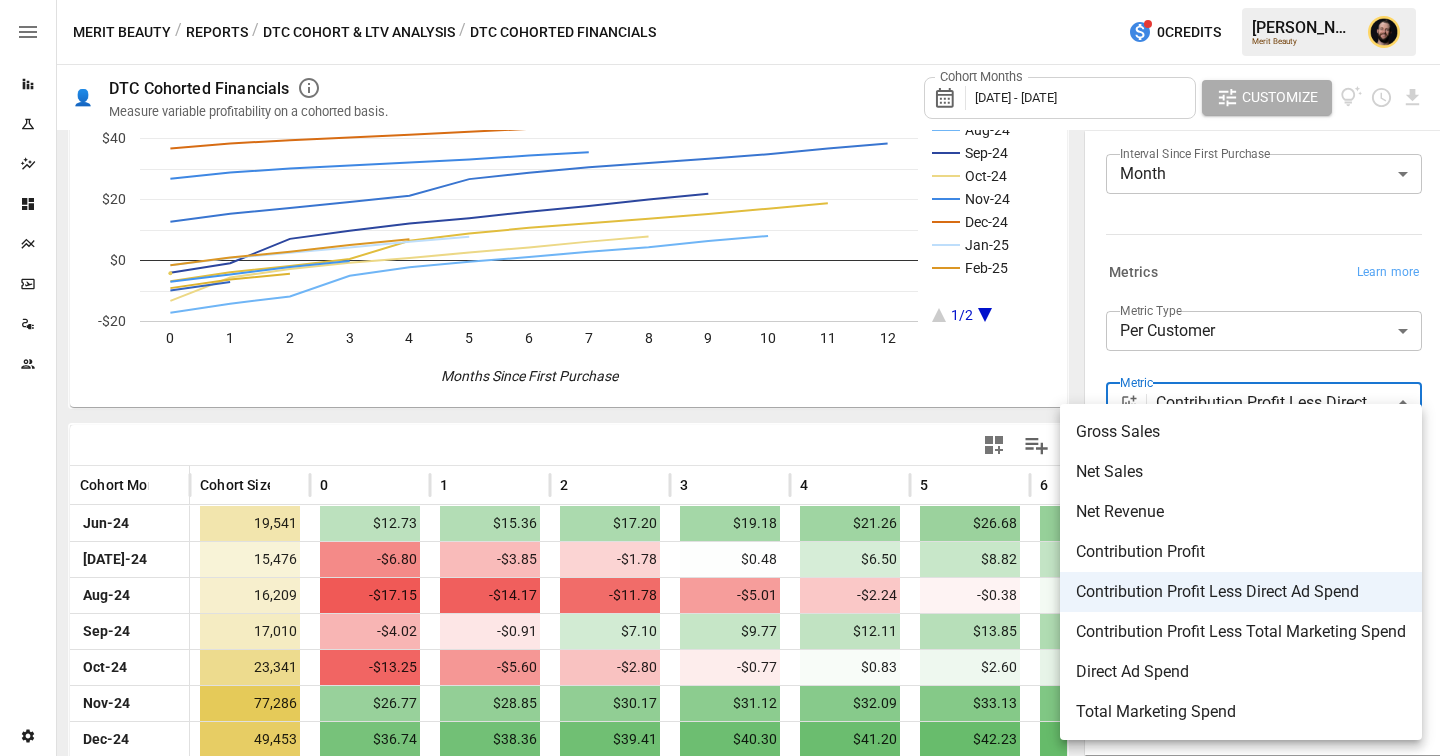 scroll, scrollTop: 122, scrollLeft: 0, axis: vertical 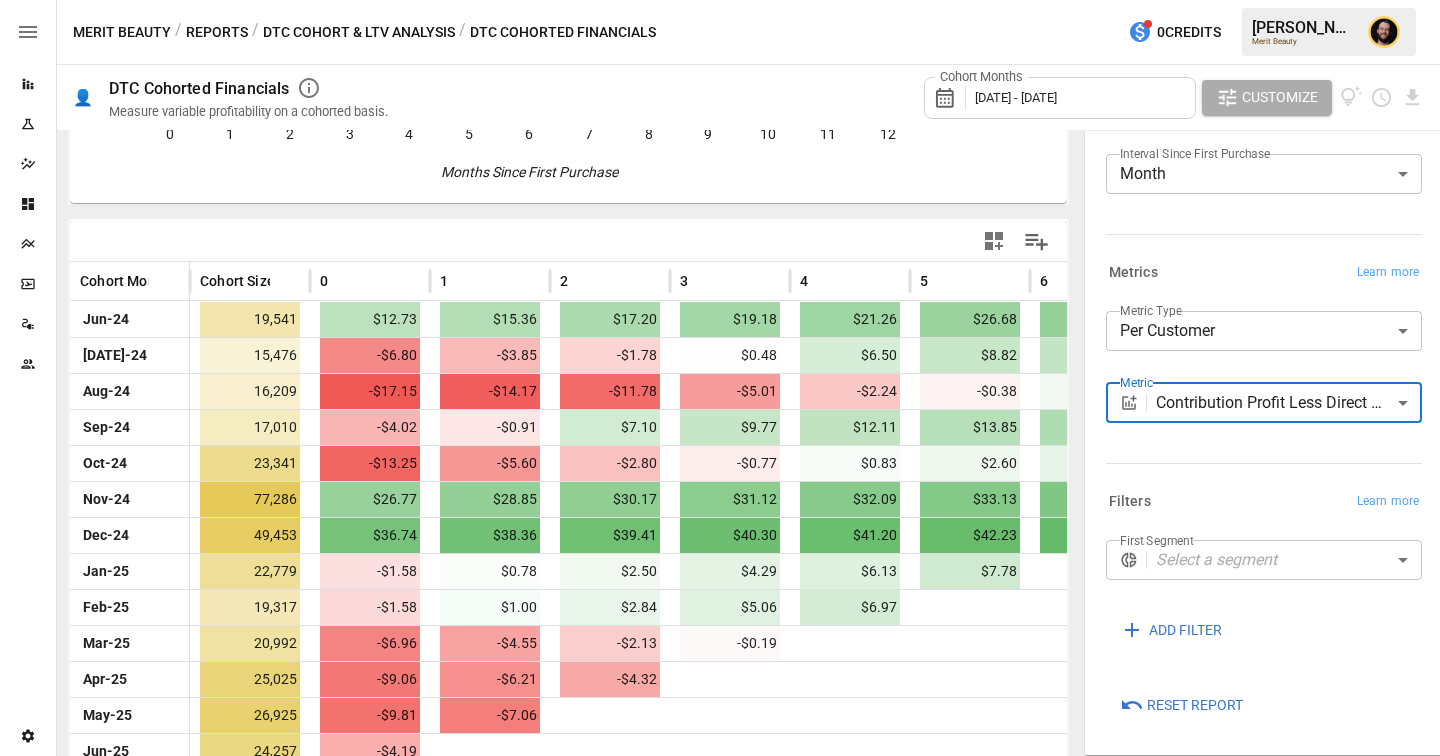 click on "Reports Experiments Dazzler Studio Dashboards Plans SmartModel ™ Data Sources Team Settings Merit Beauty / Reports / DTC Cohort & LTV Analysis / DTC Cohorted Financials 0  Credits [PERSON_NAME] Merit Beauty 👤 DTC Cohorted Financials Measure variable profitability on a cohorted basis. Cohort Months [DATE] - [DATE] Customize Jun-24 [DATE]-24 Aug-24 Sep-24 Oct-24 Nov-24 Dec-24 Jan-25 Feb-25 1/2 0 1 2 3 4 5 6 7 8 9 10 11 12 -$20 $0 $20 $40 $60 Months Since First Purchase 0/0 Cohort Month  Cohort Size   0   1   2   3   4   5   6   7   [DATE]-24 19,541 $12.73 $15.36 $17.20 $19.18 $21.26 $26.68 $28.79 $30.59 $31.94 [DATE]-24 15,476 -$6.80 -$3.85 -$1.78 $0.48 $6.50 $8.82 $10.72 $12.18 $13.69 Aug-24 16,209 -$17.15 -$14.17 -$11.78 -$5.01 -$2.24 -$0.38 $1.15 $2.83 $4.38 Sep-24 17,010 -$4.02 -$0.91 $7.10 $9.77 $12.11 $13.85 $16.00 $17.87 $20.03 Oct-24 23,341 -$13.25 -$5.60 -$2.80 -$0.77 $0.83 $2.60 $4.27 $6.19 $7.88 Nov-24 77,286 $26.77 $28.85 $30.17 $31.12 $32.09 $33.13 $34.41 $35.51 Dec-24 49,453 $36.74 $38.36 $39.41" at bounding box center [720, 0] 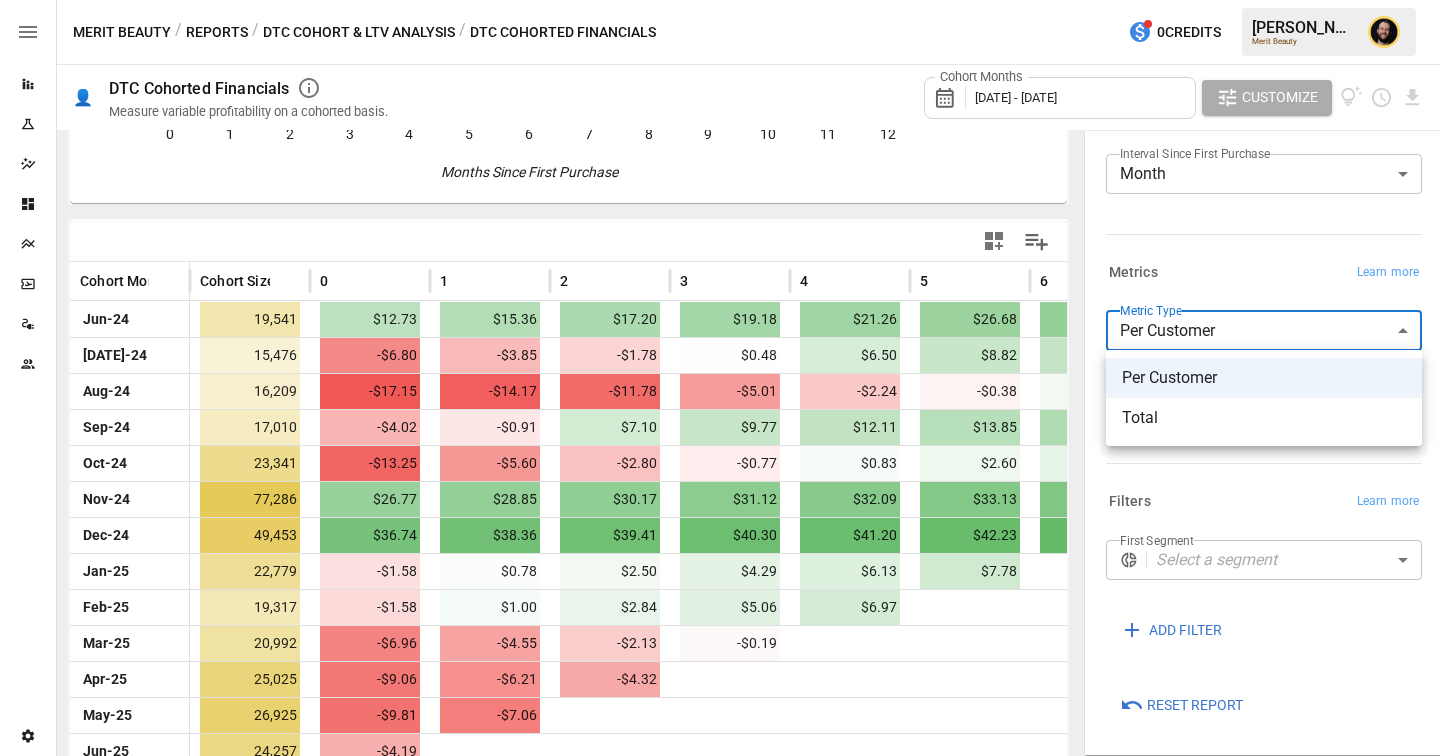 click at bounding box center [720, 378] 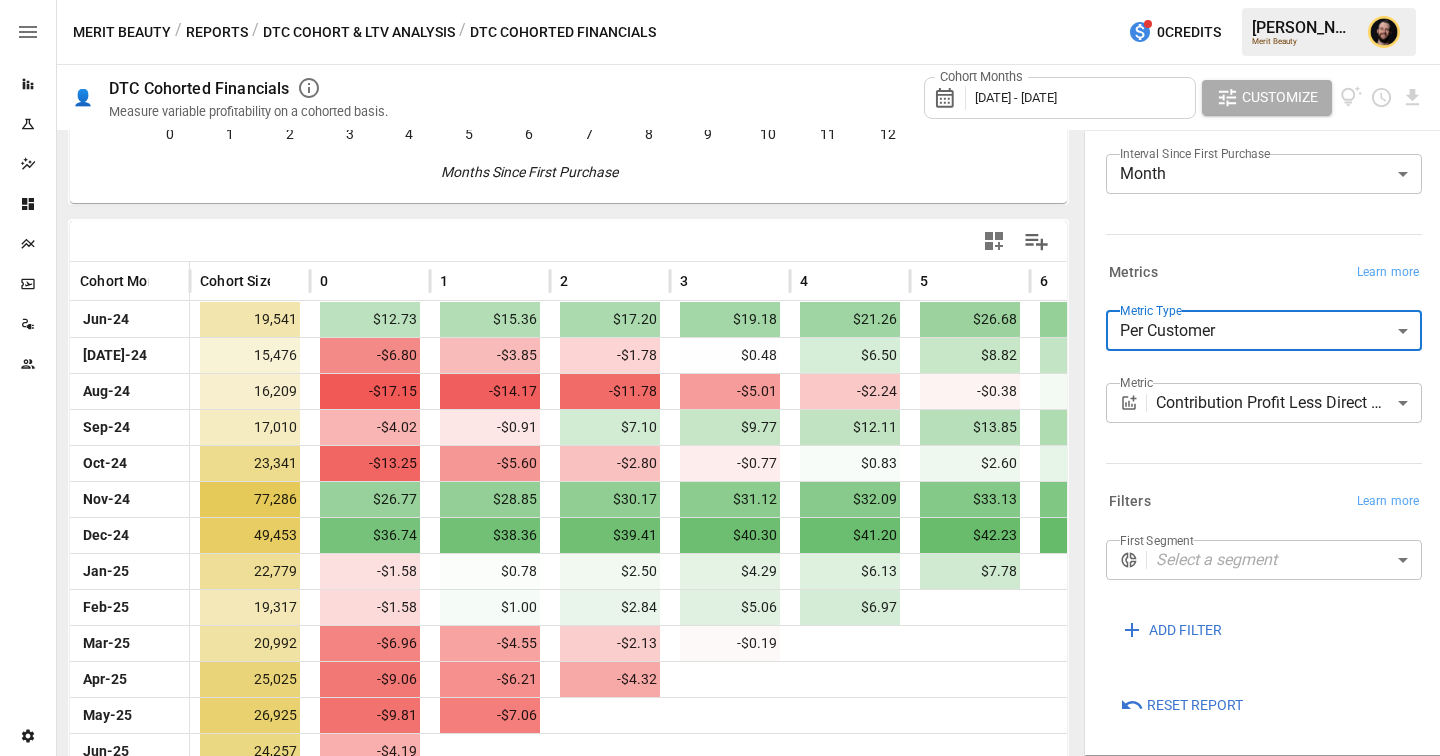 click on "Reports Experiments Dazzler Studio Dashboards Plans SmartModel ™ Data Sources Team Settings Merit Beauty / Reports / DTC Cohort & LTV Analysis / DTC Cohorted Financials 0  Credits [PERSON_NAME] Merit Beauty 👤 DTC Cohorted Financials Measure variable profitability on a cohorted basis. Cohort Months [DATE] - [DATE] Customize Jun-24 [DATE]-24 Aug-24 Sep-24 Oct-24 Nov-24 Dec-24 Jan-25 Feb-25 1/2 0 1 2 3 4 5 6 7 8 9 10 11 12 -$20 $0 $20 $40 $60 Months Since First Purchase 0/0 Cohort Month  Cohort Size   0   1   2   3   4   5   6   7   [DATE]-24 19,541 $12.73 $15.36 $17.20 $19.18 $21.26 $26.68 $28.79 $30.59 $31.94 [DATE]-24 15,476 -$6.80 -$3.85 -$1.78 $0.48 $6.50 $8.82 $10.72 $12.18 $13.69 Aug-24 16,209 -$17.15 -$14.17 -$11.78 -$5.01 -$2.24 -$0.38 $1.15 $2.83 $4.38 Sep-24 17,010 -$4.02 -$0.91 $7.10 $9.77 $12.11 $13.85 $16.00 $17.87 $20.03 Oct-24 23,341 -$13.25 -$5.60 -$2.80 -$0.77 $0.83 $2.60 $4.27 $6.19 $7.88 Nov-24 77,286 $26.77 $28.85 $30.17 $31.12 $32.09 $33.13 $34.41 $35.51 Dec-24 49,453 $36.74 $38.36 $39.41" at bounding box center [720, 0] 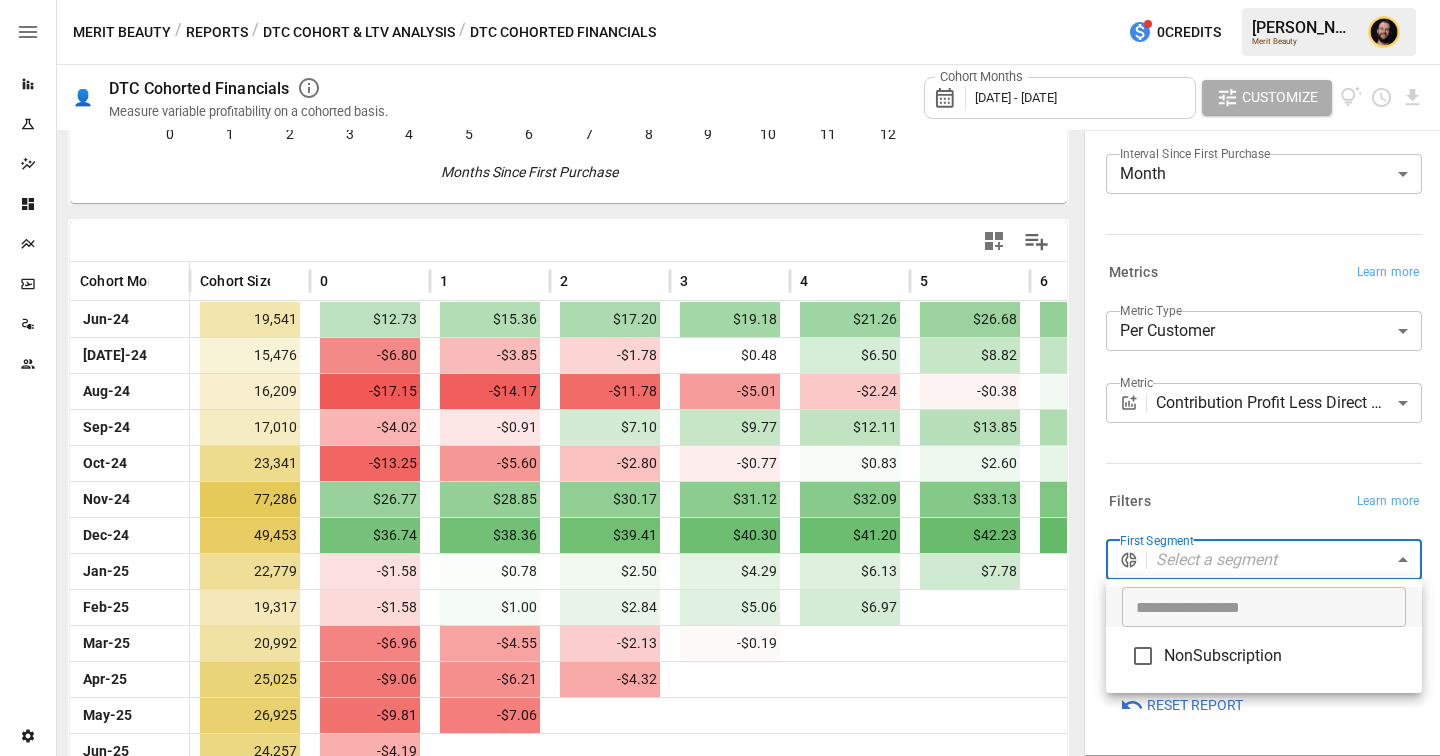click at bounding box center (720, 378) 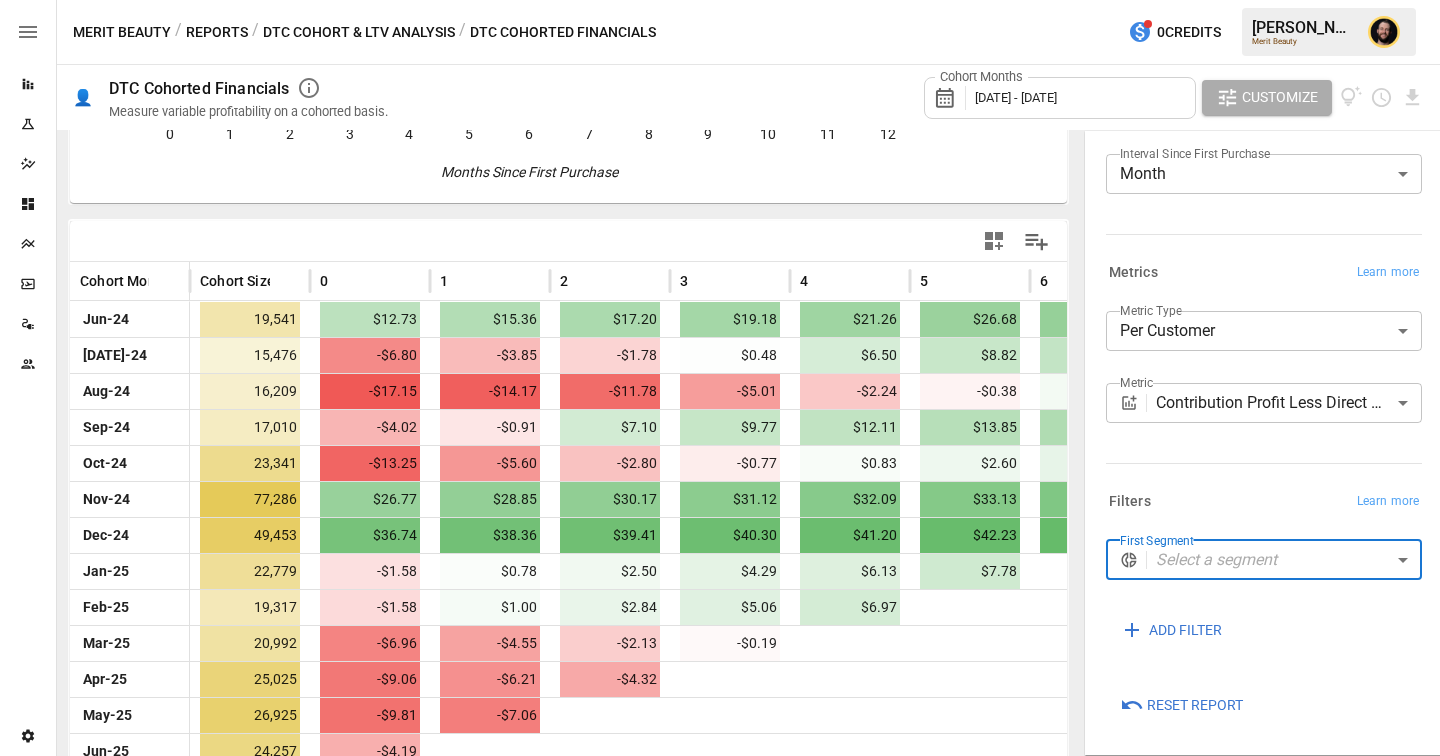 scroll, scrollTop: 366, scrollLeft: 0, axis: vertical 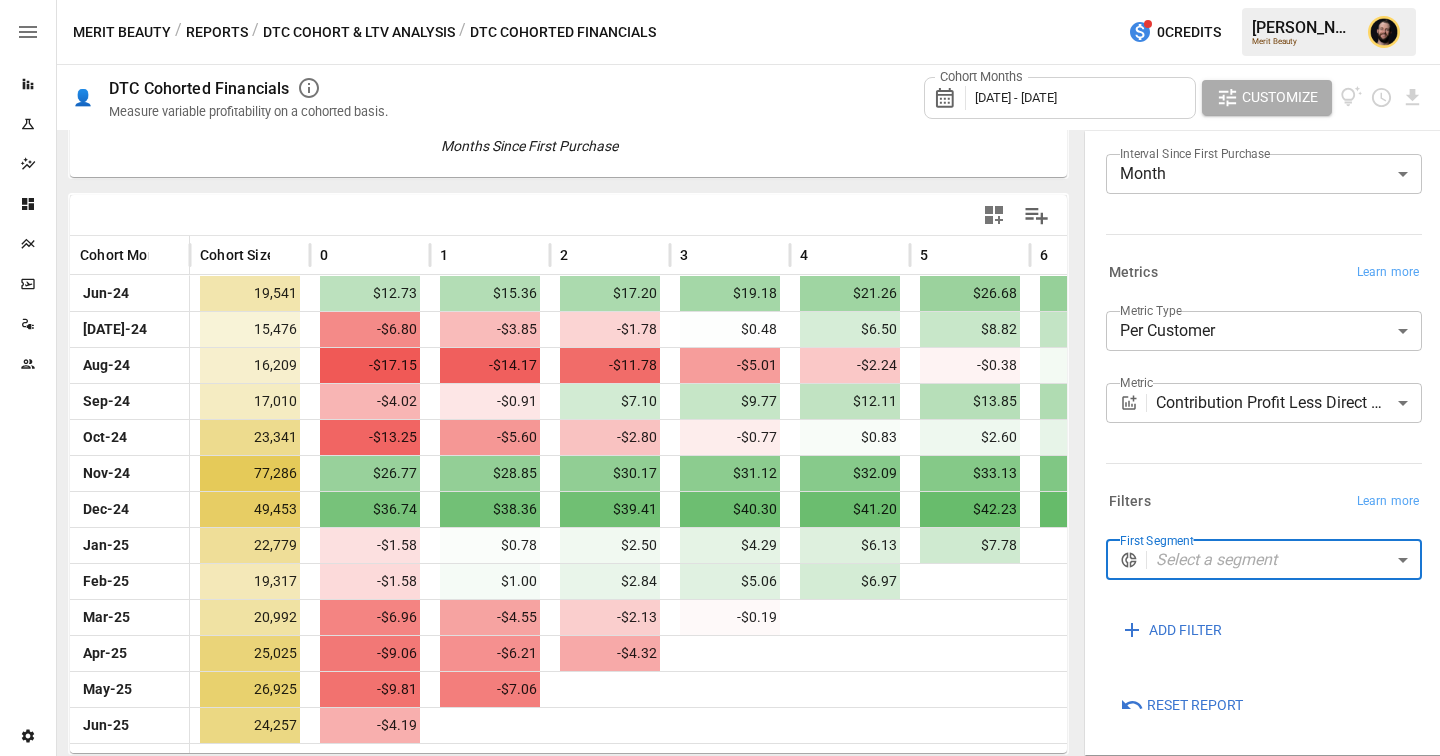 click on "Reports" at bounding box center (217, 32) 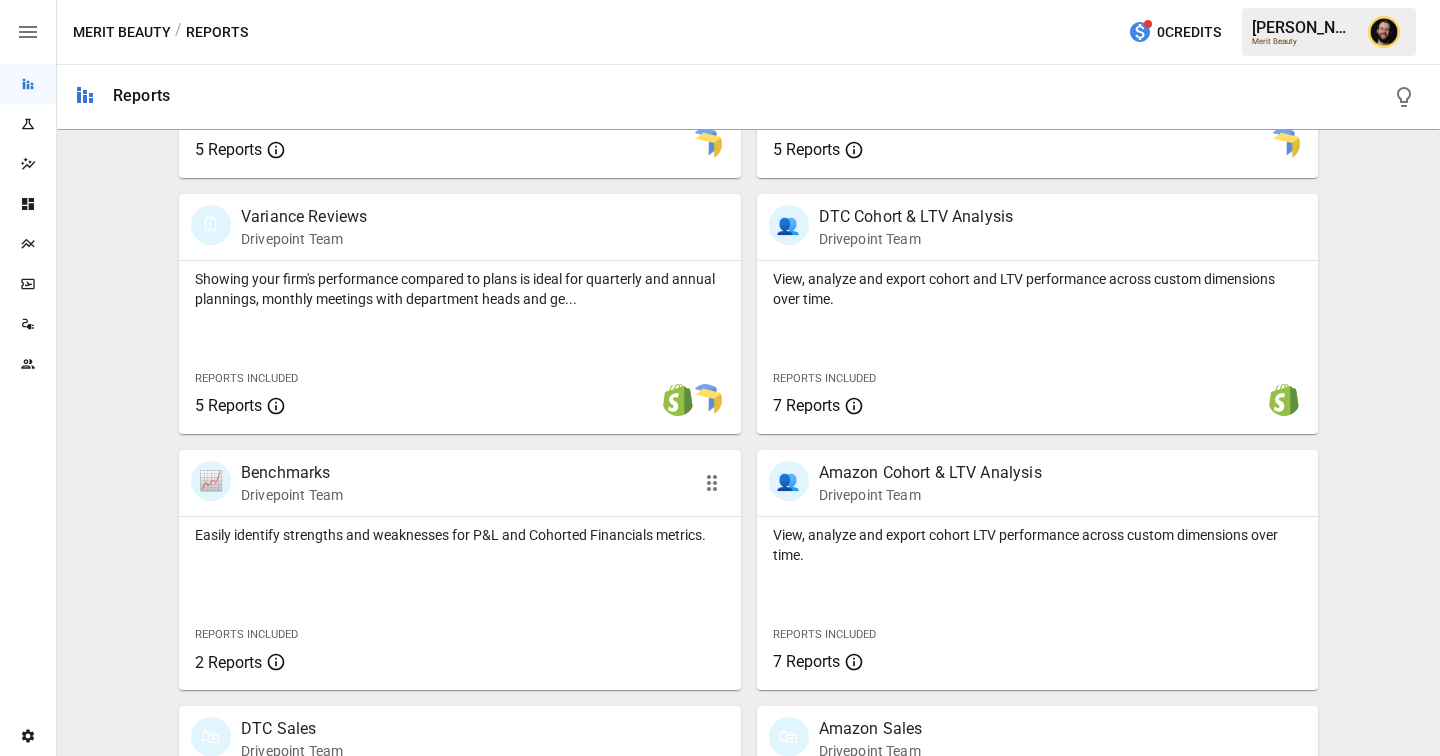scroll, scrollTop: 597, scrollLeft: 0, axis: vertical 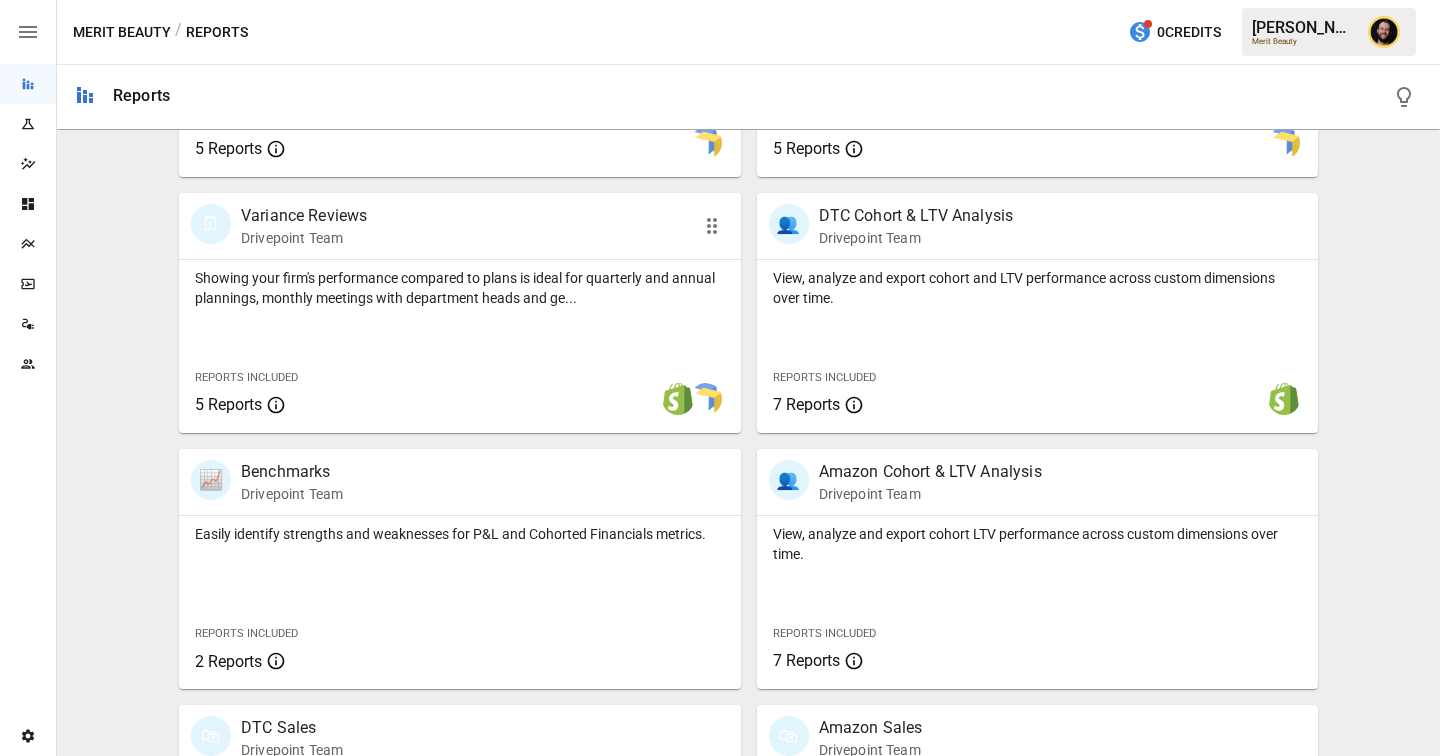 click on "Showing your firm's performance compared to plans is ideal for quarterly and annual plannings, monthly meetings with department heads and ge..." at bounding box center (460, 288) 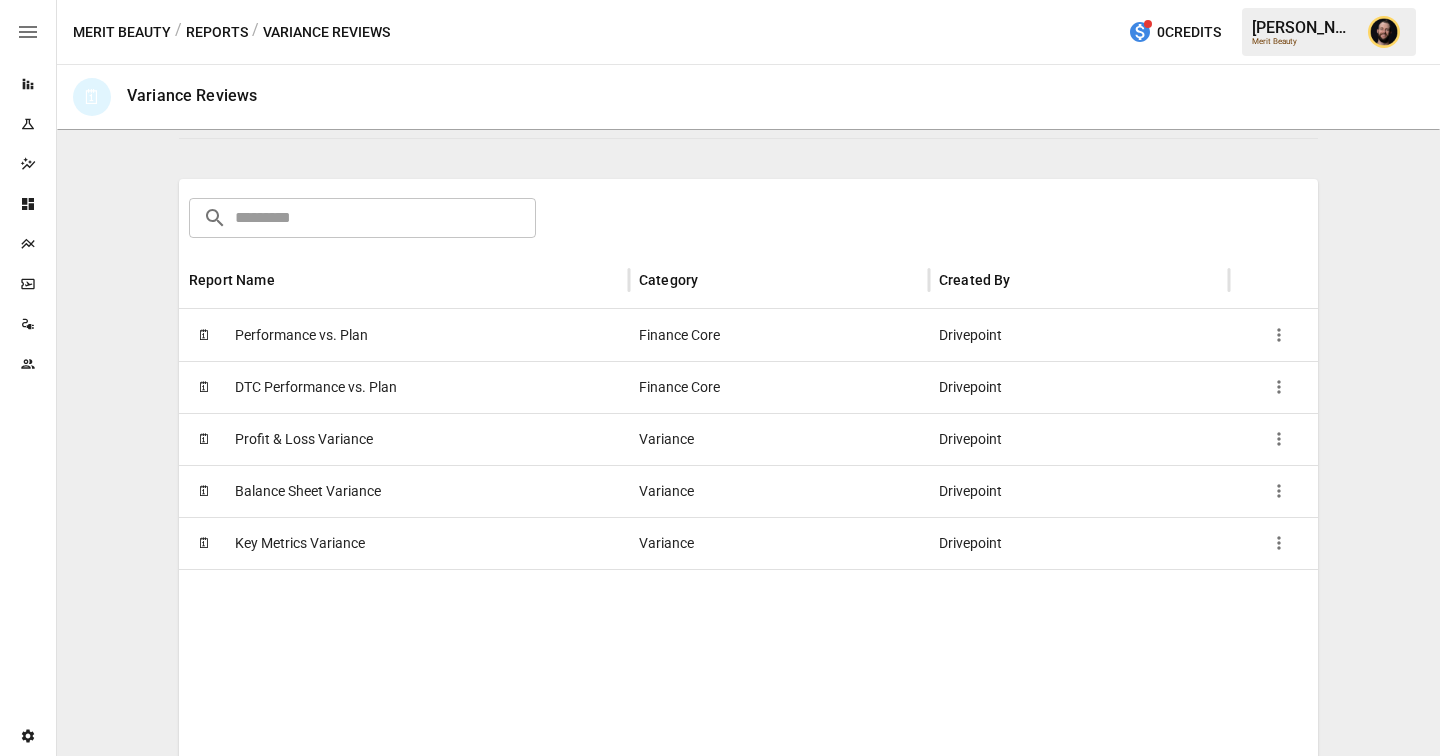 scroll, scrollTop: 324, scrollLeft: 0, axis: vertical 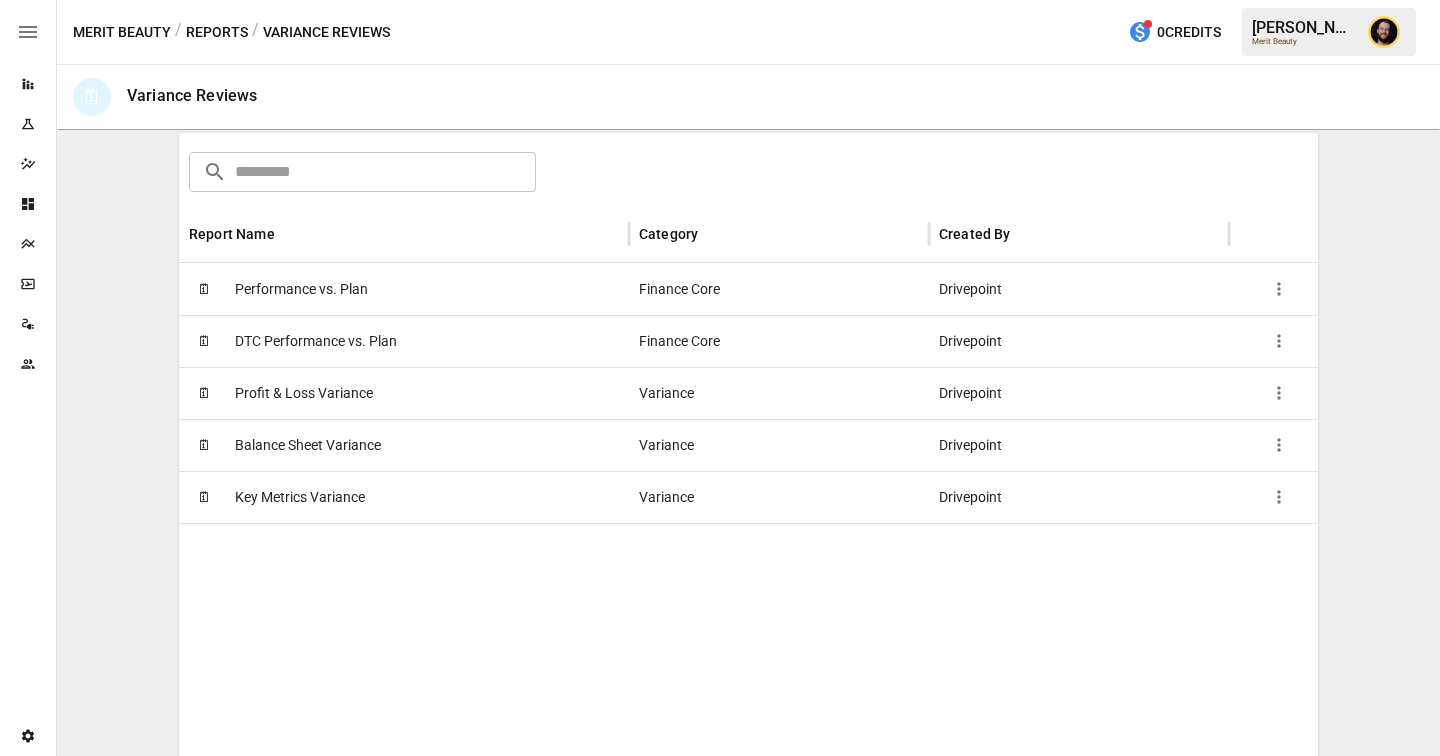click on "Reports" at bounding box center (217, 32) 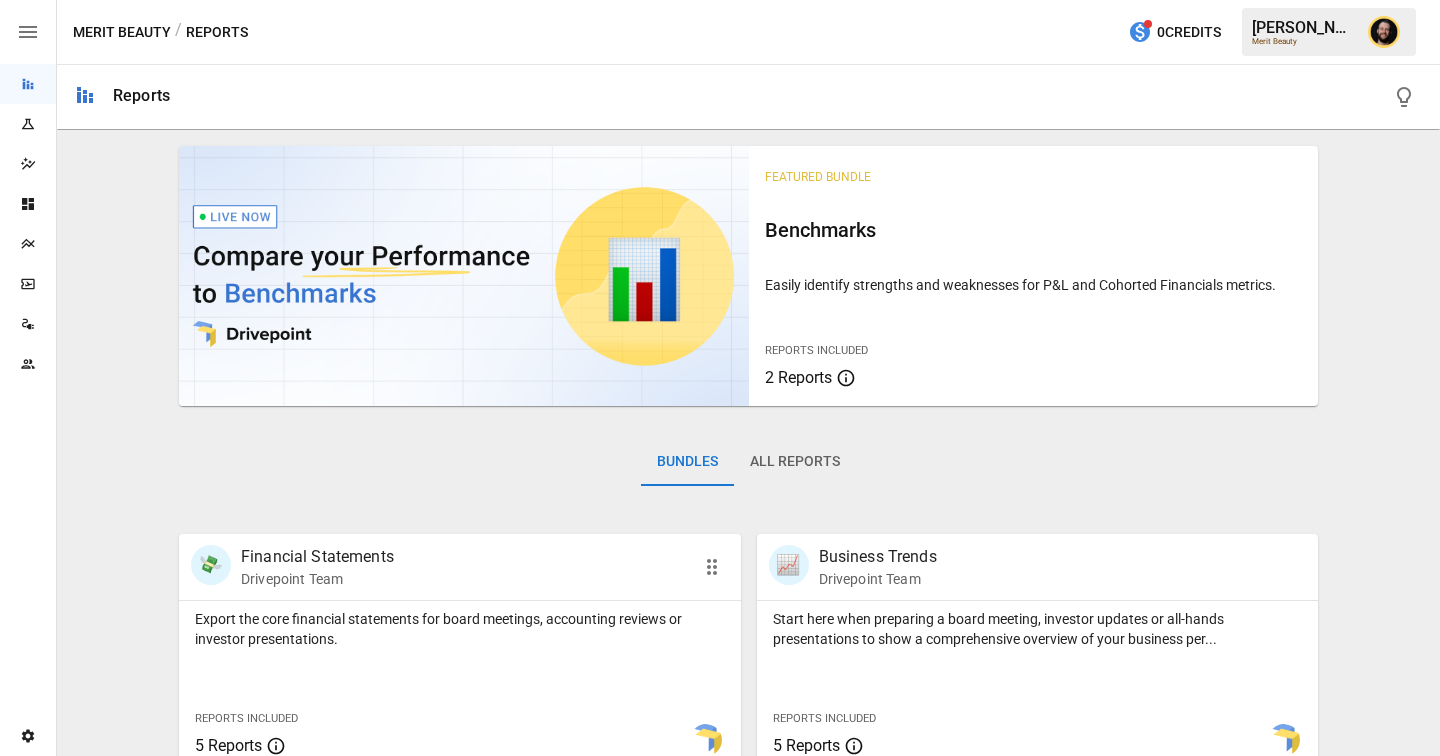 scroll, scrollTop: 406, scrollLeft: 0, axis: vertical 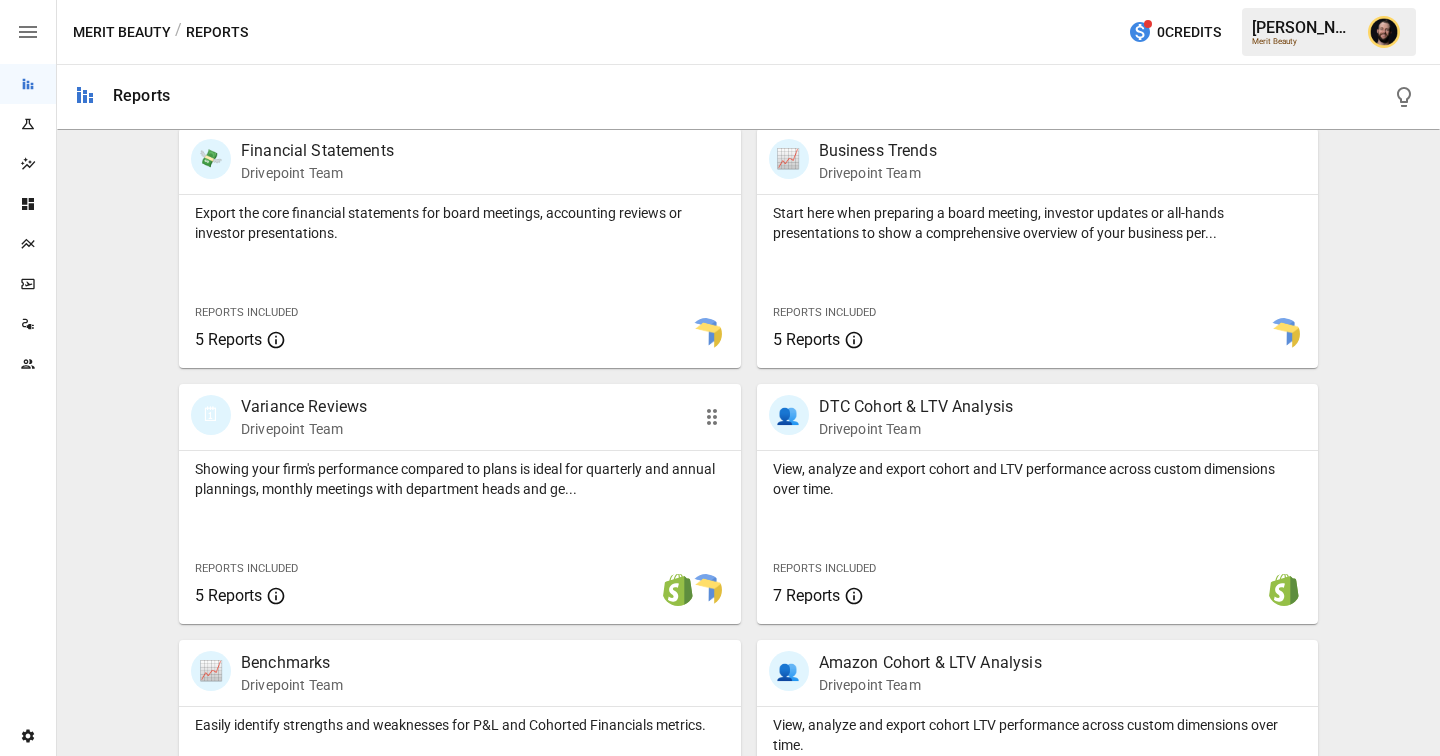 click on "Showing your firm's performance compared to plans is ideal for quarterly and annual plannings, monthly meetings with department heads and ge..." at bounding box center (460, 479) 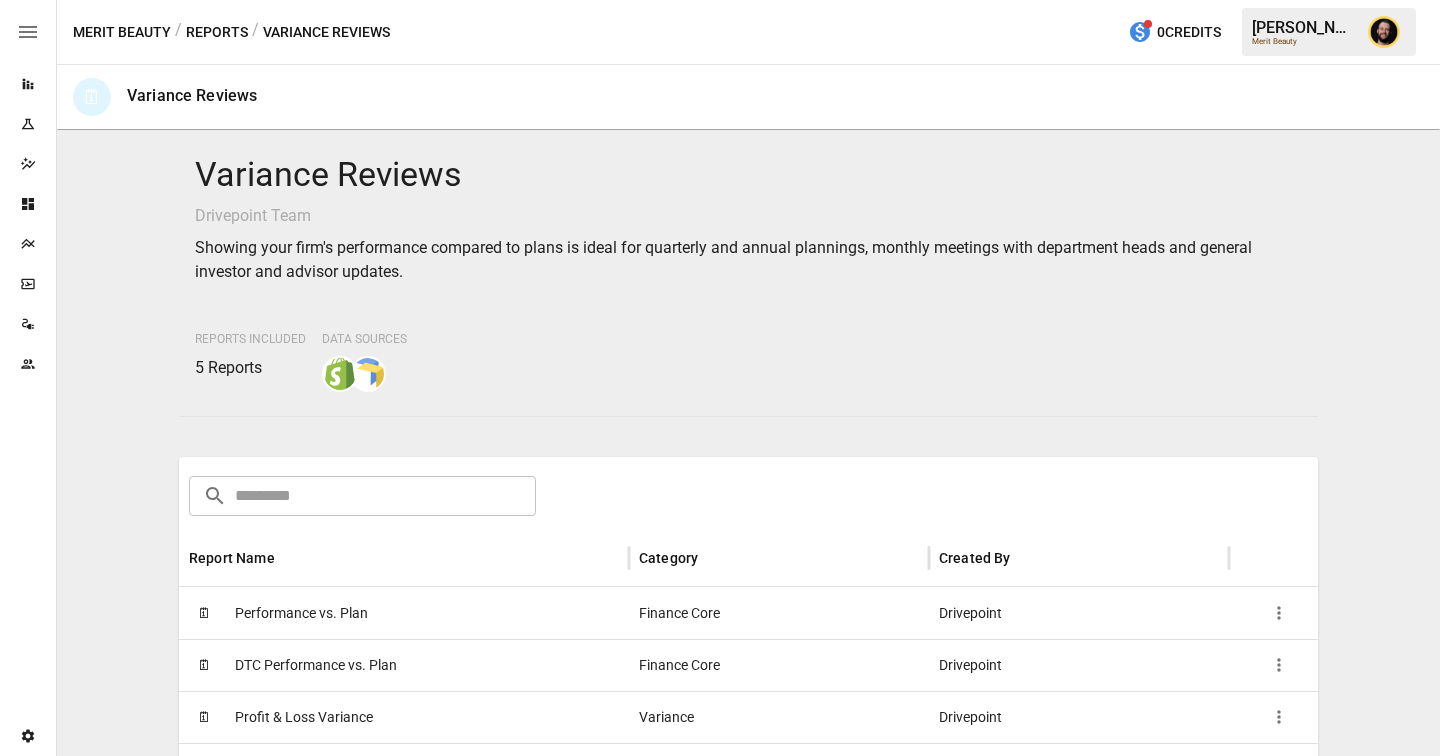scroll, scrollTop: 265, scrollLeft: 0, axis: vertical 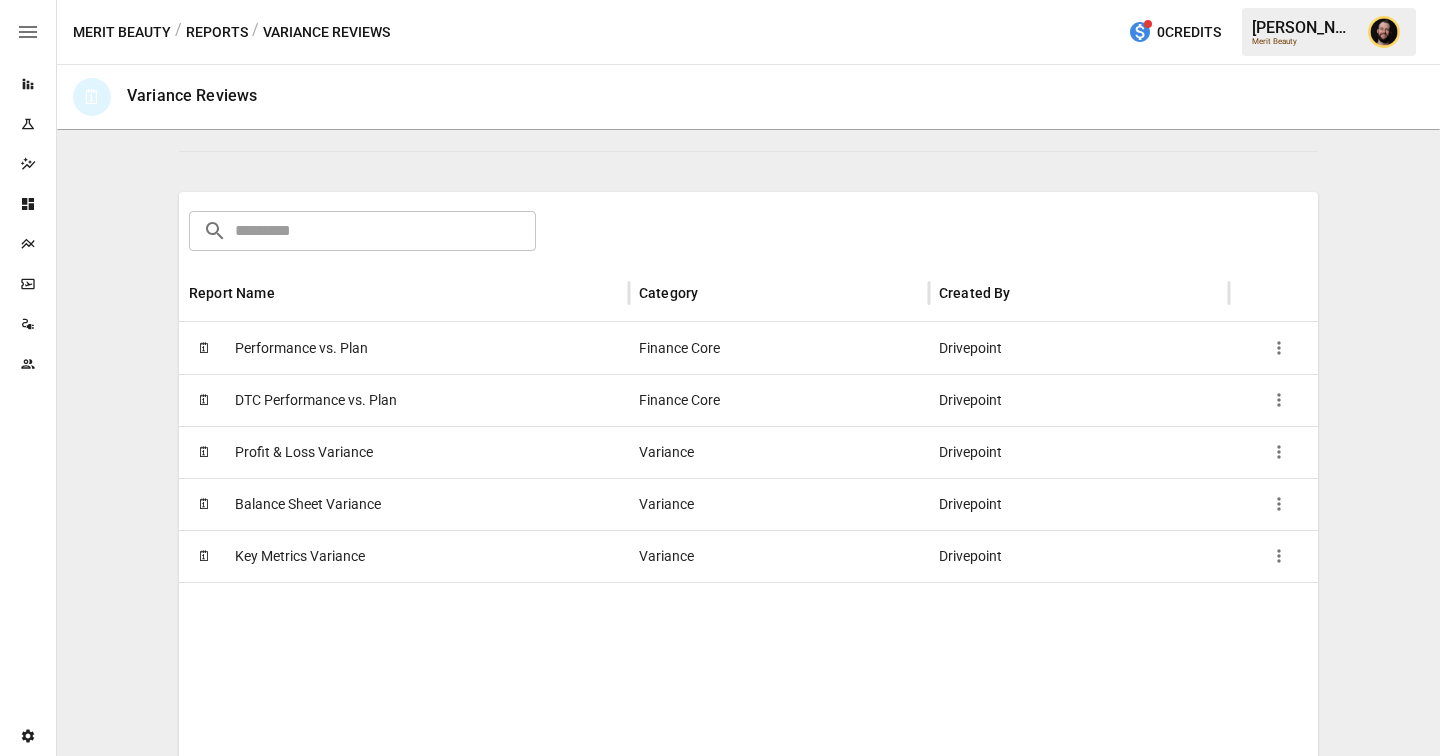 click on "🗓 Performance vs. Plan" at bounding box center (404, 348) 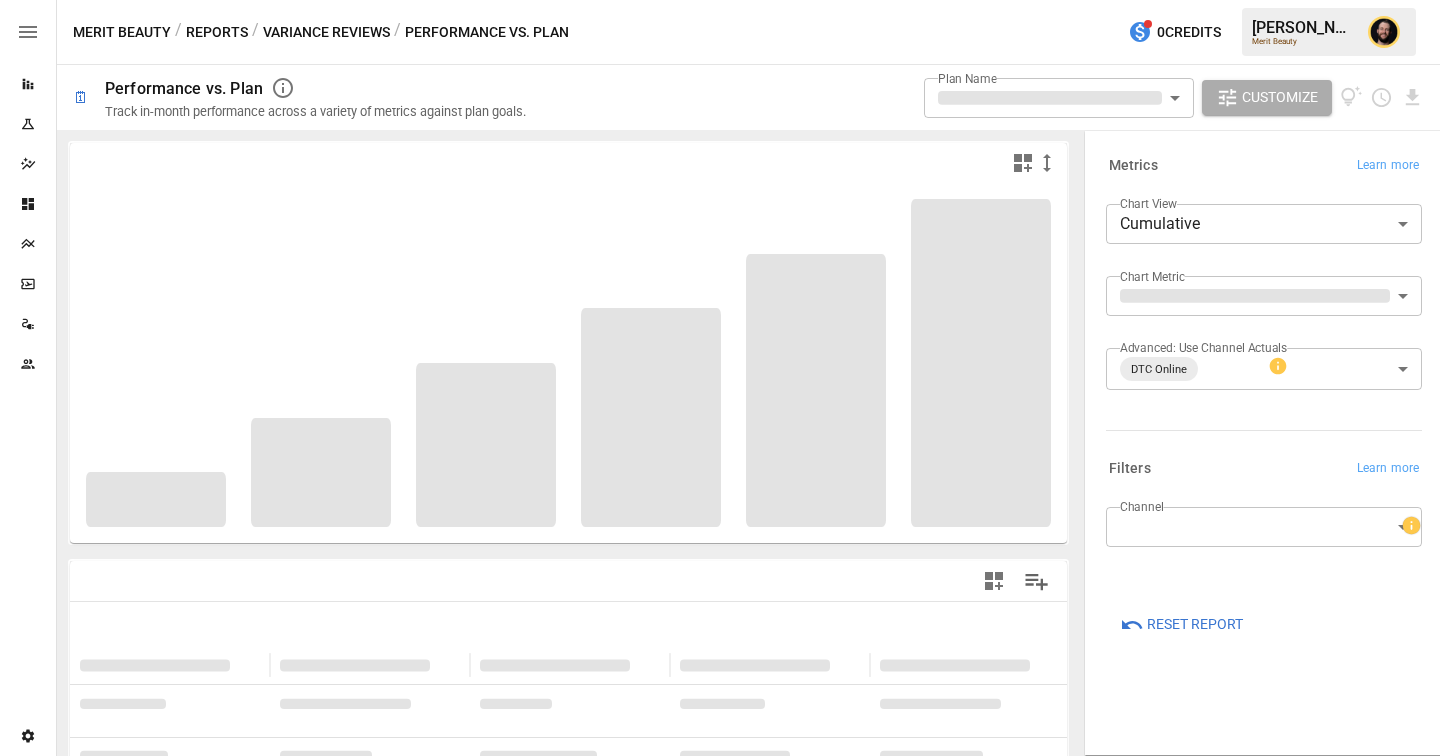 click on "**********" at bounding box center (720, 0) 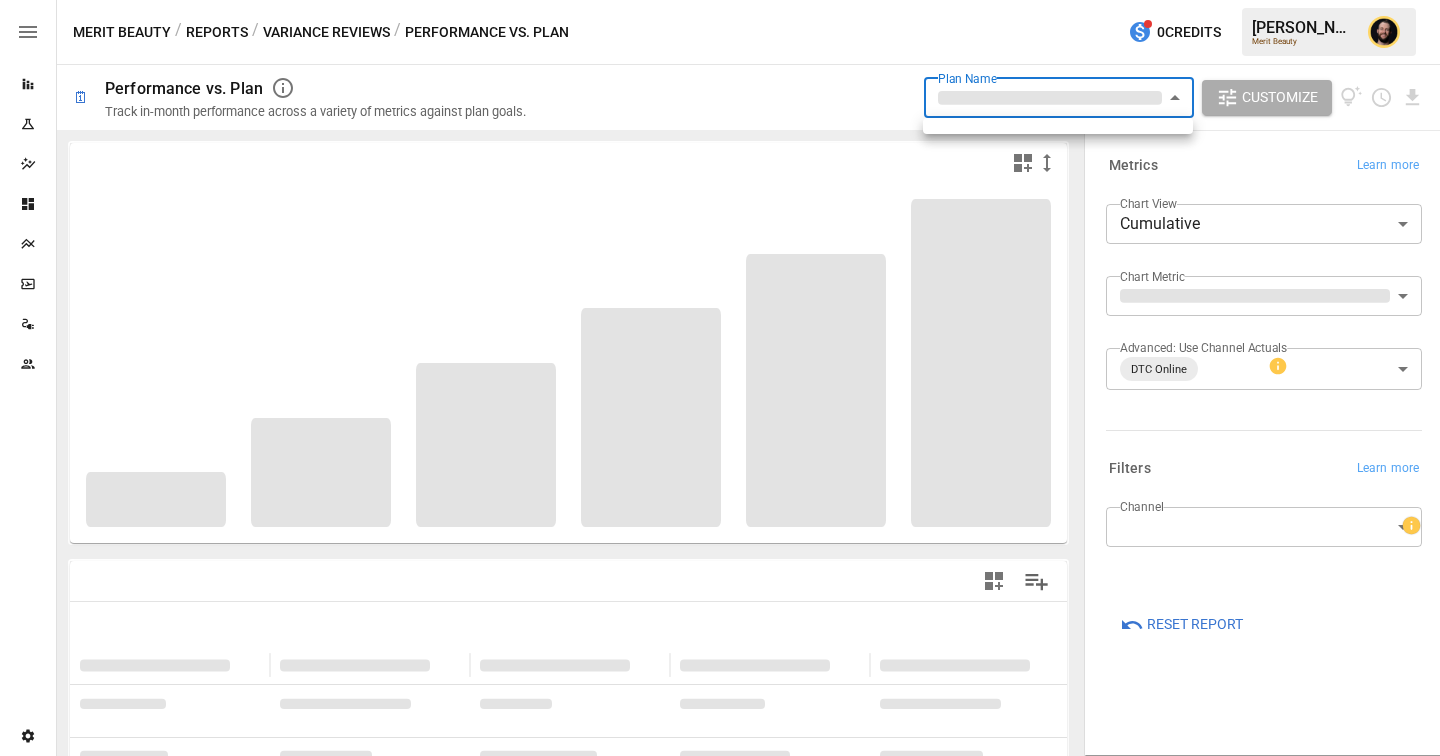 click at bounding box center [720, 378] 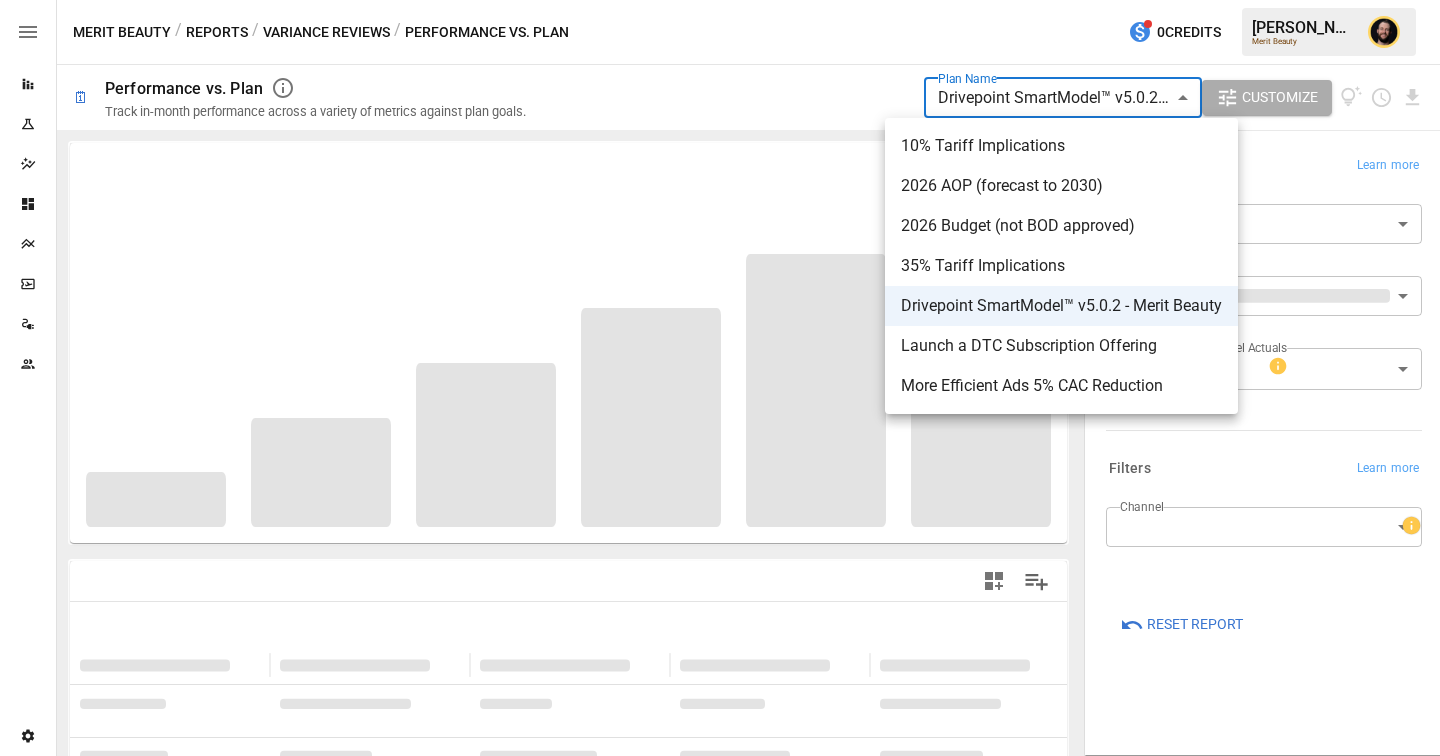 click on "**********" at bounding box center (720, 0) 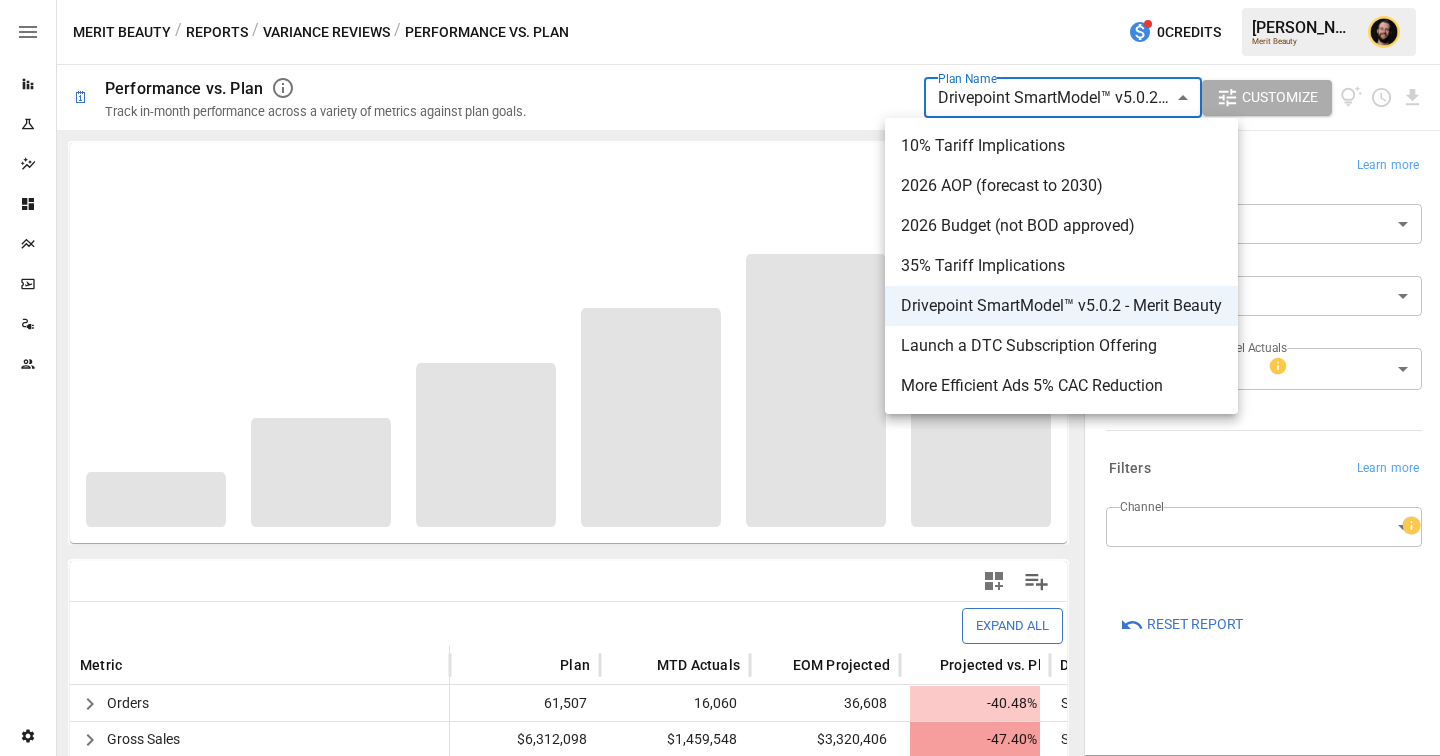 click at bounding box center (720, 378) 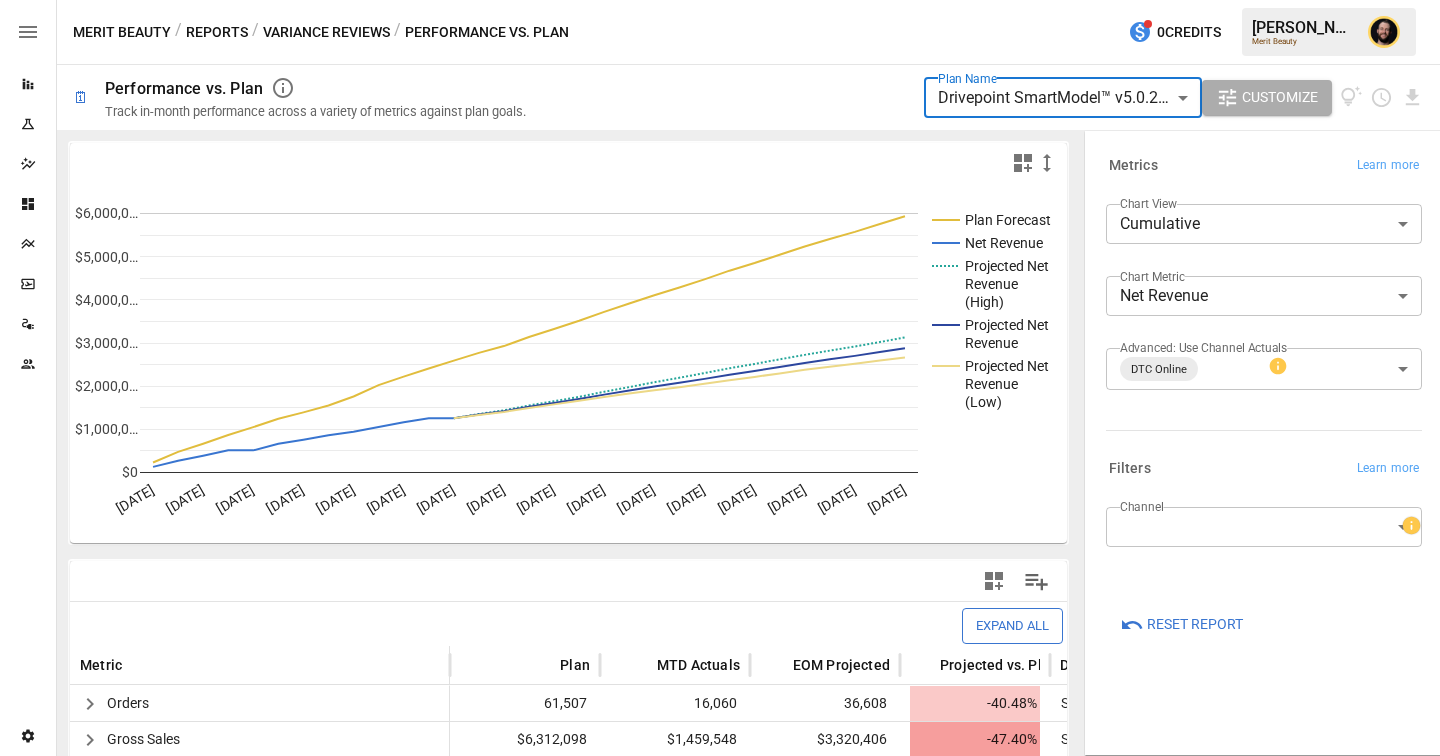 click on "**********" at bounding box center [720, 0] 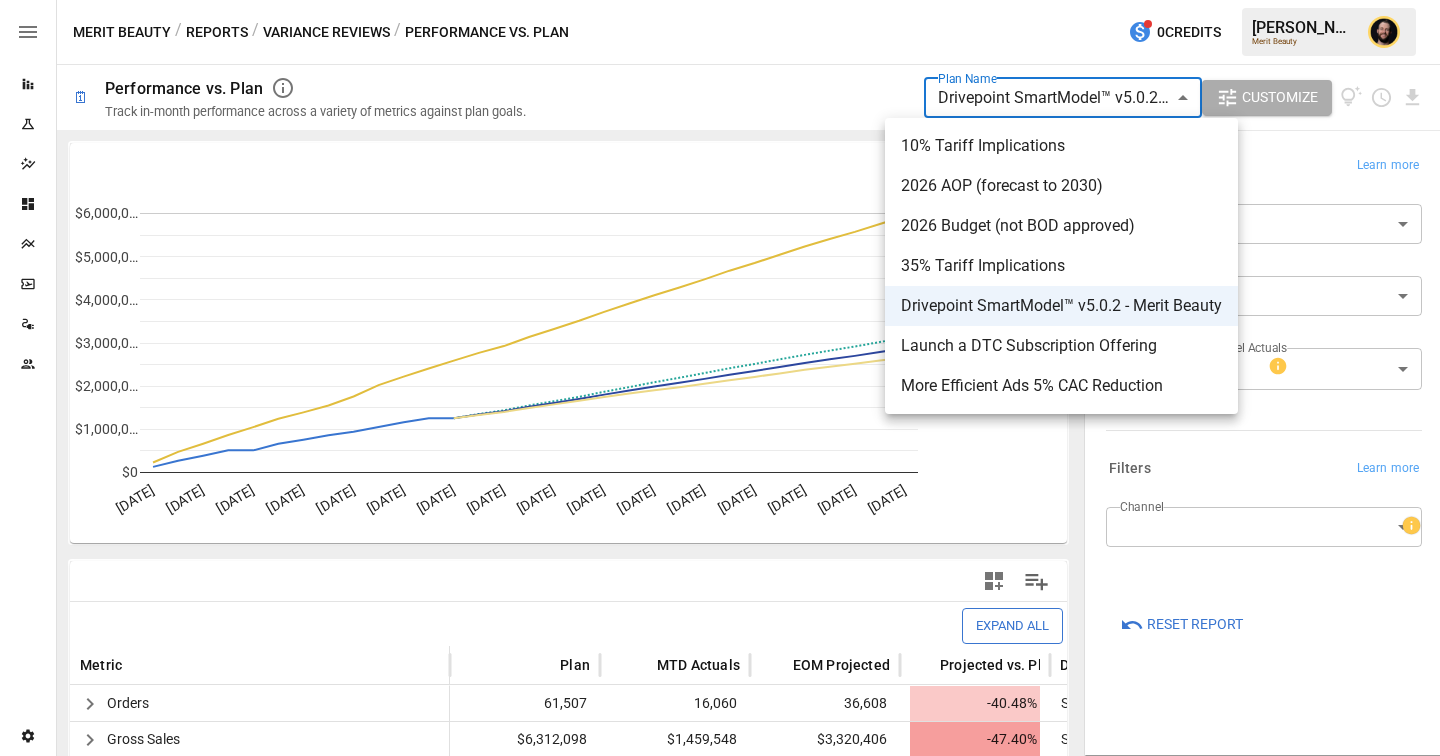 click at bounding box center (720, 378) 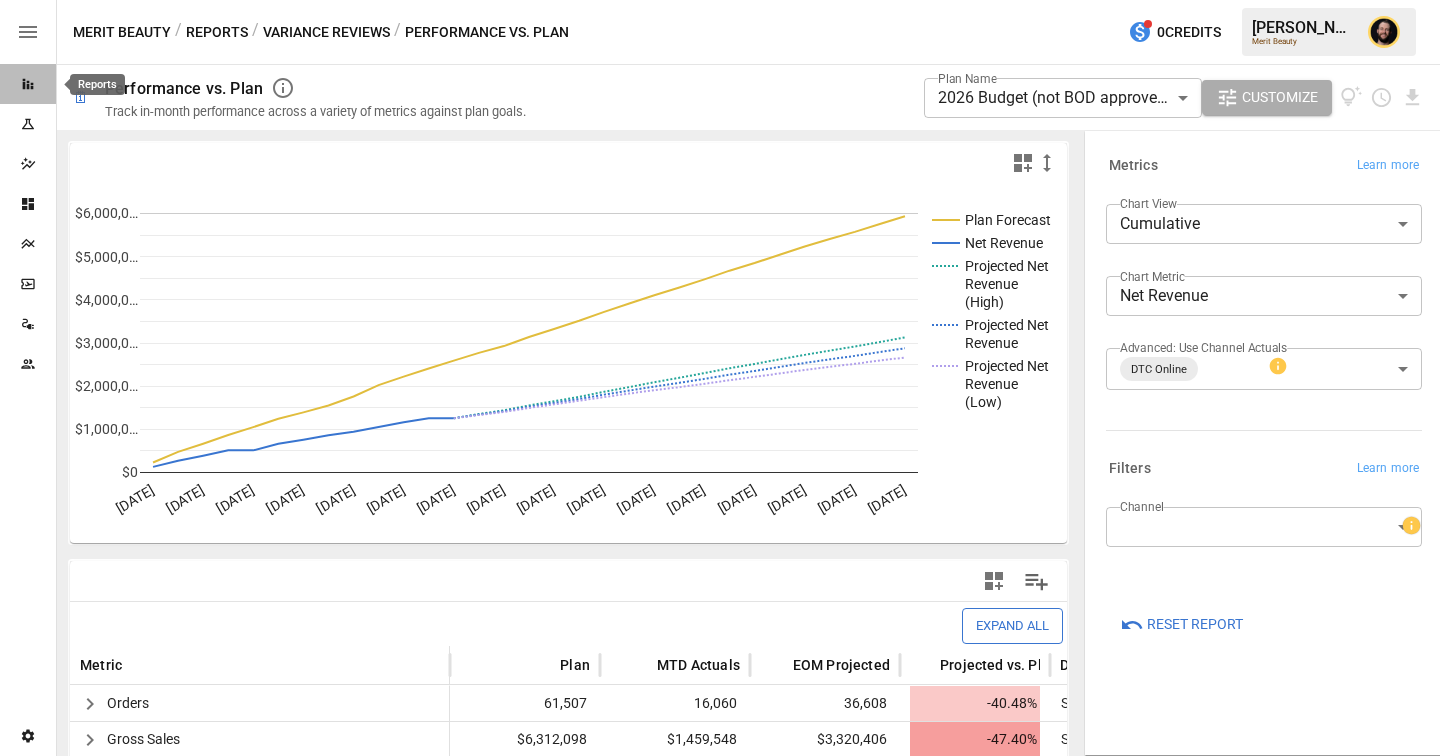 click 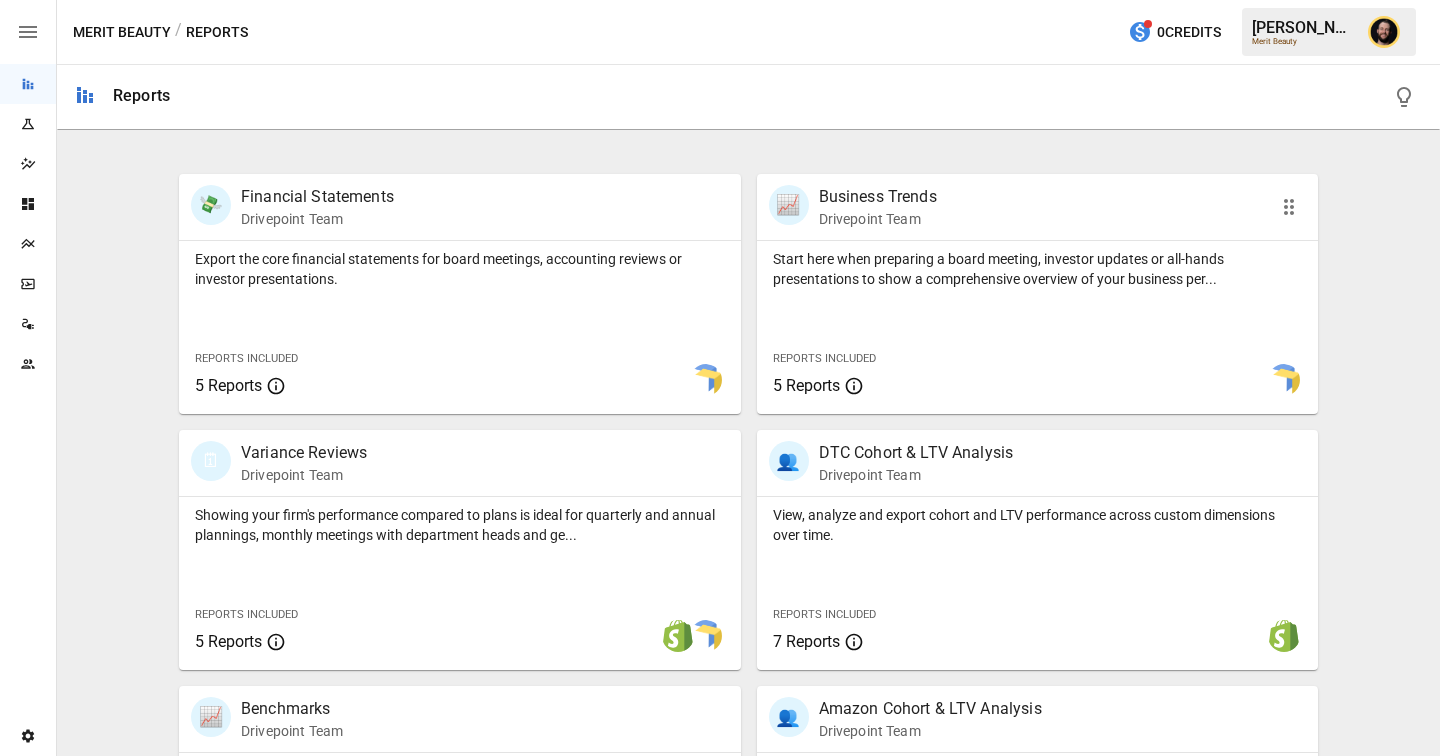 scroll, scrollTop: 395, scrollLeft: 0, axis: vertical 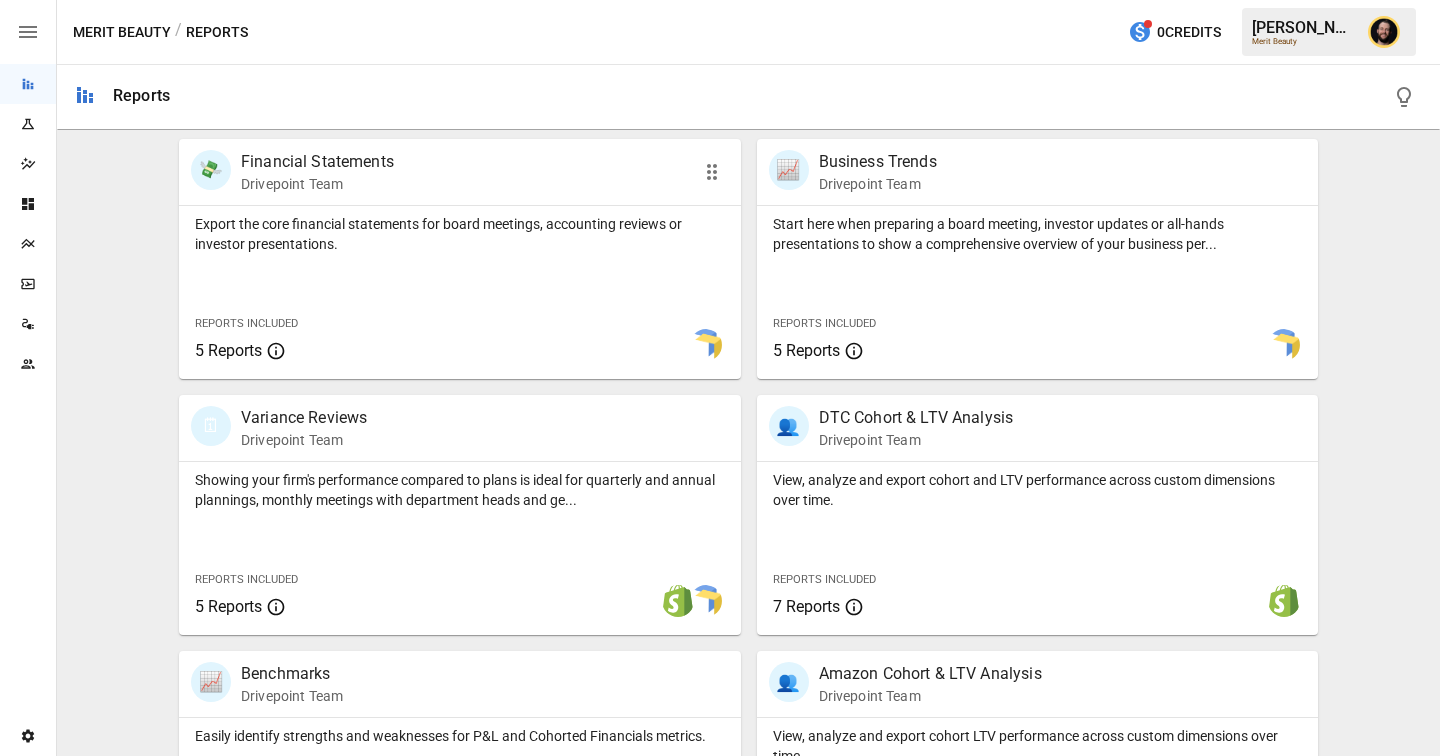 click on "Export the core financial statements for board meetings, accounting reviews or investor presentations." at bounding box center [460, 234] 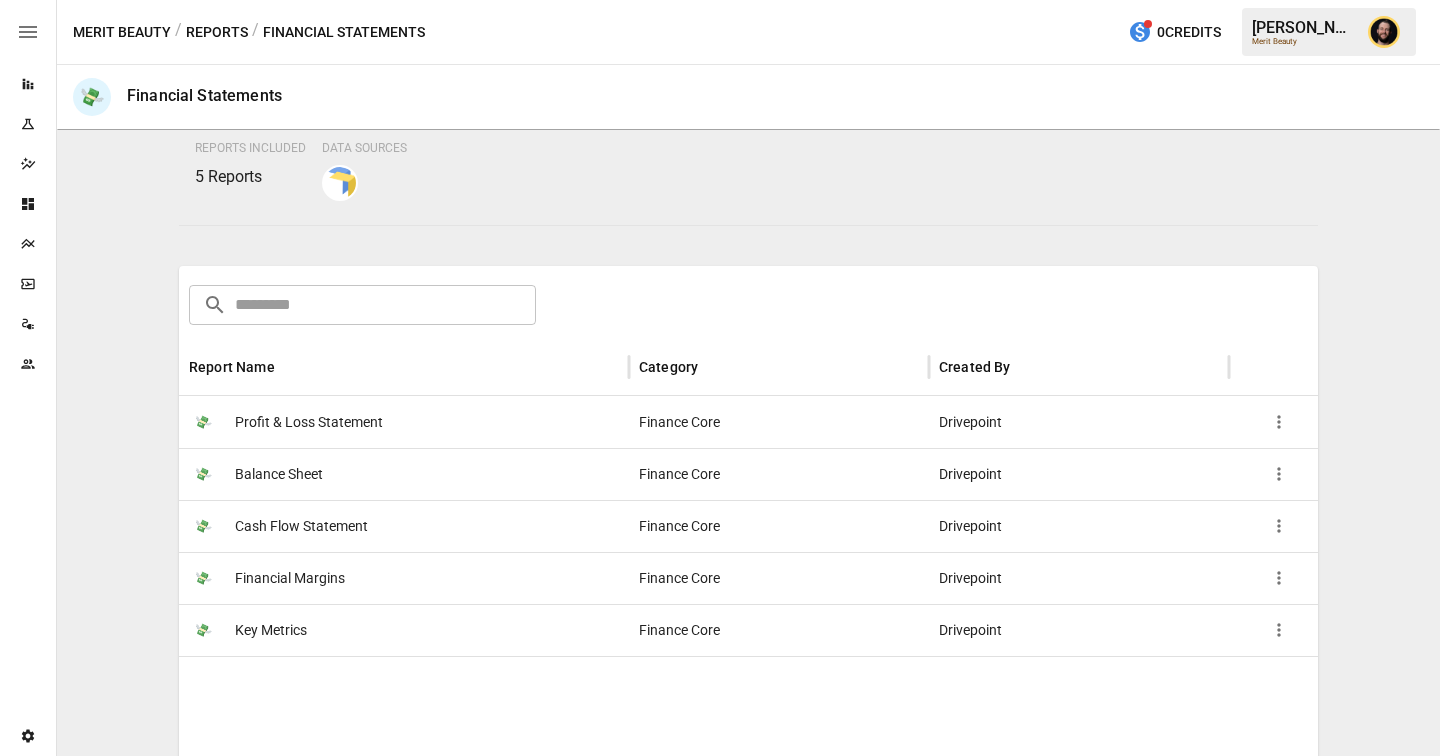 scroll, scrollTop: 204, scrollLeft: 0, axis: vertical 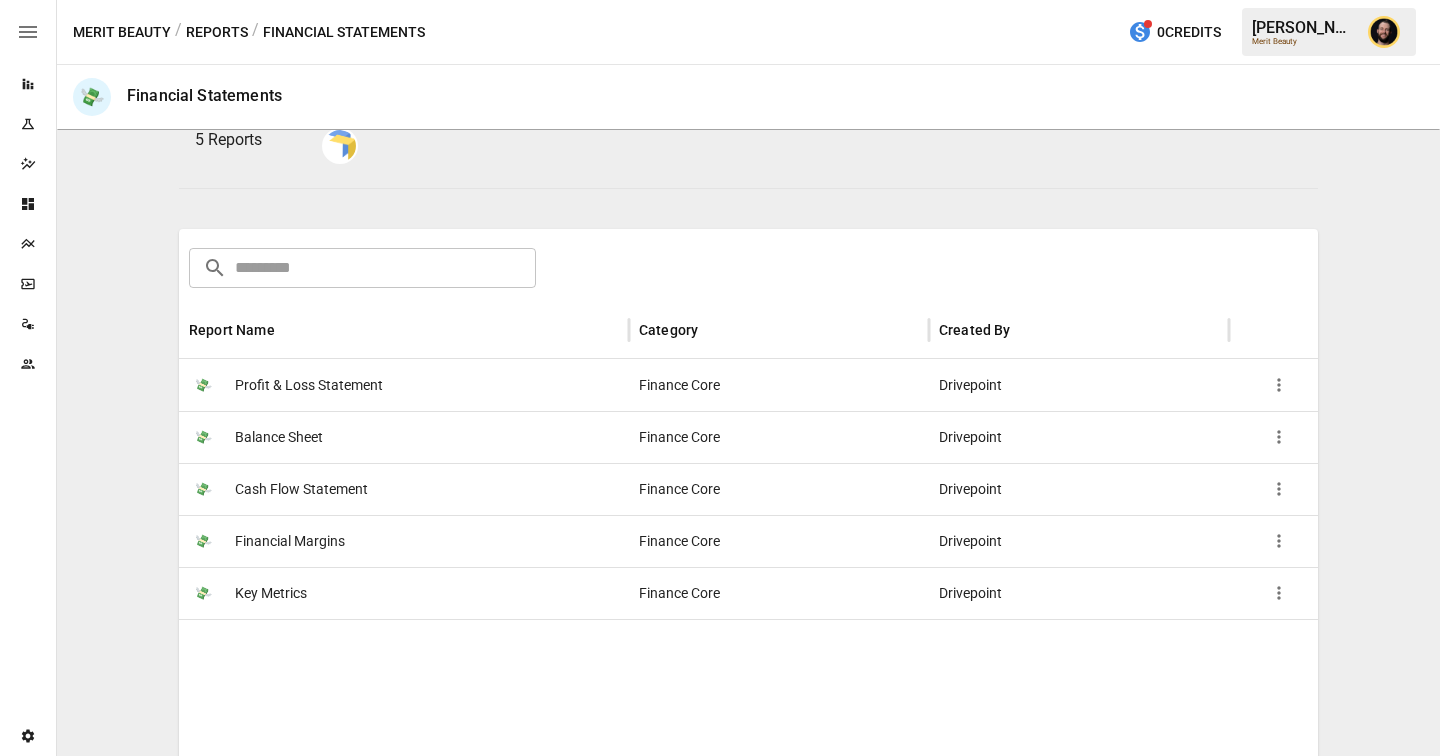 click on "Plans" at bounding box center (28, 244) 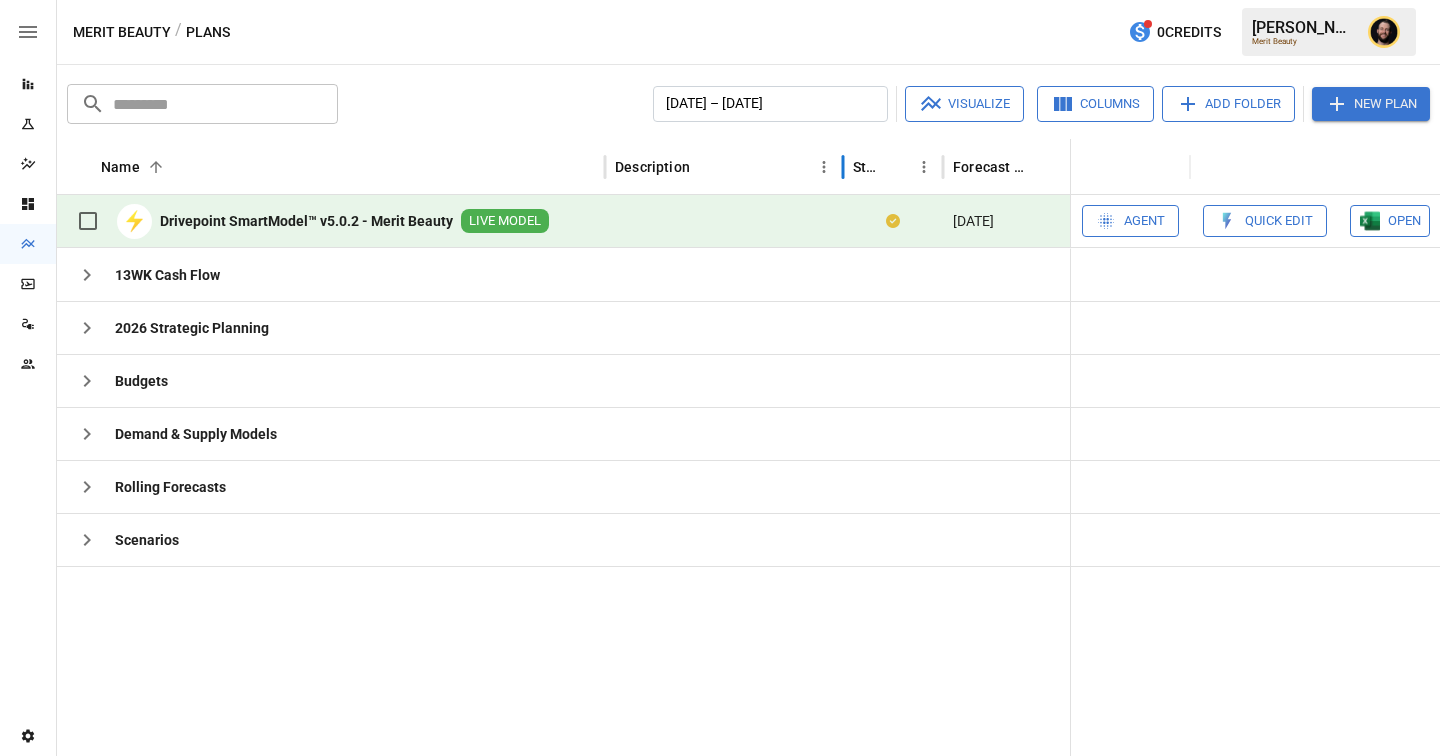 drag, startPoint x: 954, startPoint y: 169, endPoint x: 842, endPoint y: 175, distance: 112.1606 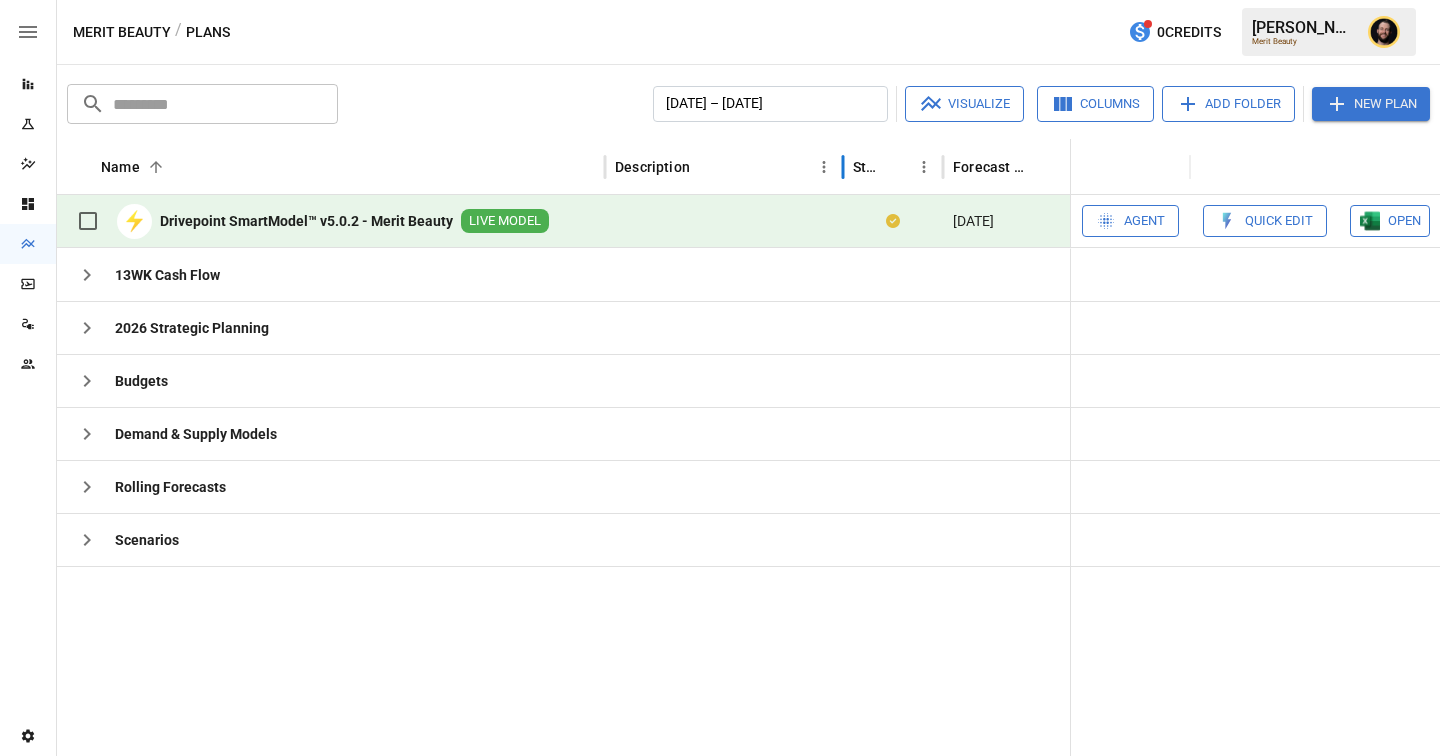 click at bounding box center [843, 167] 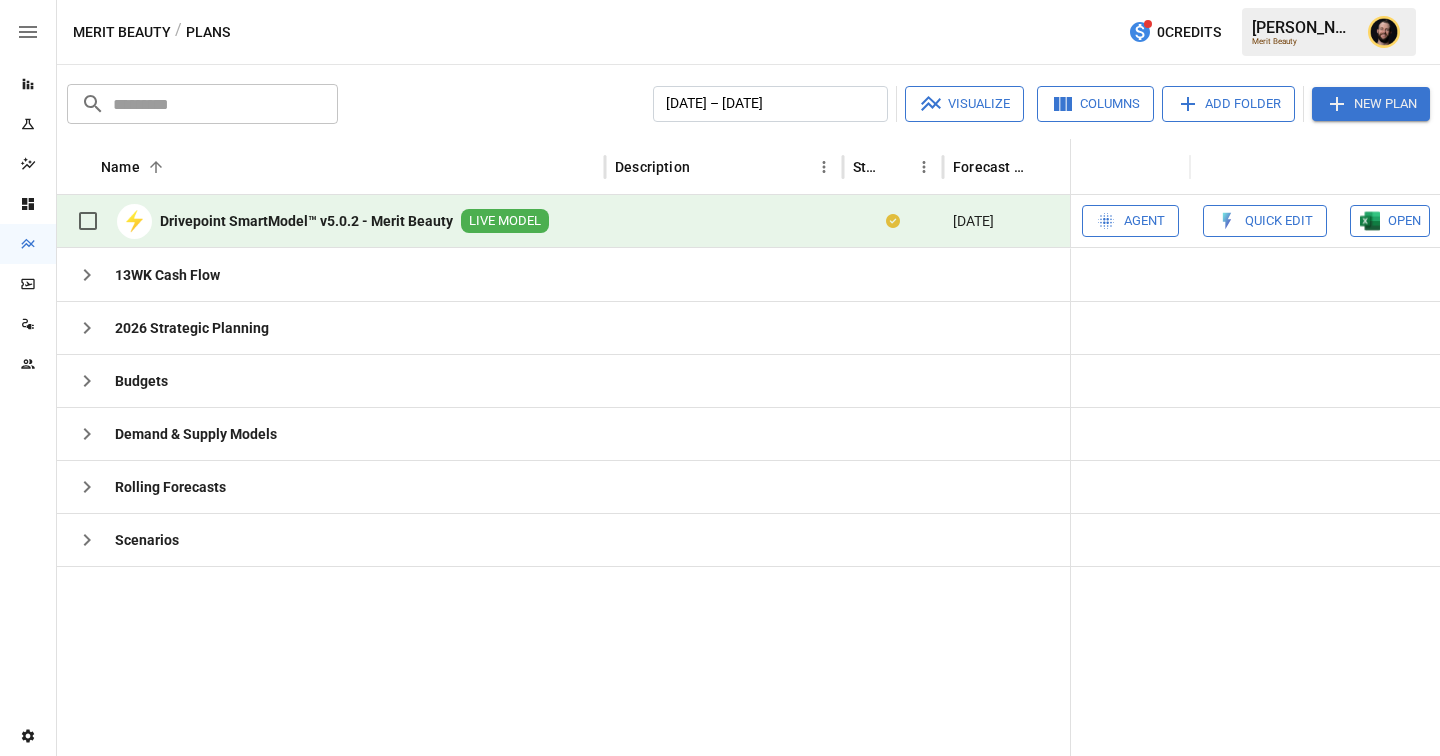 scroll, scrollTop: 0, scrollLeft: 257, axis: horizontal 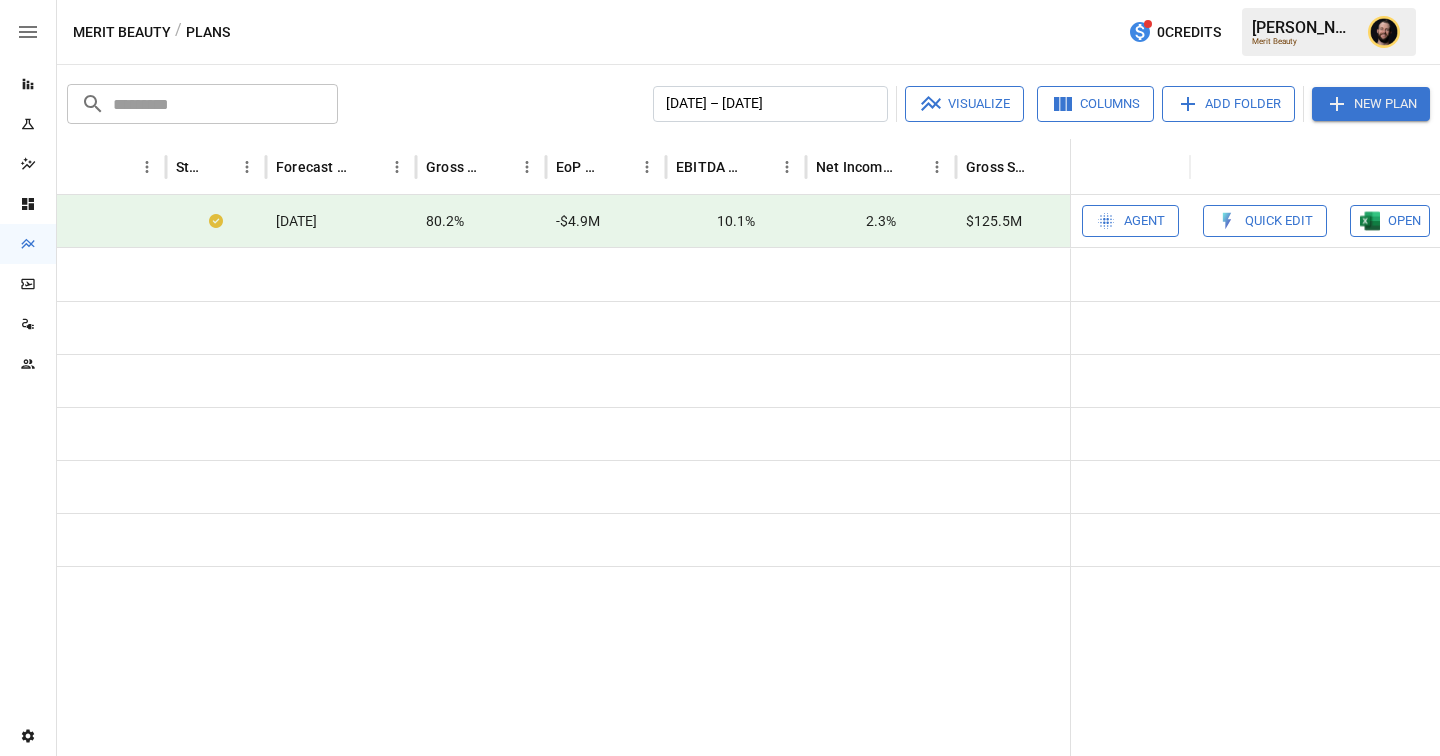 click on "Columns" at bounding box center [1095, 104] 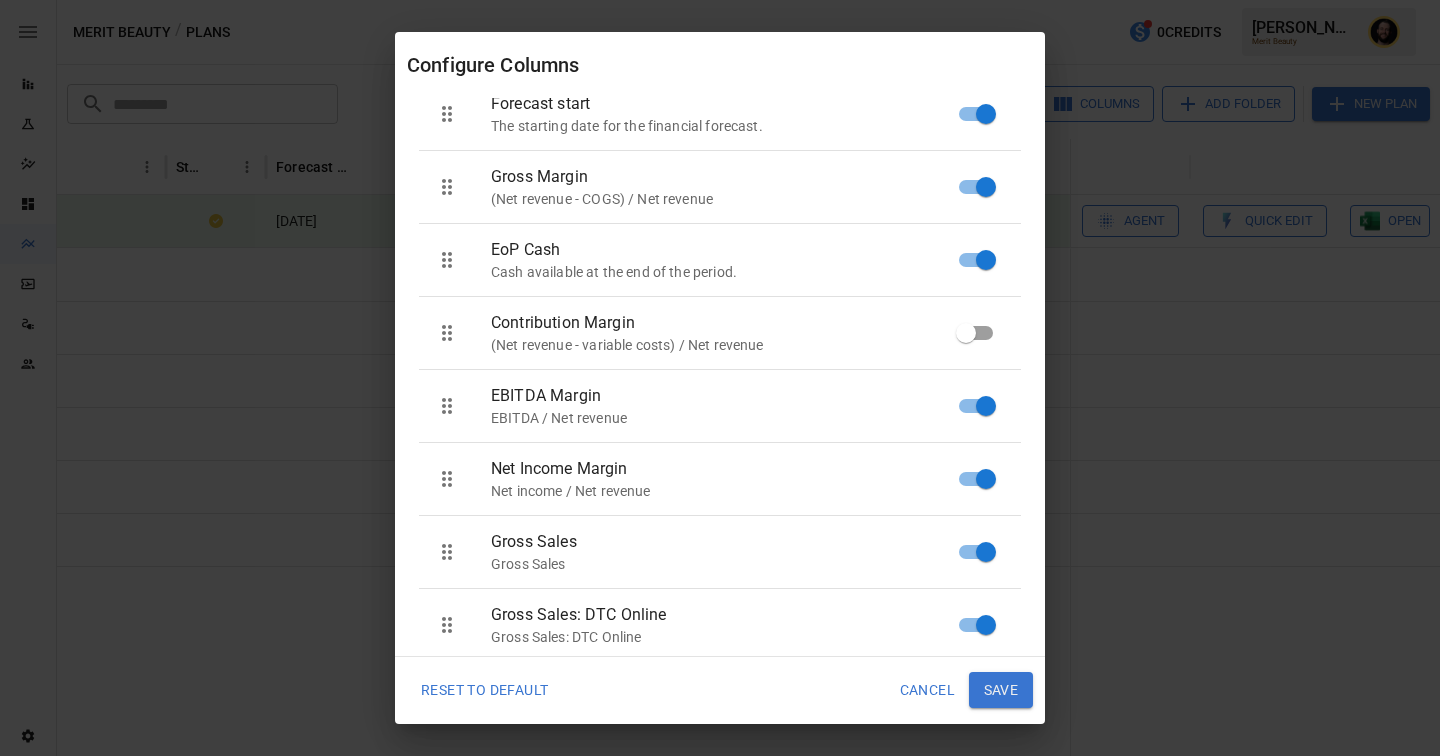 scroll, scrollTop: 272, scrollLeft: 0, axis: vertical 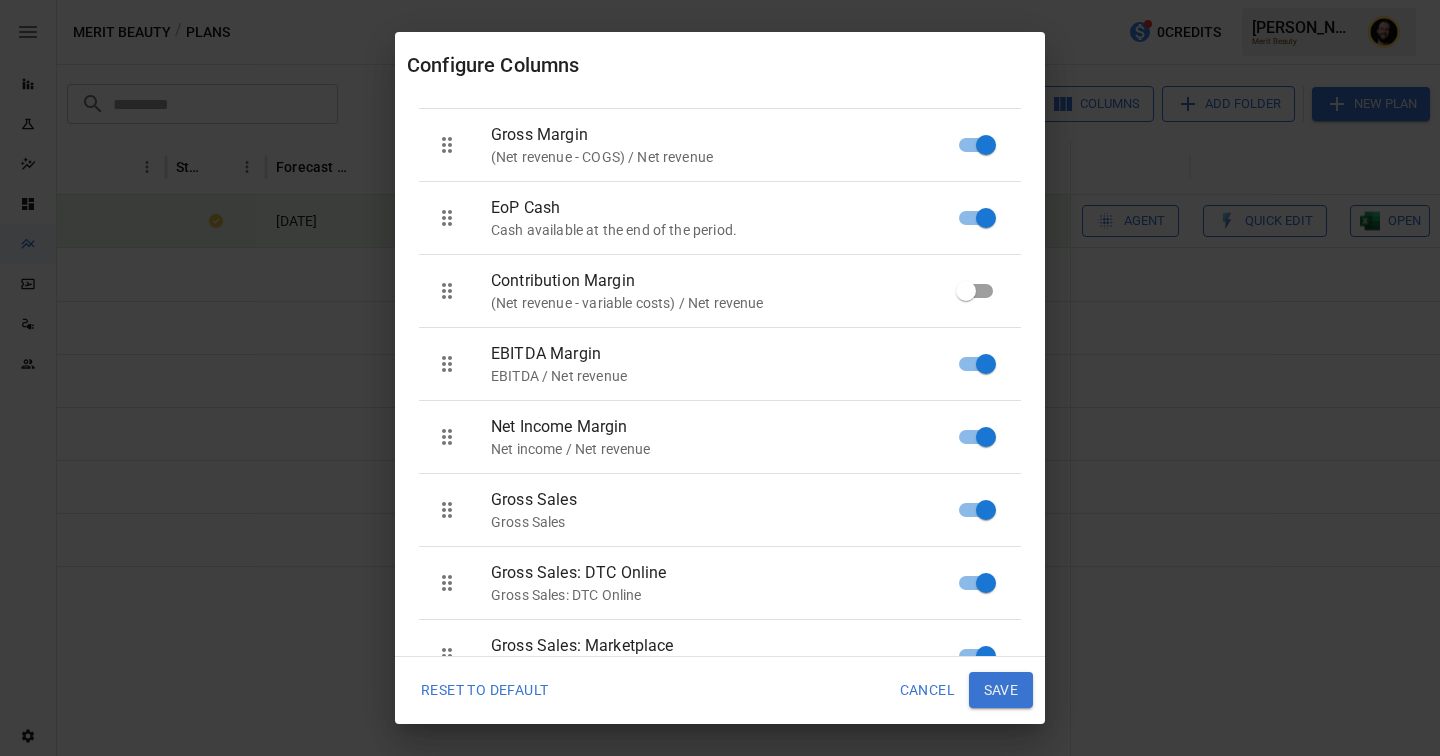 click on "Cancel" at bounding box center [927, 690] 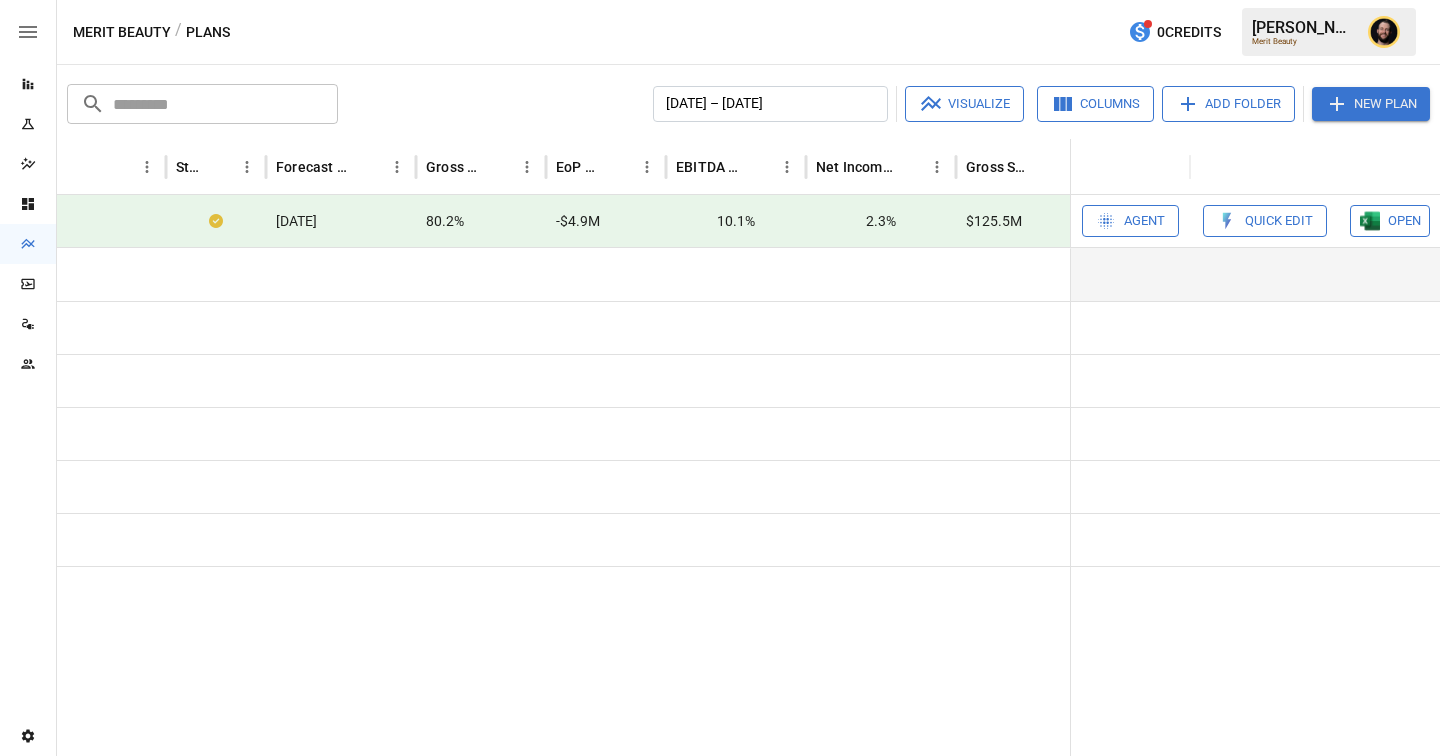 scroll, scrollTop: 0, scrollLeft: 544, axis: horizontal 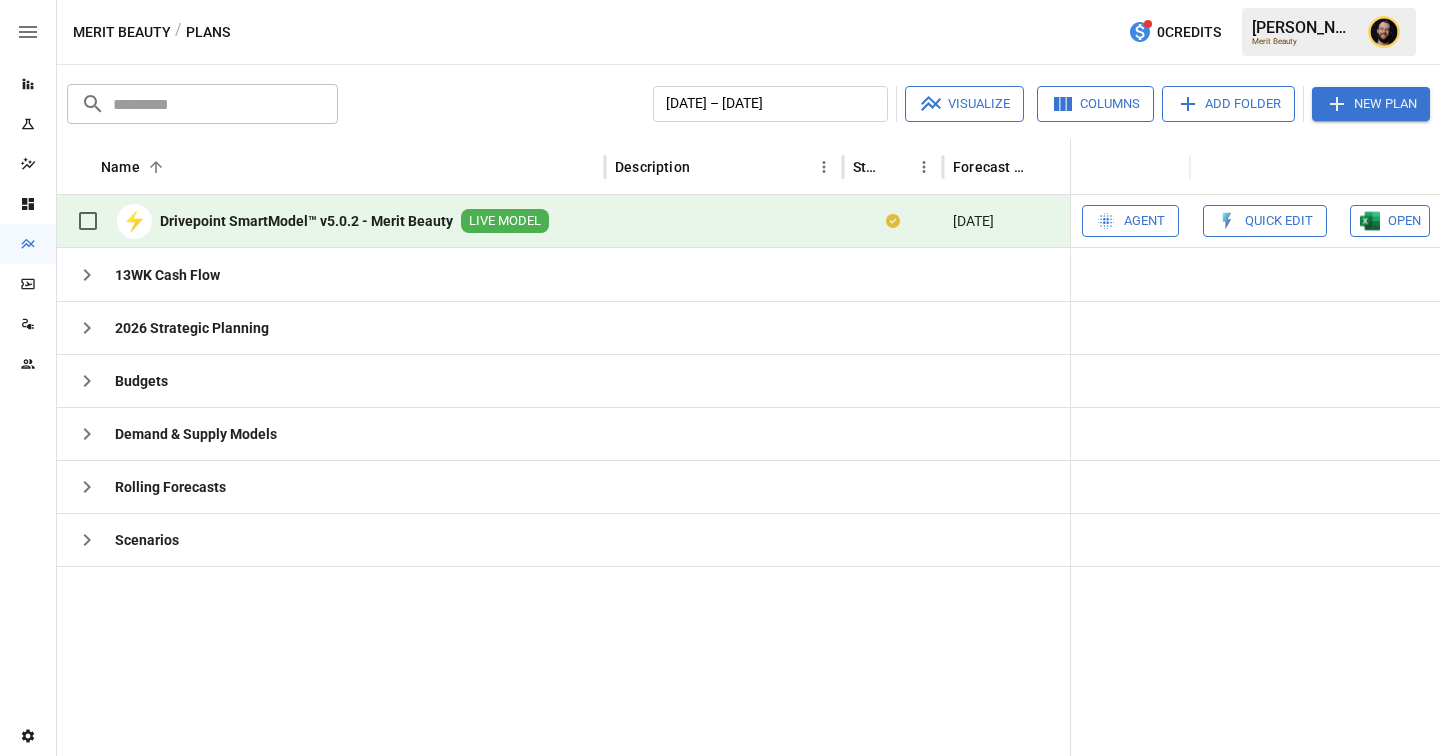 click on "Quick Edit" at bounding box center [1279, 221] 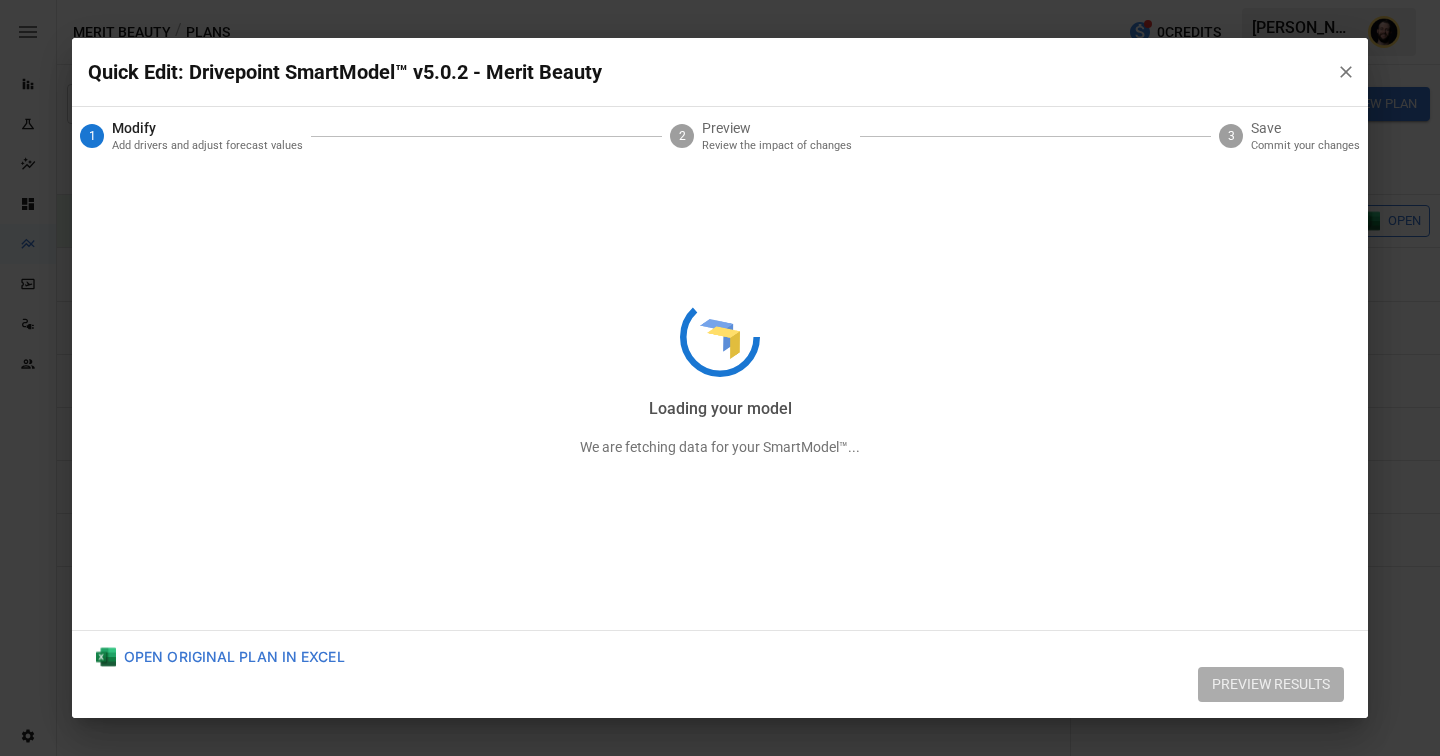 click on "Loading your model We are fetching data for your SmartModel™..." at bounding box center (720, 378) 